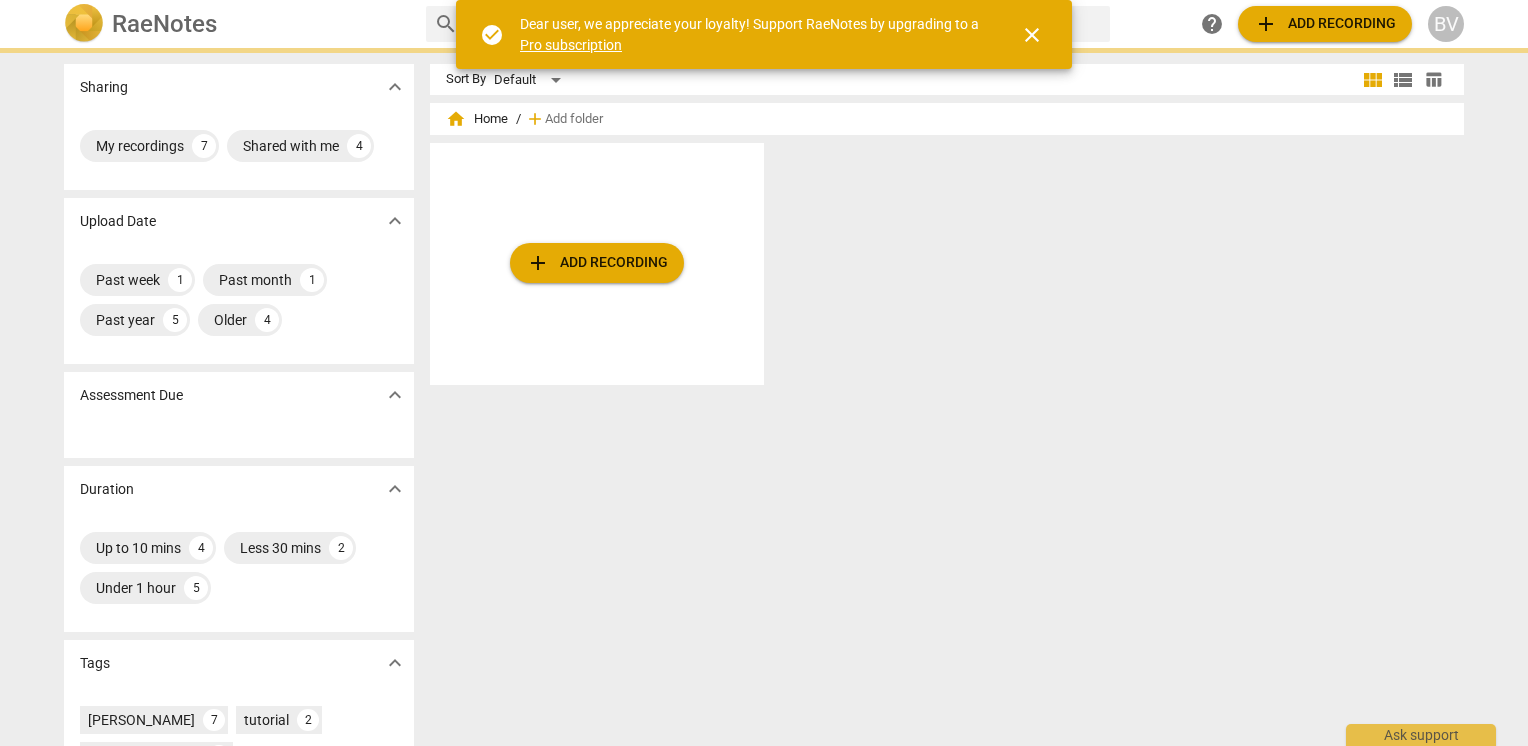 scroll, scrollTop: 0, scrollLeft: 0, axis: both 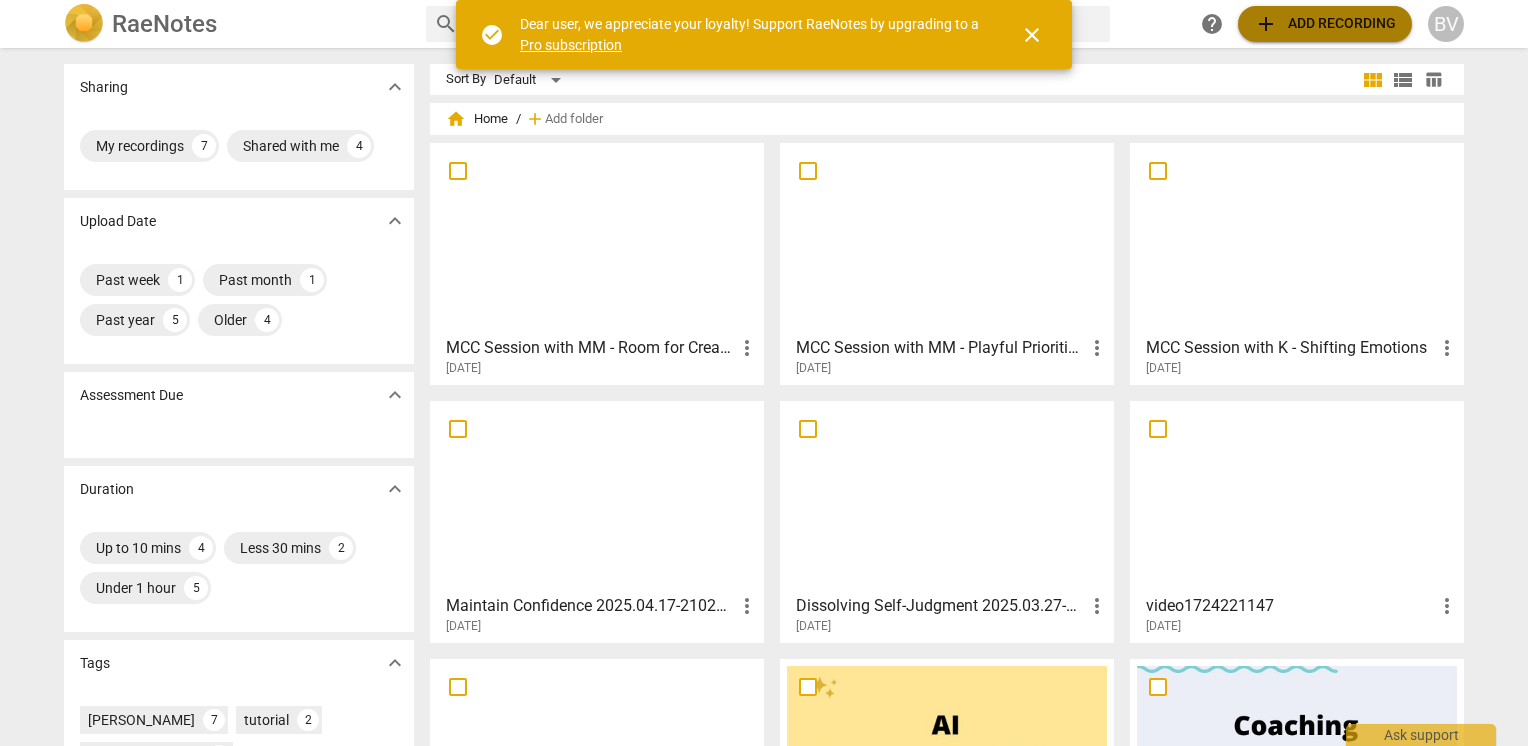 click on "add   Add recording" at bounding box center (1325, 24) 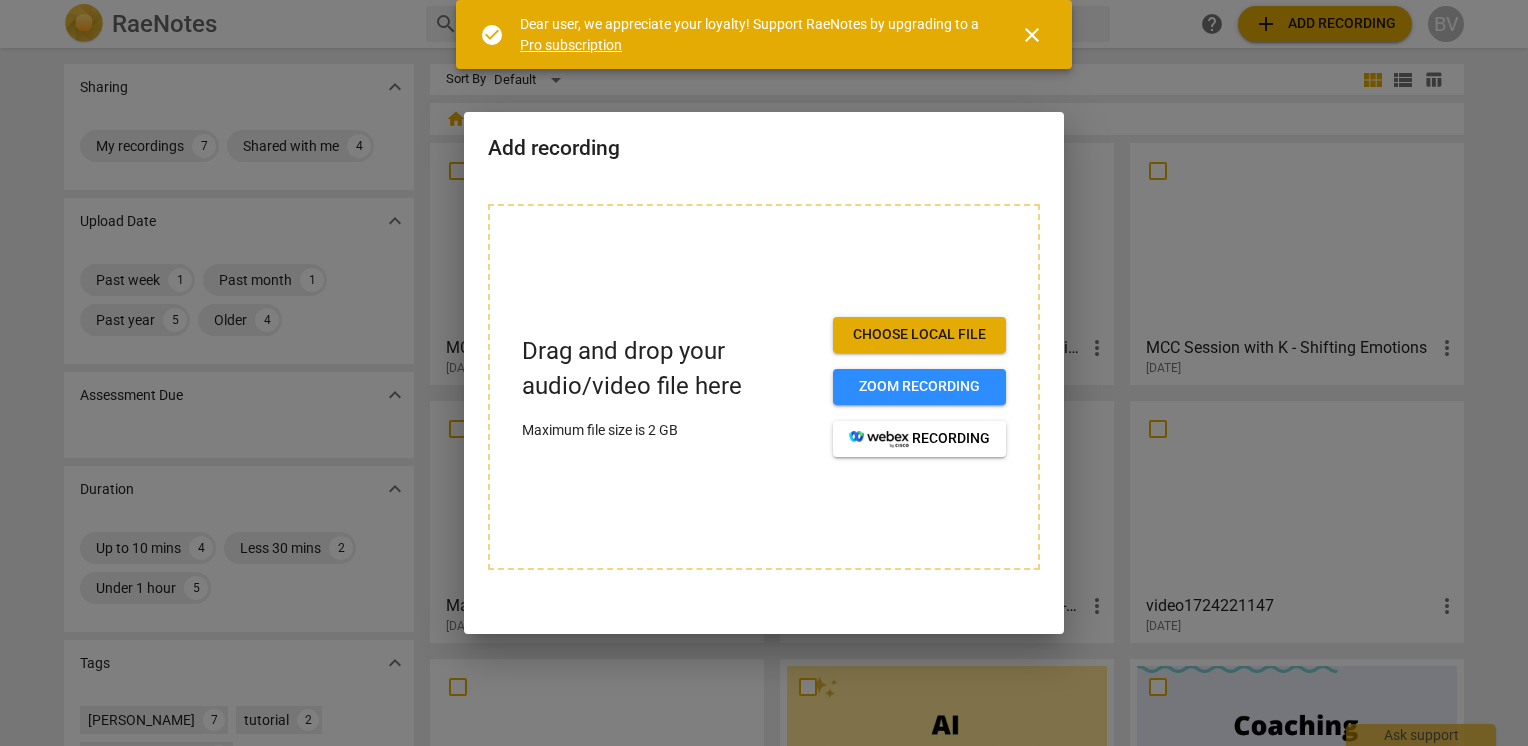 click on "Choose local file" at bounding box center (919, 335) 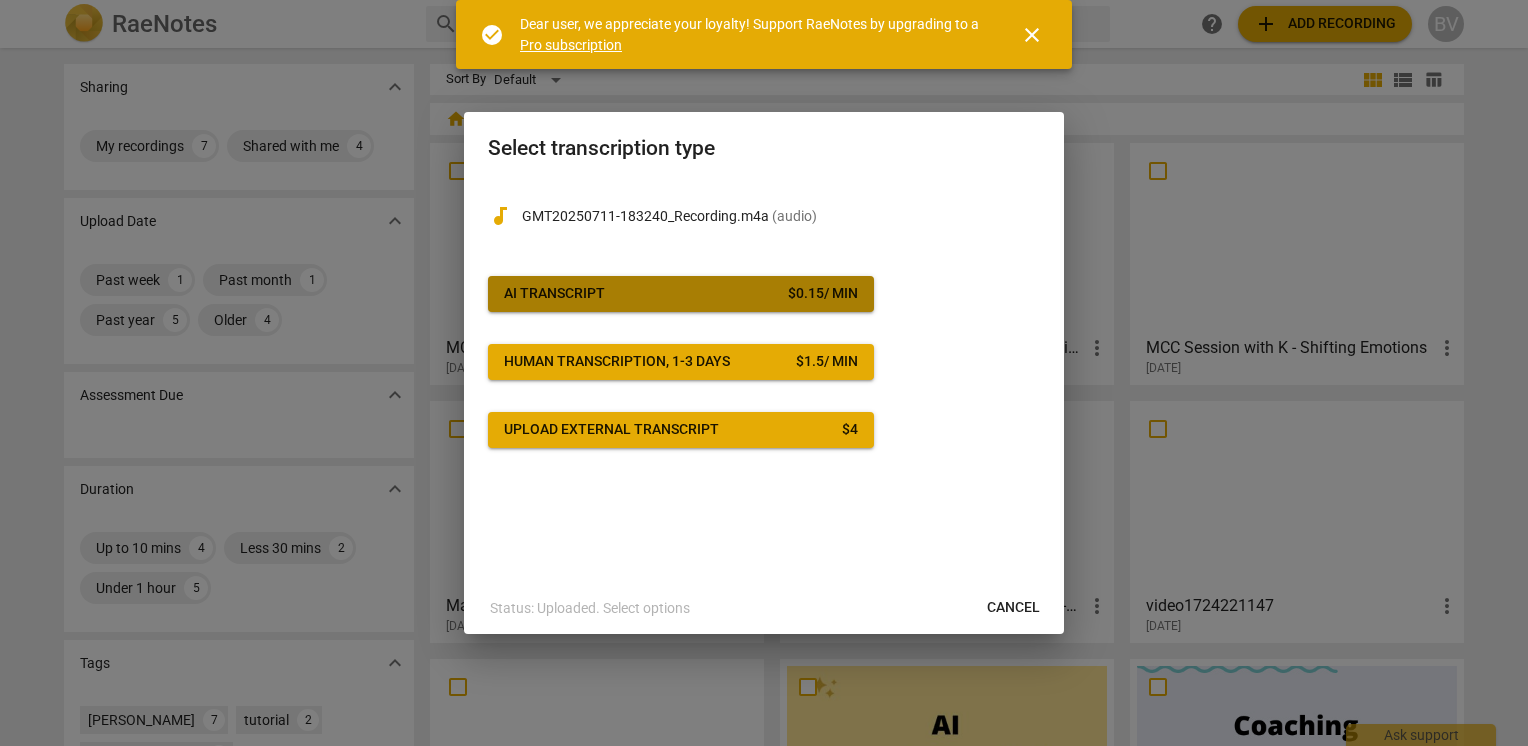 click on "$ 0.15  / min" at bounding box center [823, 294] 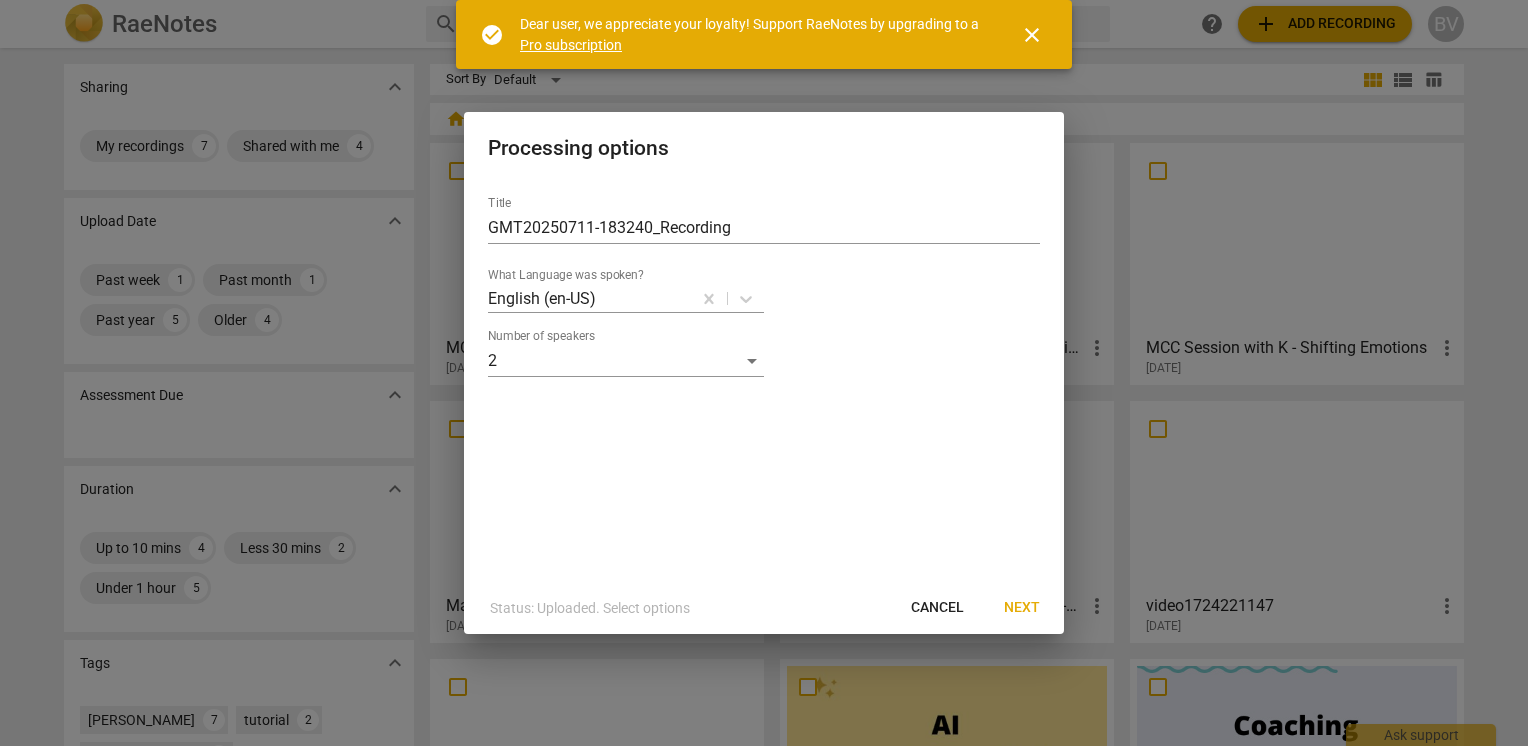 click on "Next" at bounding box center [1022, 608] 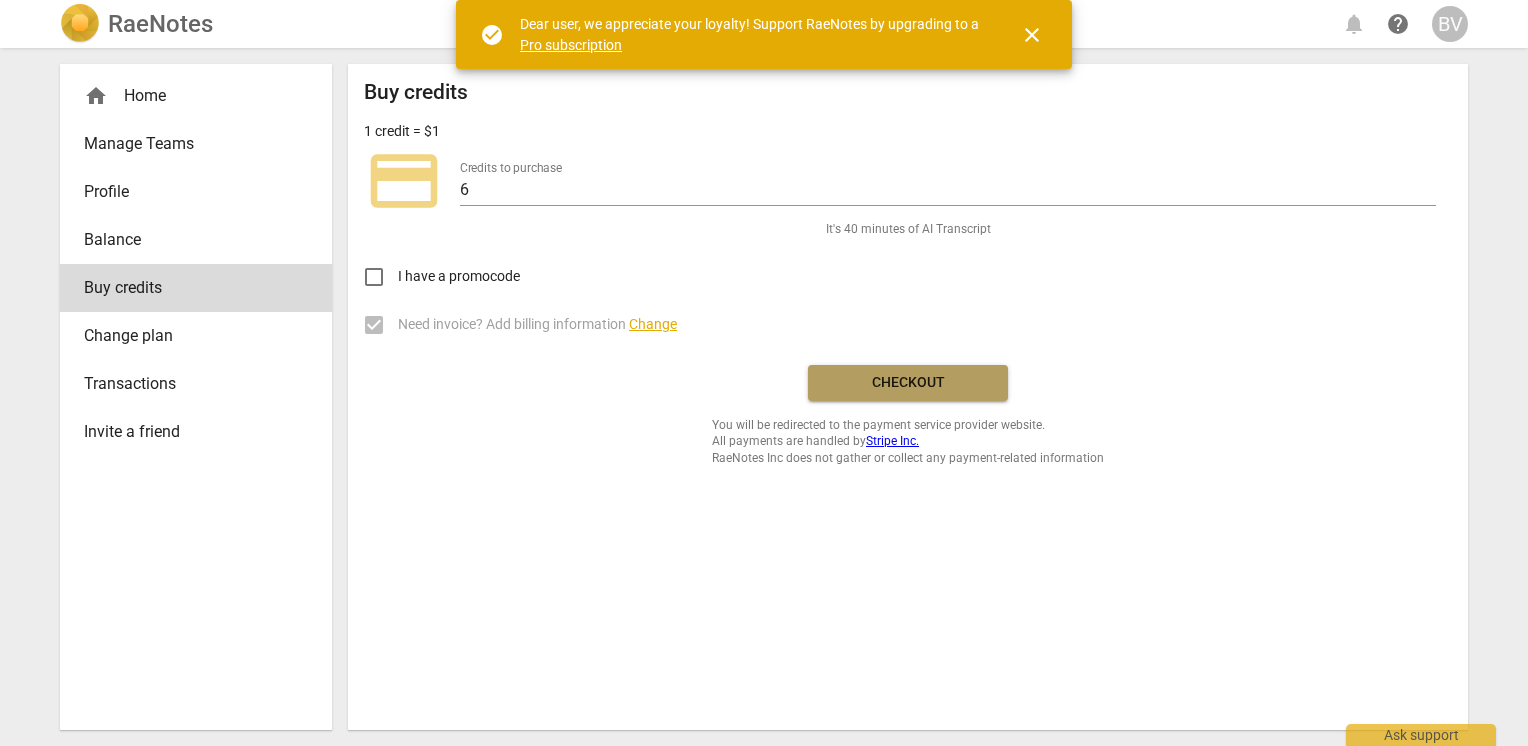 click on "Checkout" at bounding box center [908, 383] 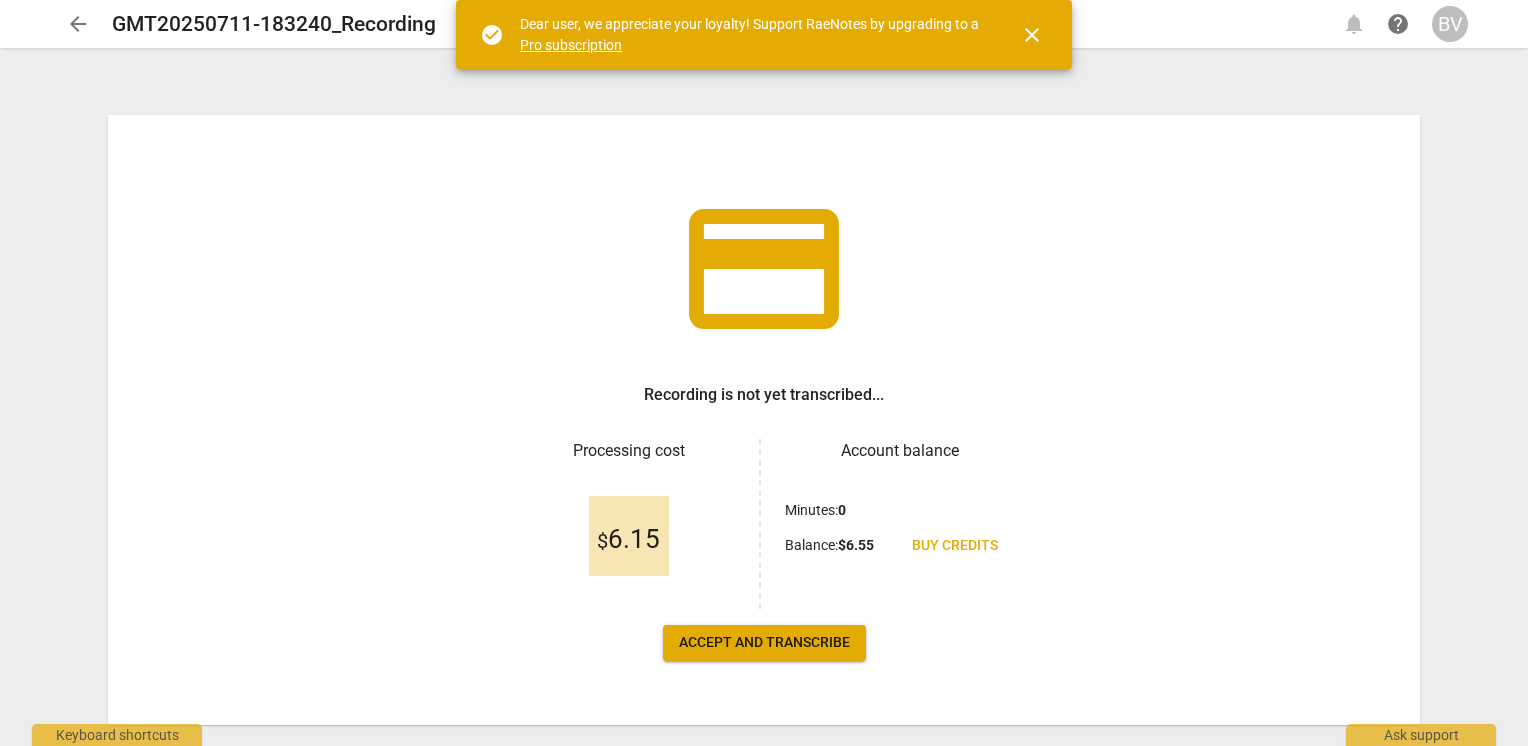scroll, scrollTop: 0, scrollLeft: 0, axis: both 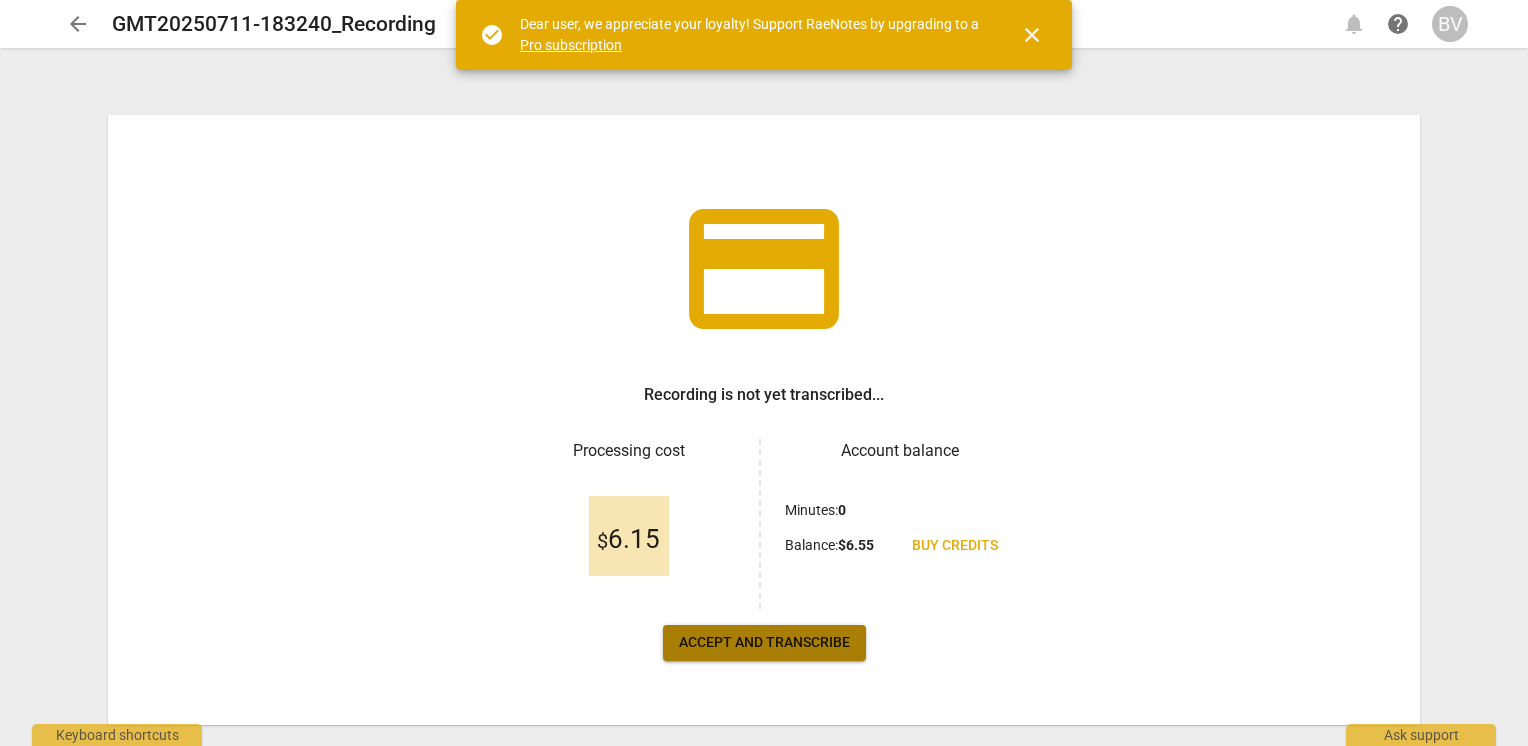 click on "Accept and transcribe" at bounding box center [764, 643] 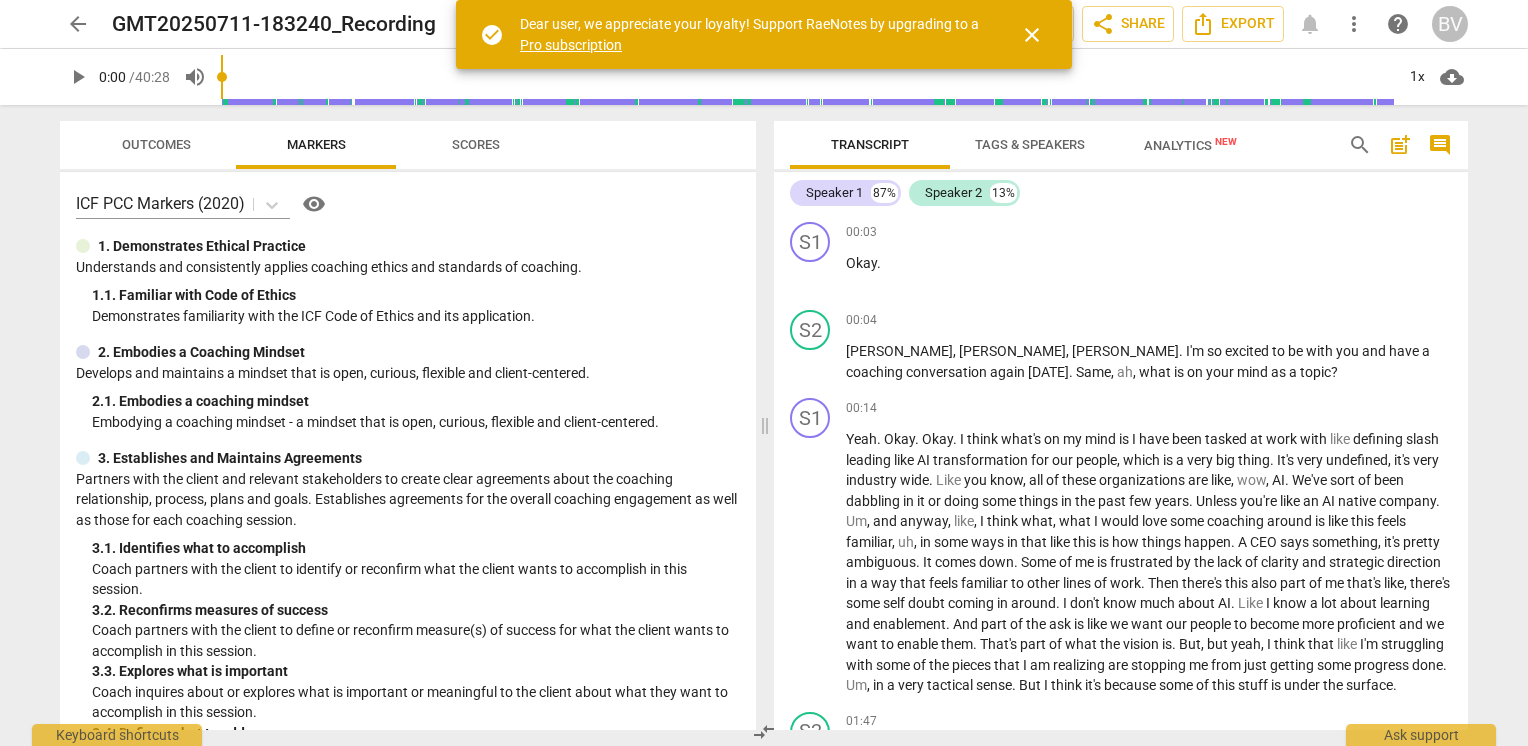 click on "close" at bounding box center [1032, 35] 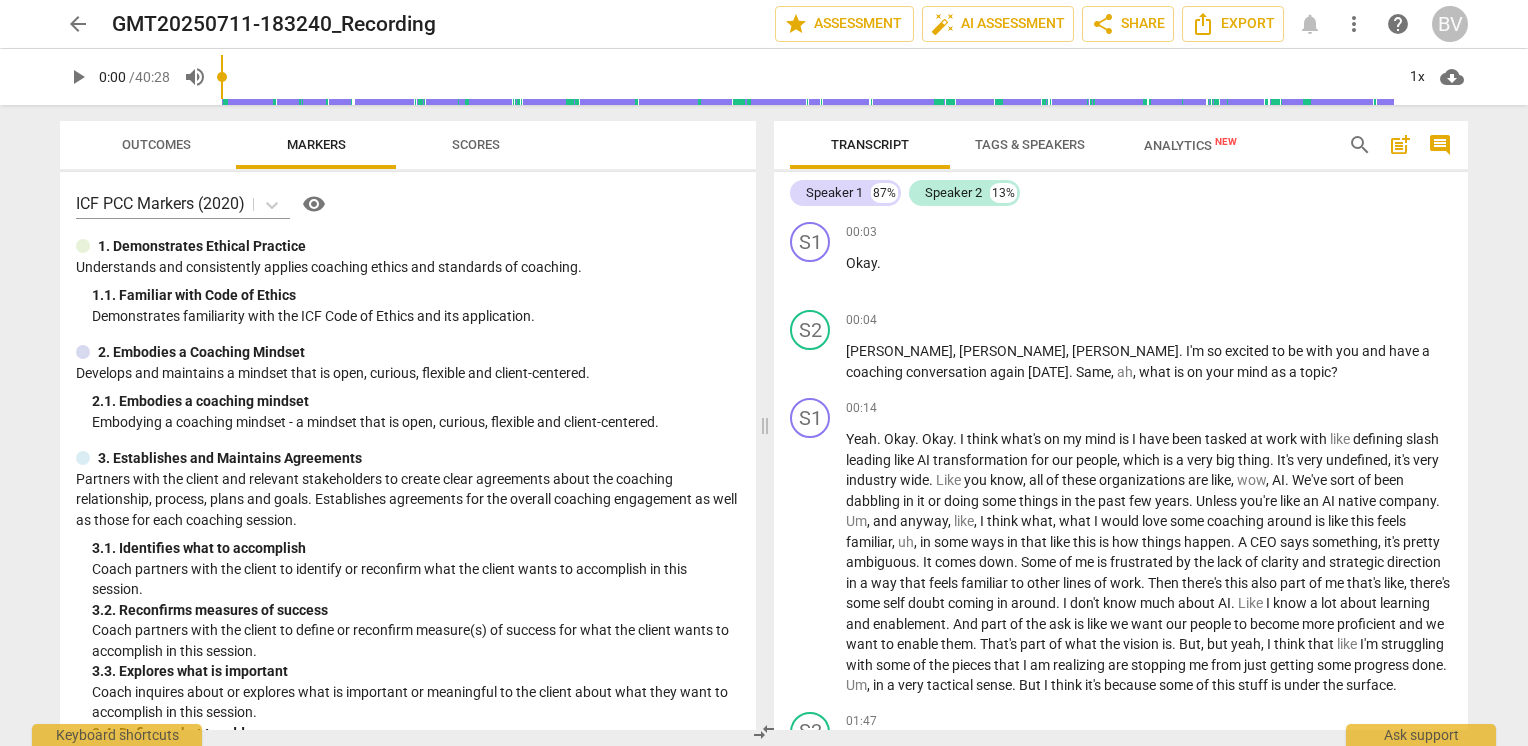 click on "Analytics   New" at bounding box center (1190, 145) 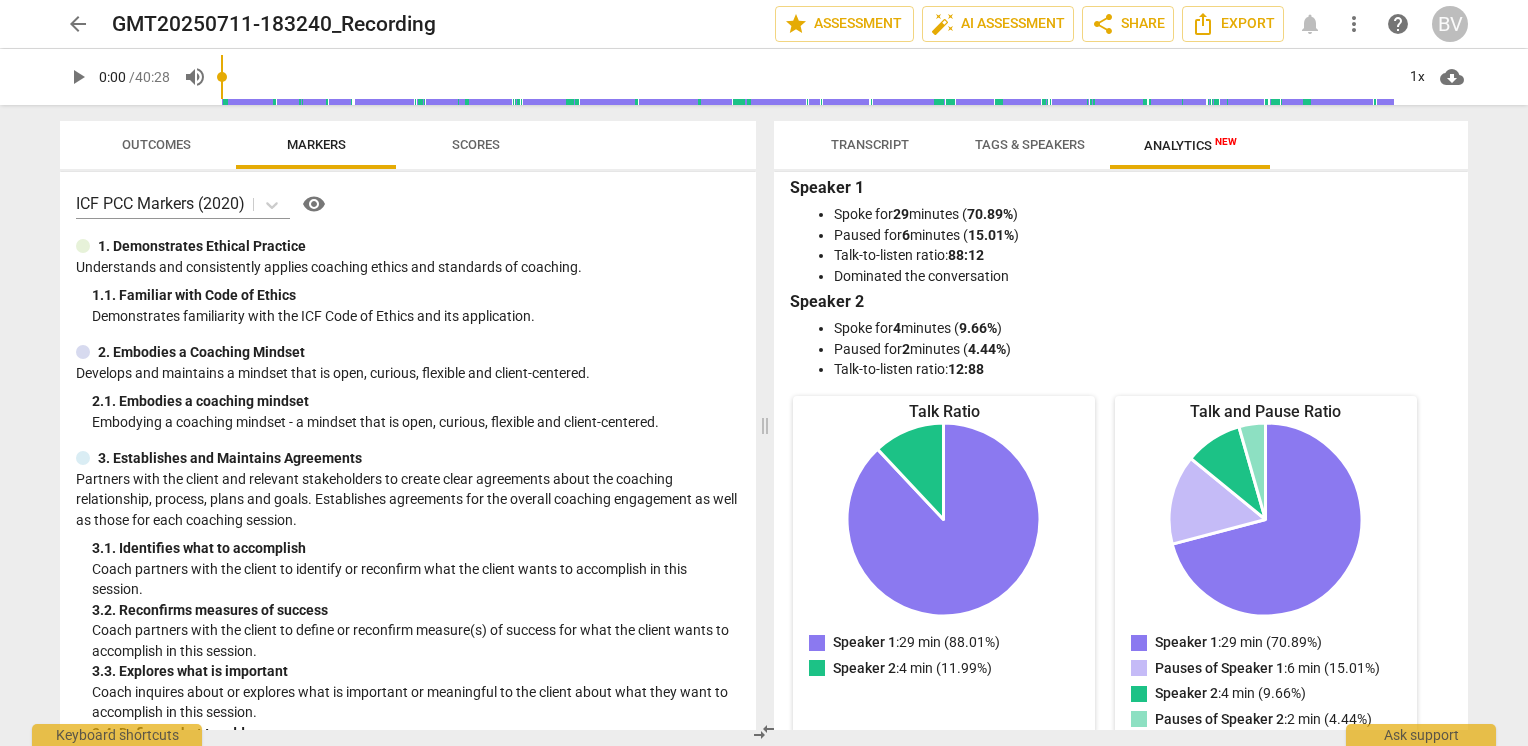 scroll, scrollTop: 0, scrollLeft: 0, axis: both 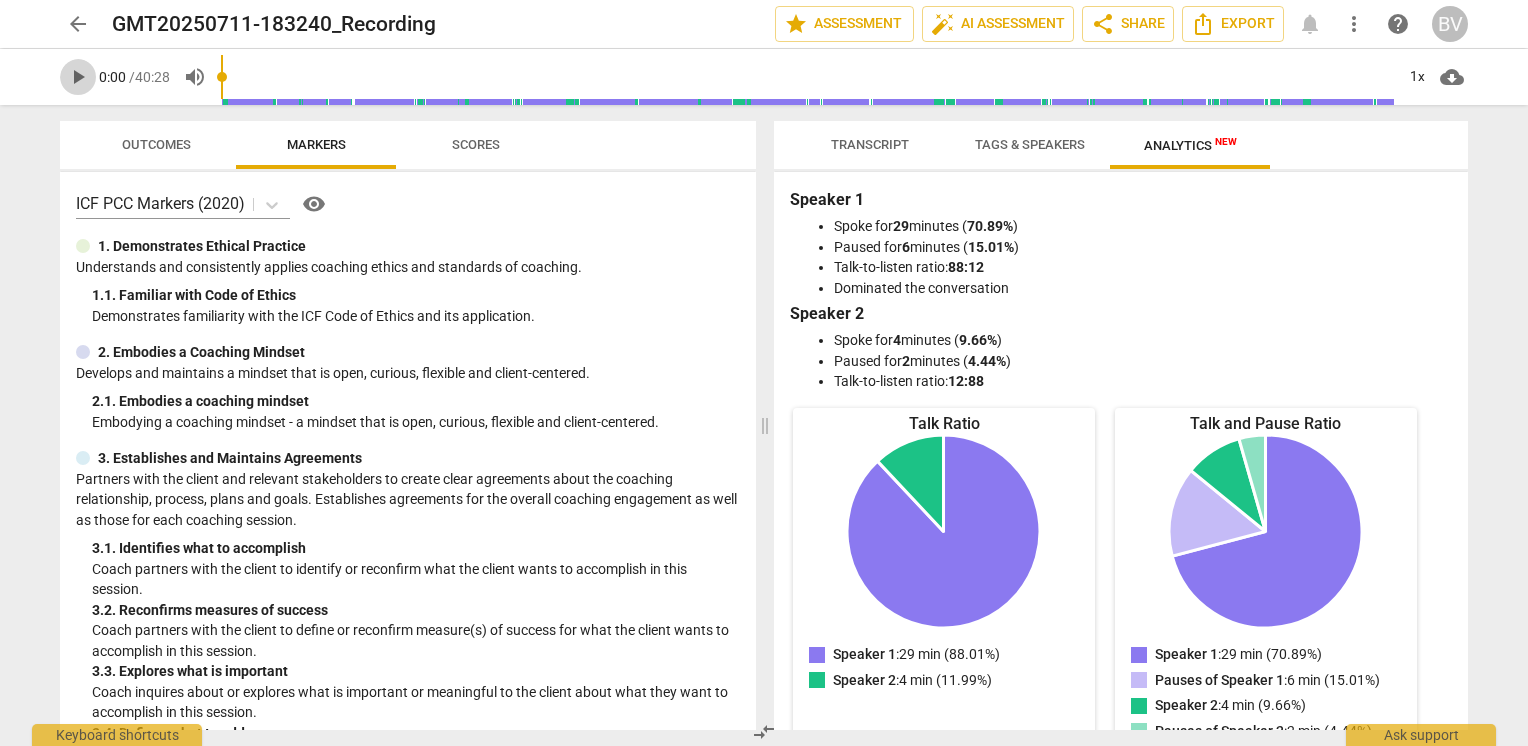 click on "play_arrow" at bounding box center (78, 77) 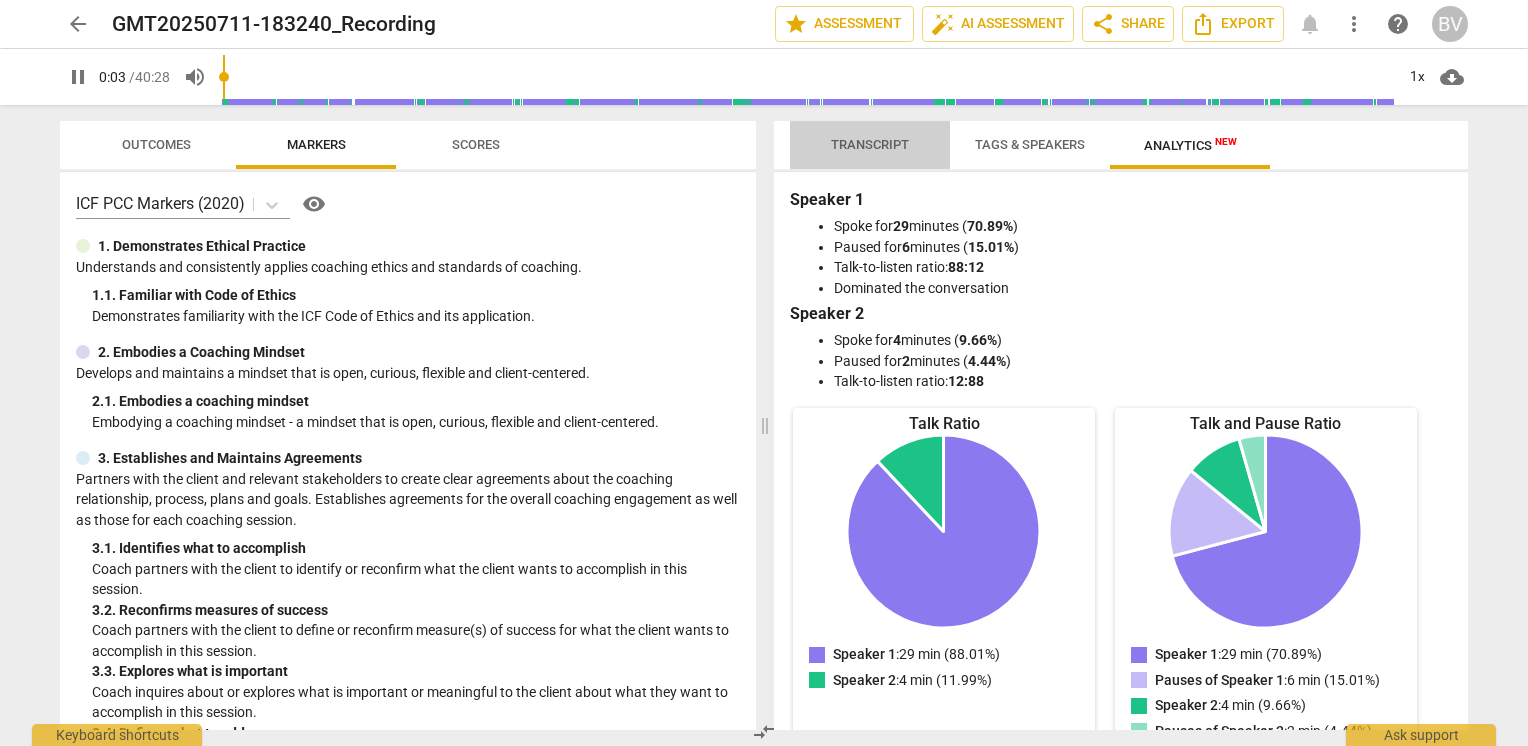click on "Transcript" at bounding box center [870, 144] 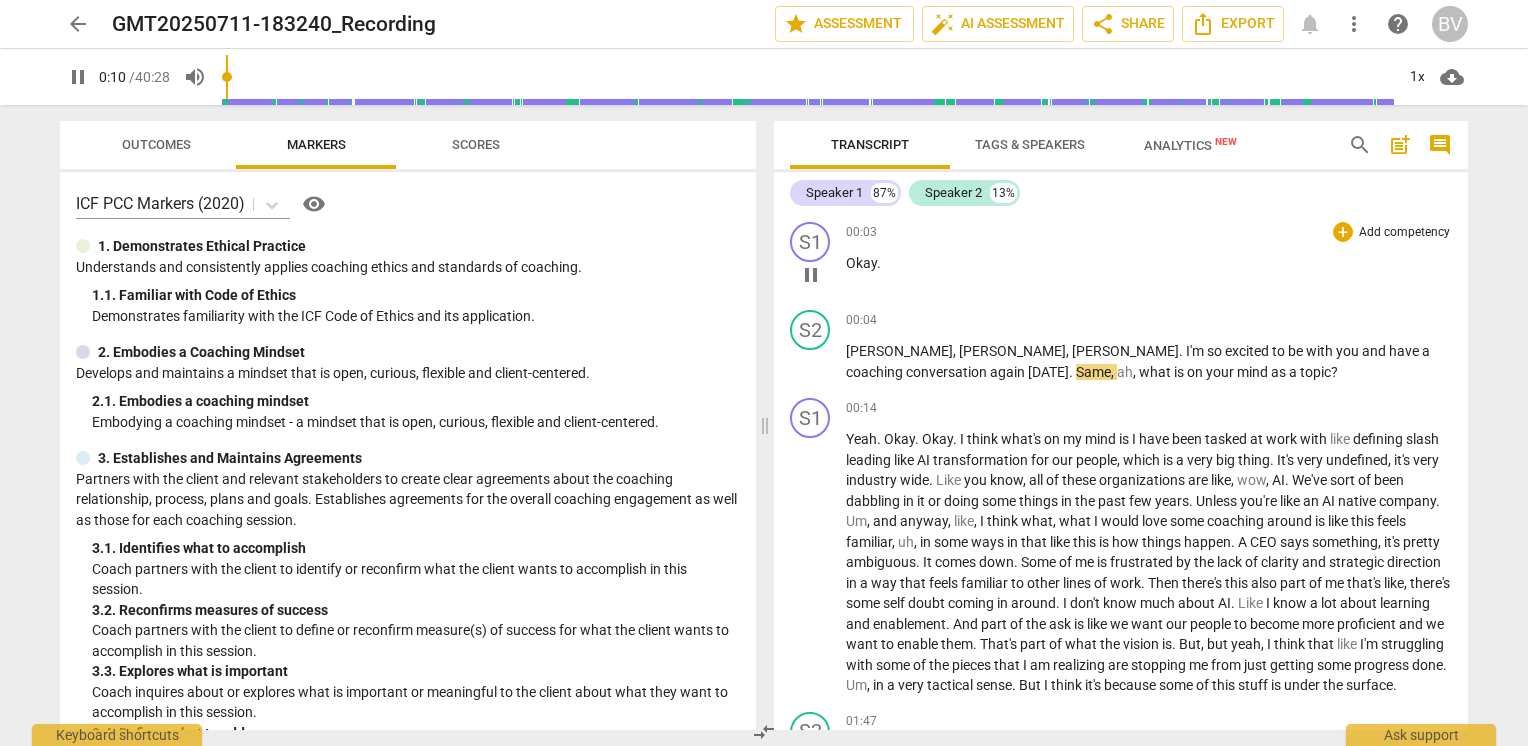 click on "Okay" at bounding box center (861, 263) 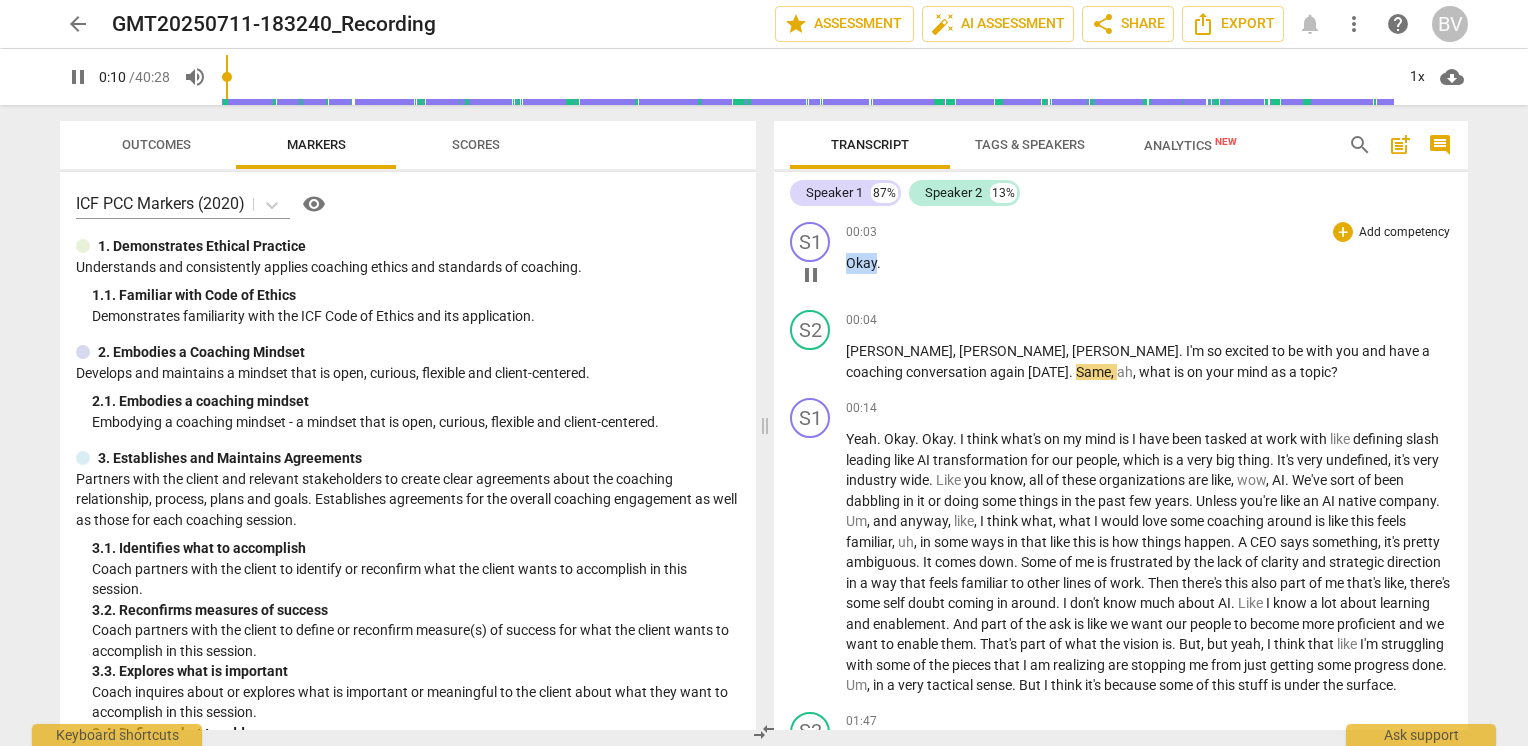 click on "Okay" at bounding box center [861, 263] 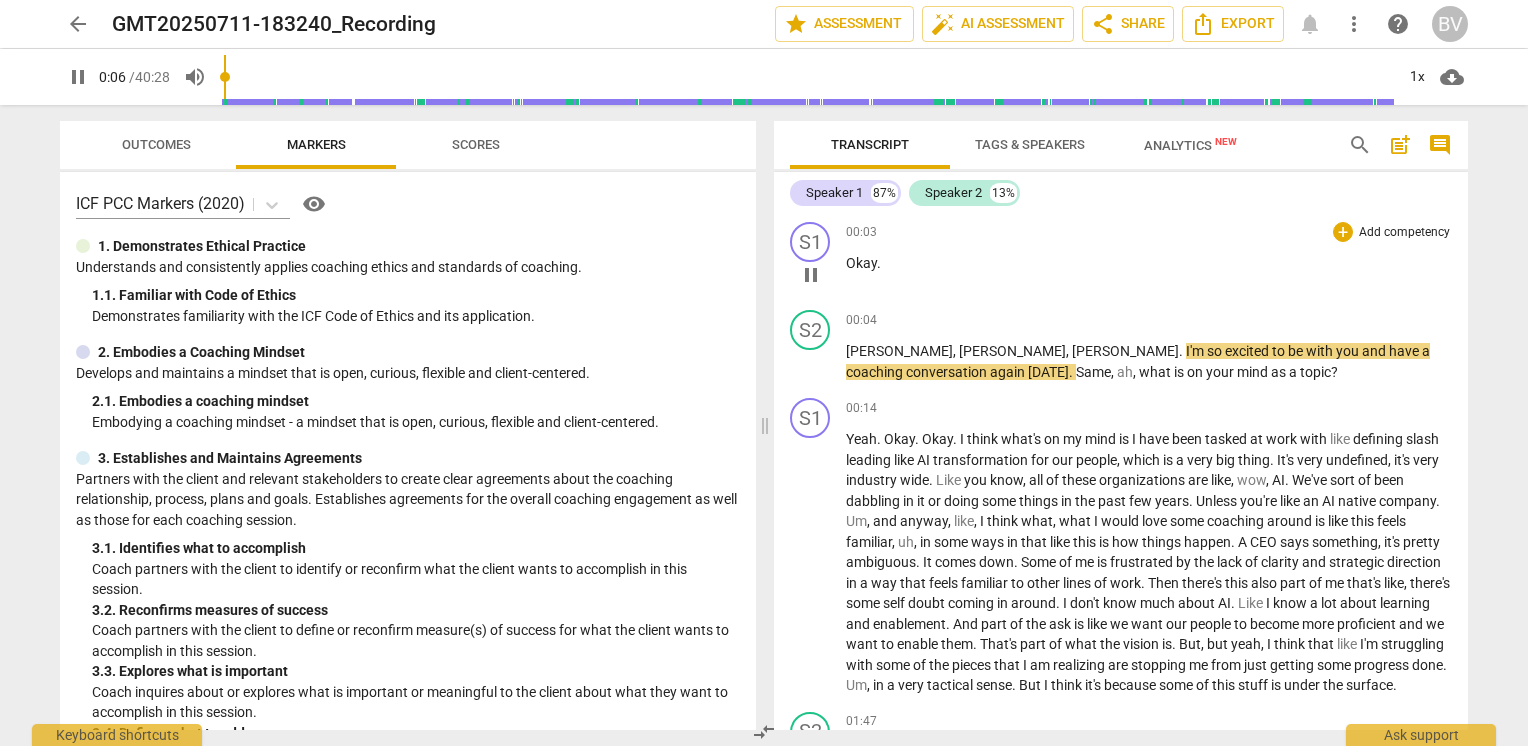 click on "Okay" at bounding box center (861, 263) 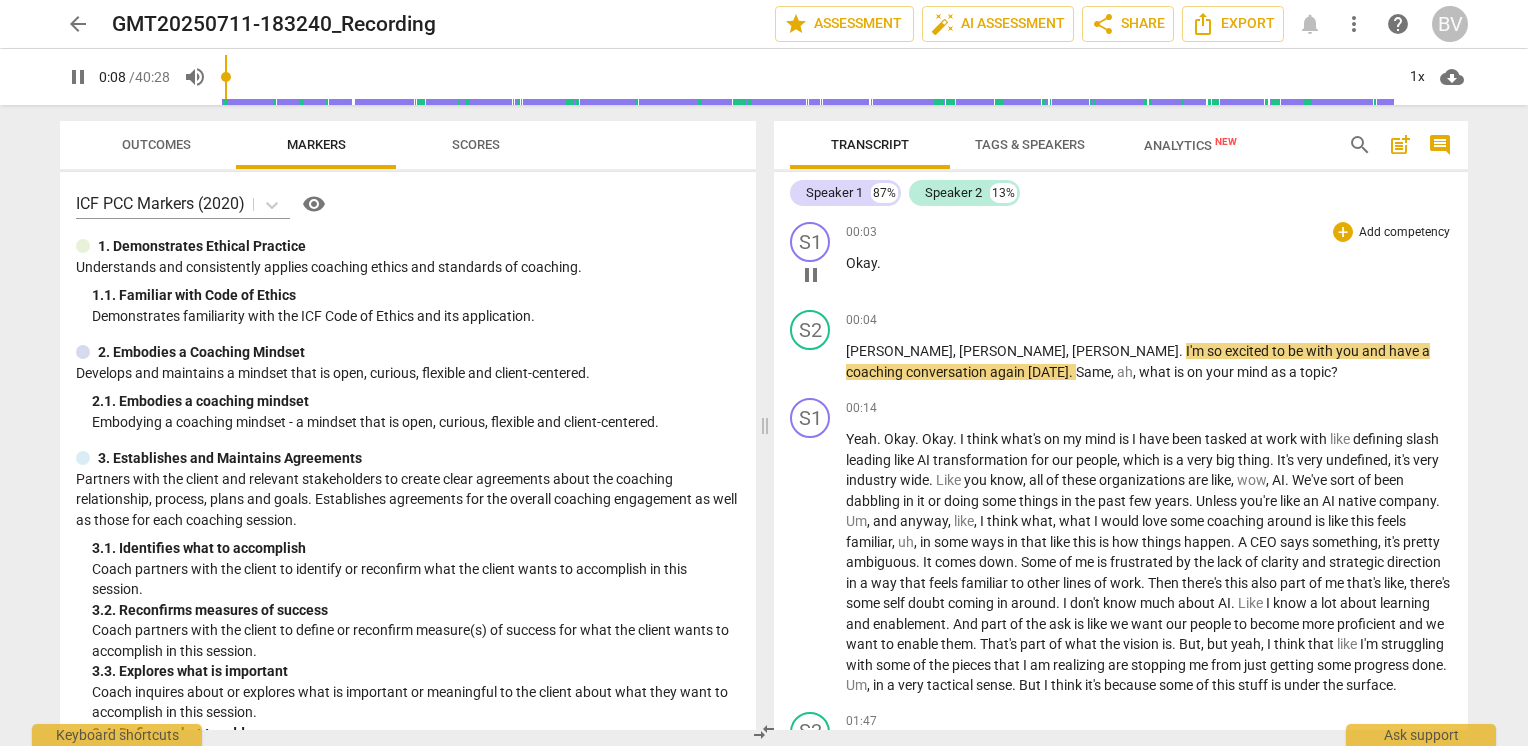 click on "Okay" at bounding box center (861, 263) 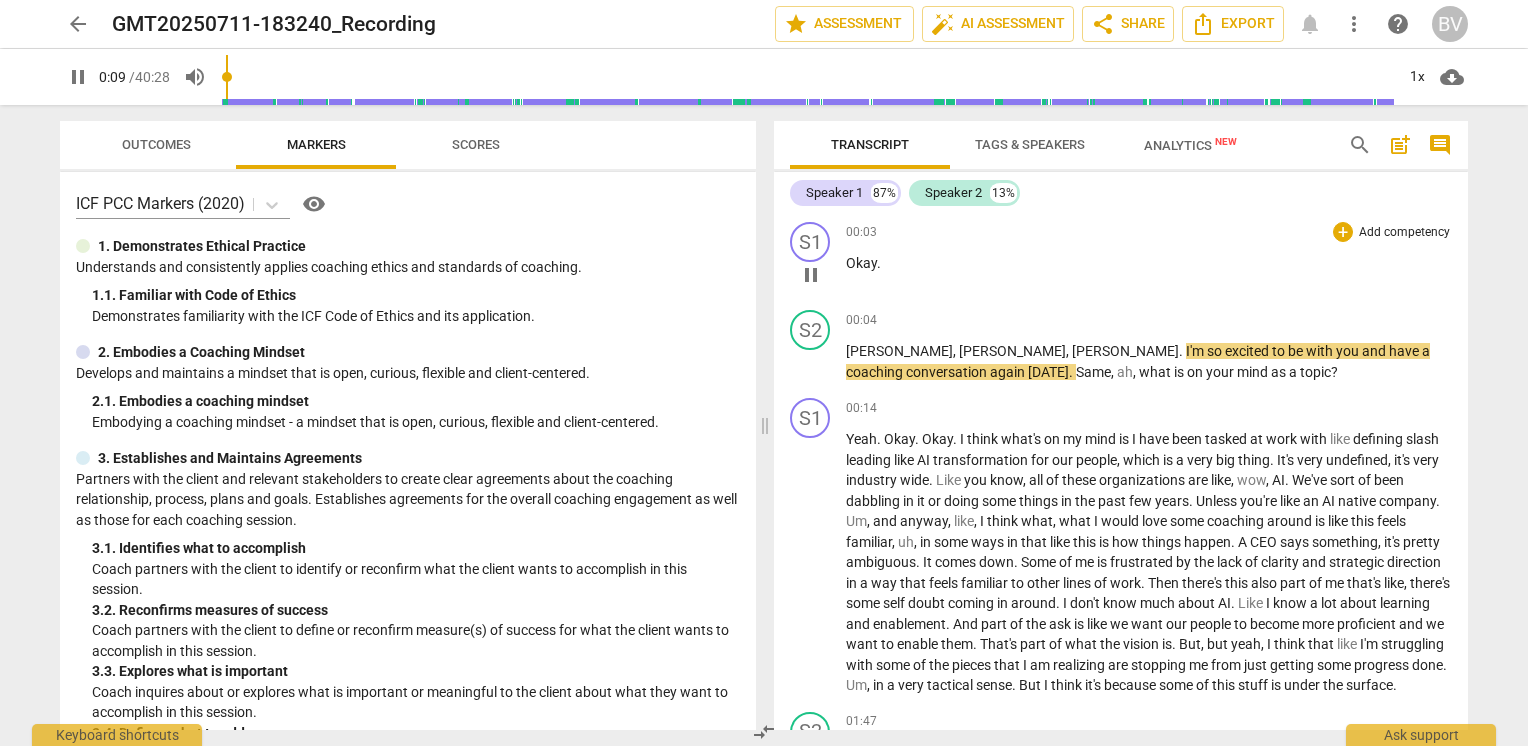 type on "10" 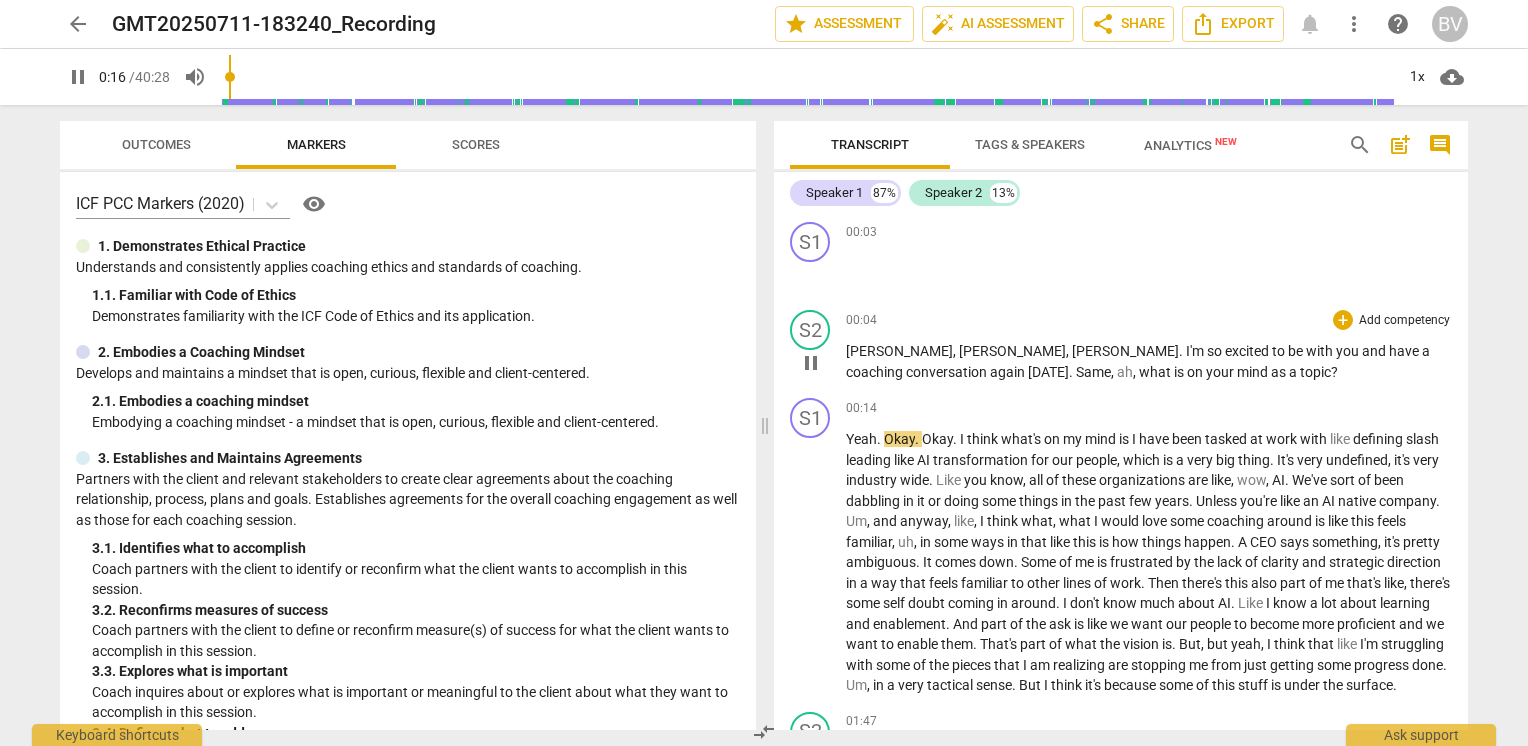 click on "[PERSON_NAME]" at bounding box center (899, 351) 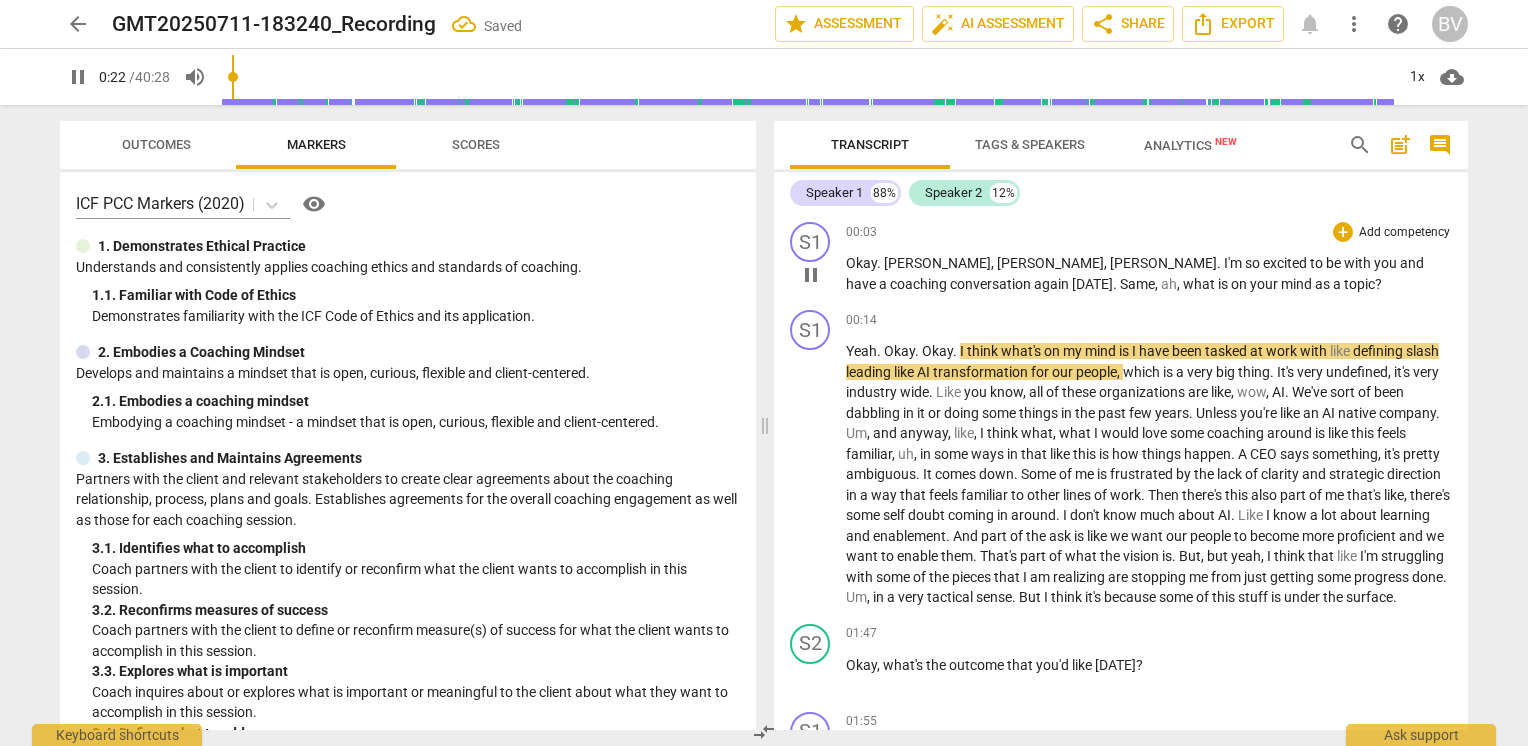 click on "Same" at bounding box center [1137, 284] 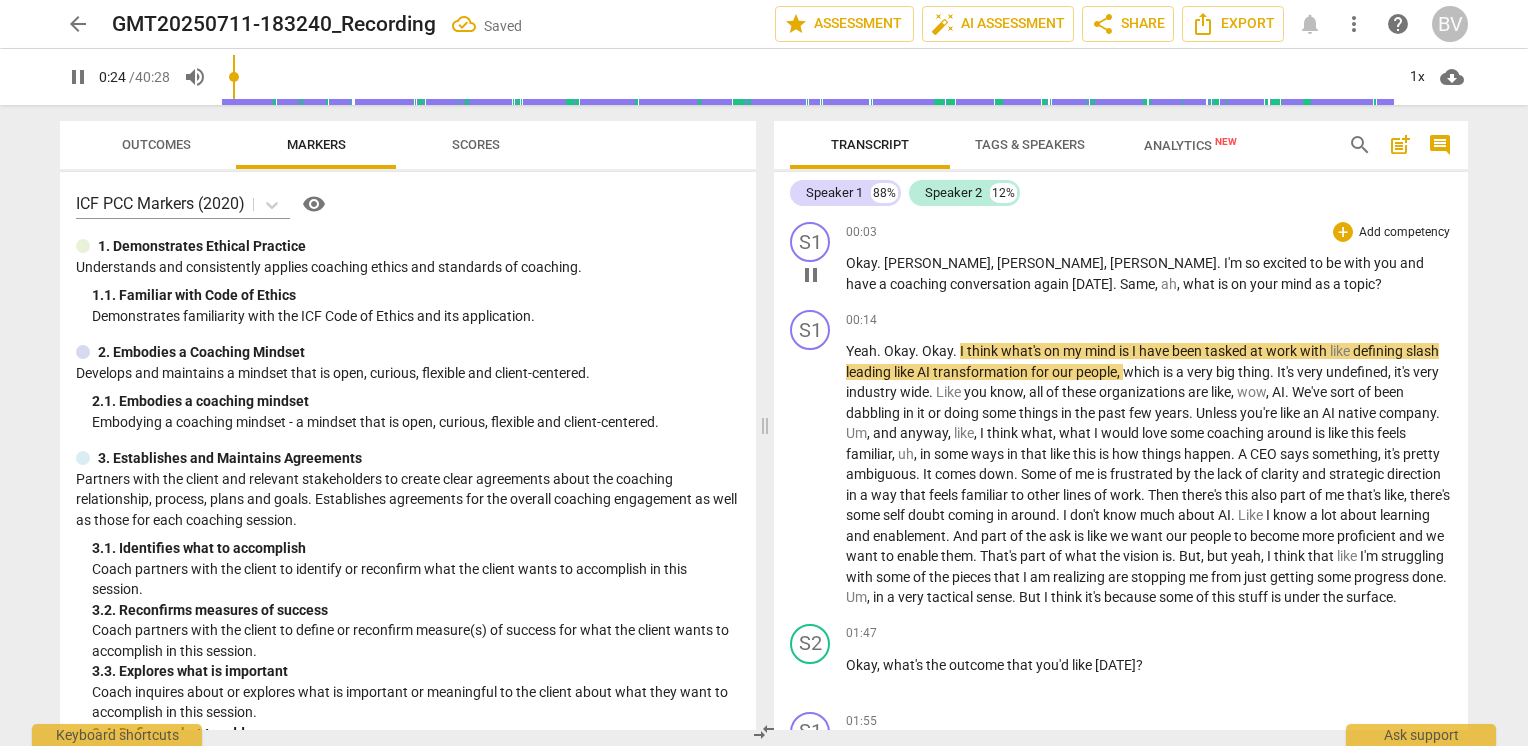 click on "Same" at bounding box center [1137, 284] 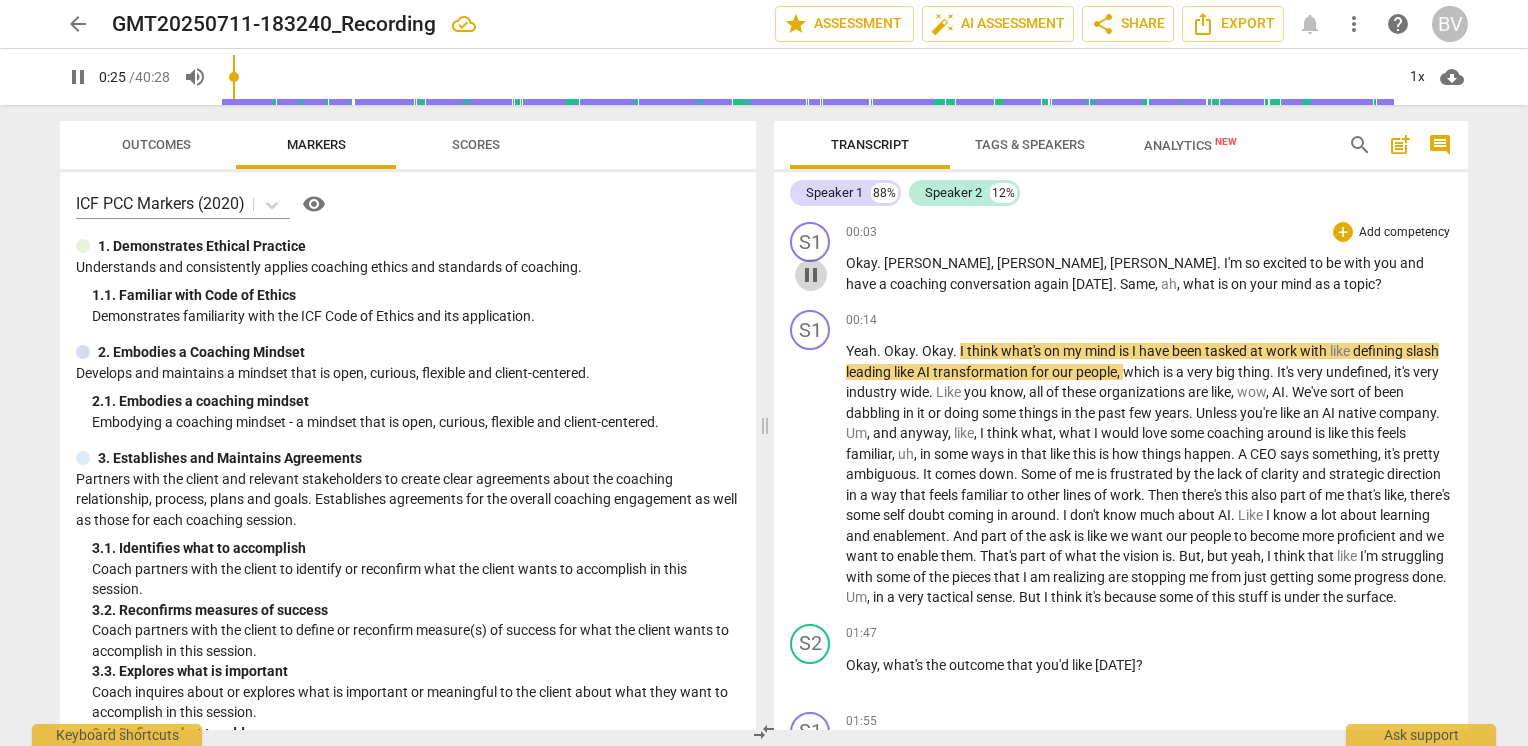click on "pause" at bounding box center (811, 275) 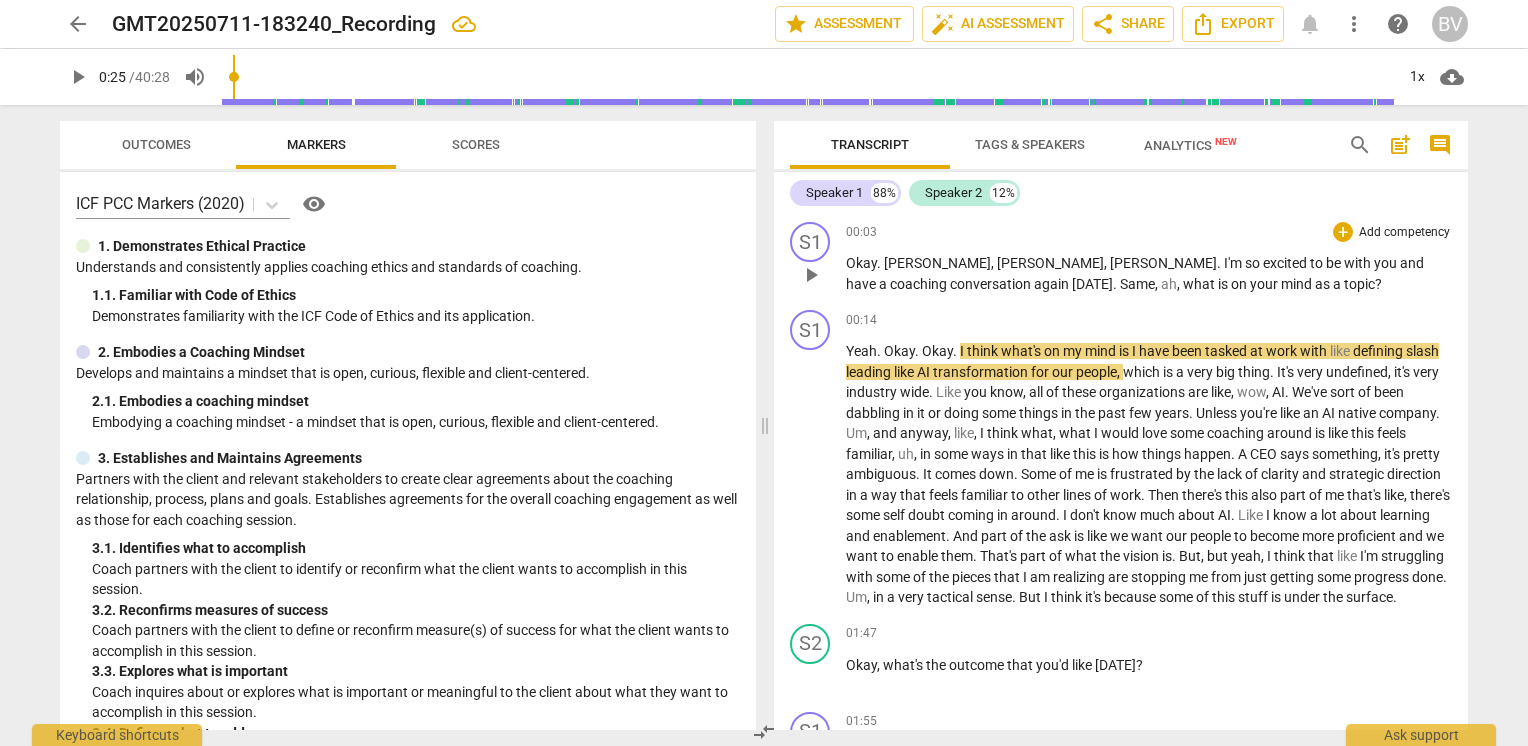 click on "Same" at bounding box center [1137, 284] 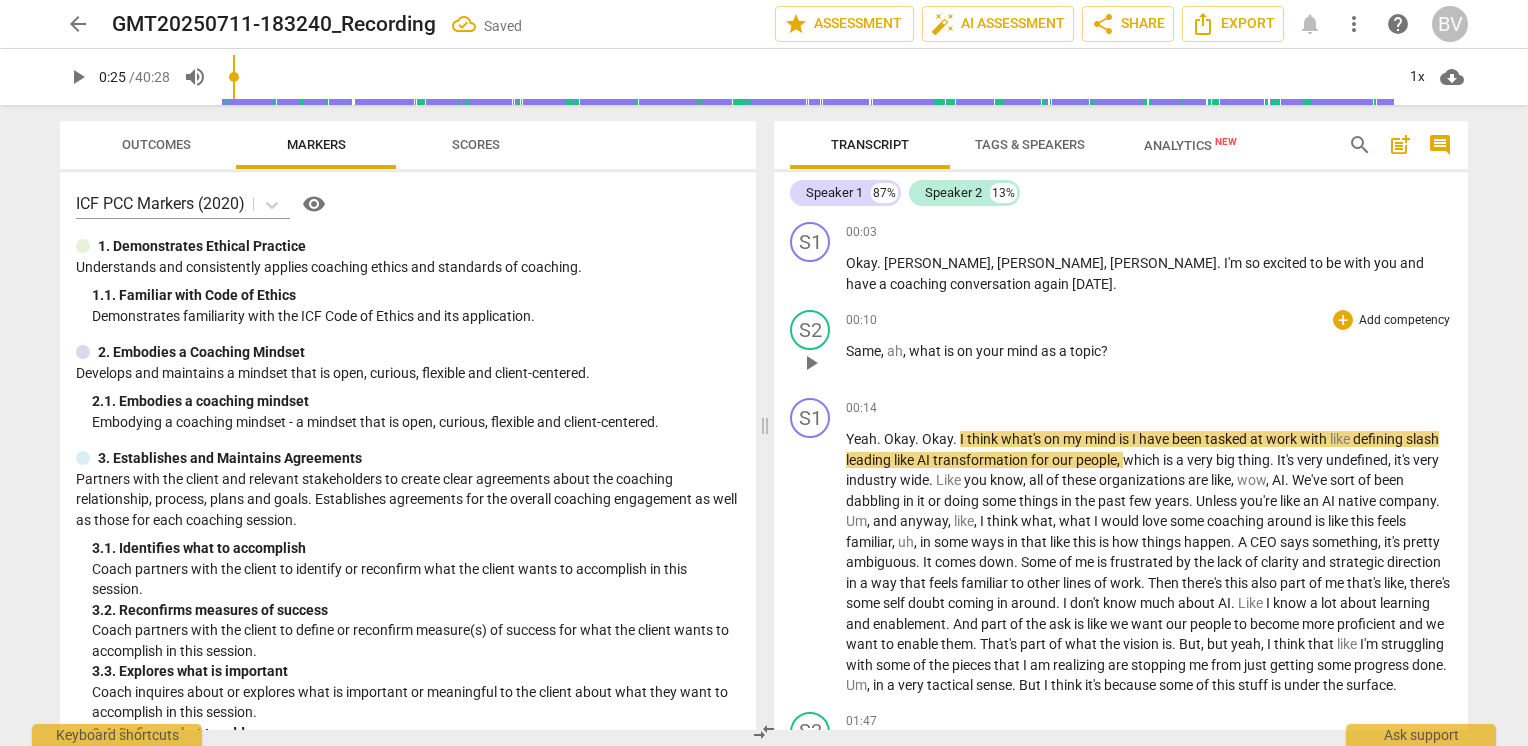 click on "what" at bounding box center [926, 351] 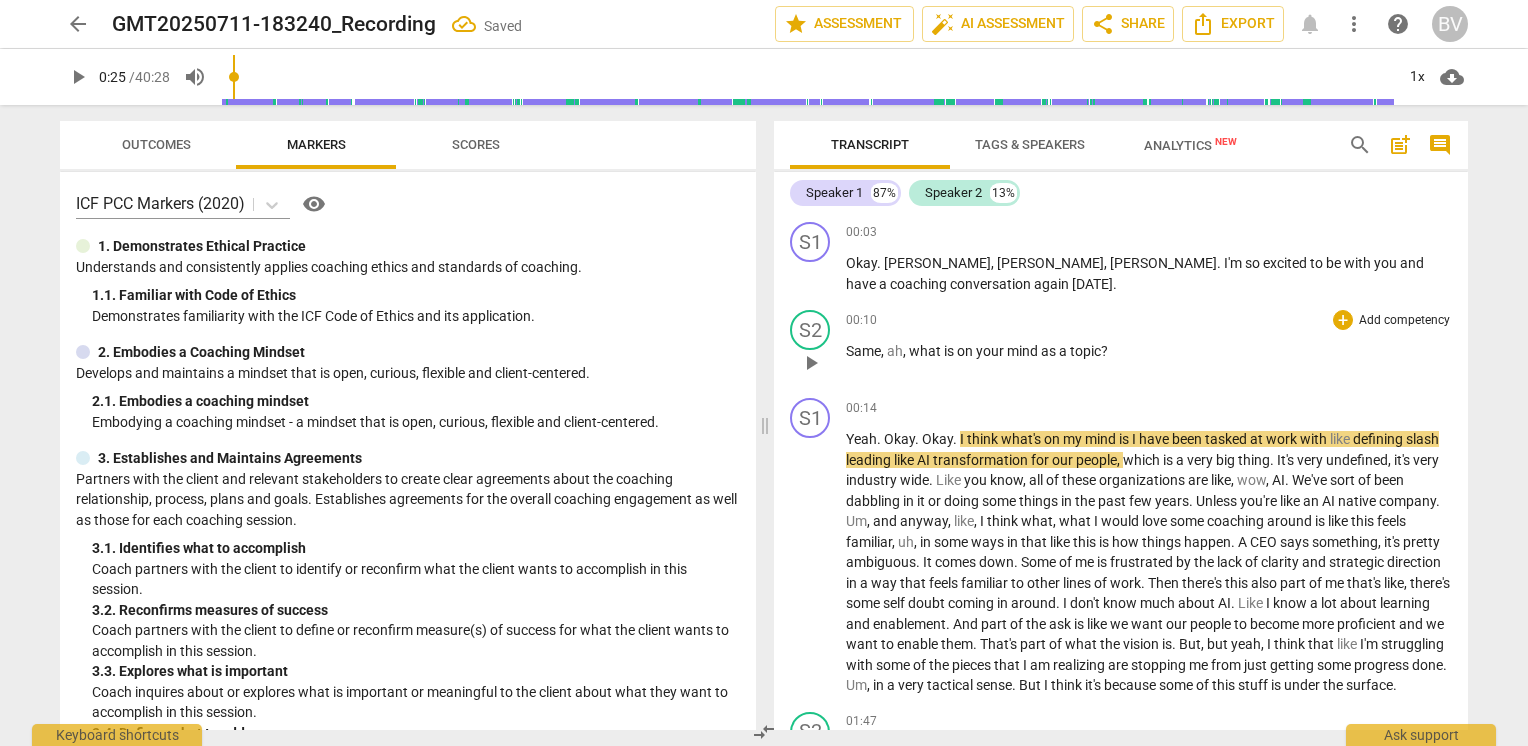 click on "ah" at bounding box center [895, 351] 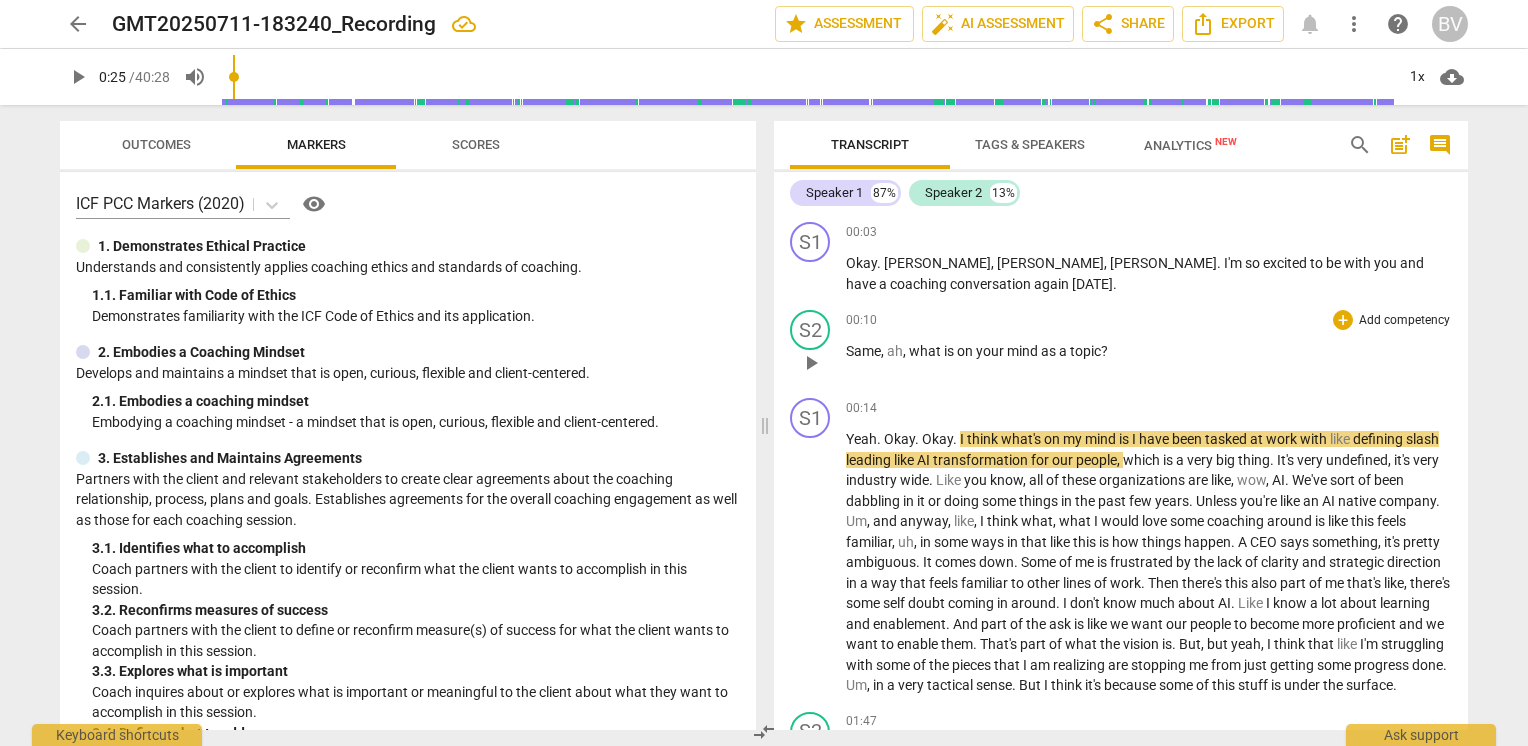 type 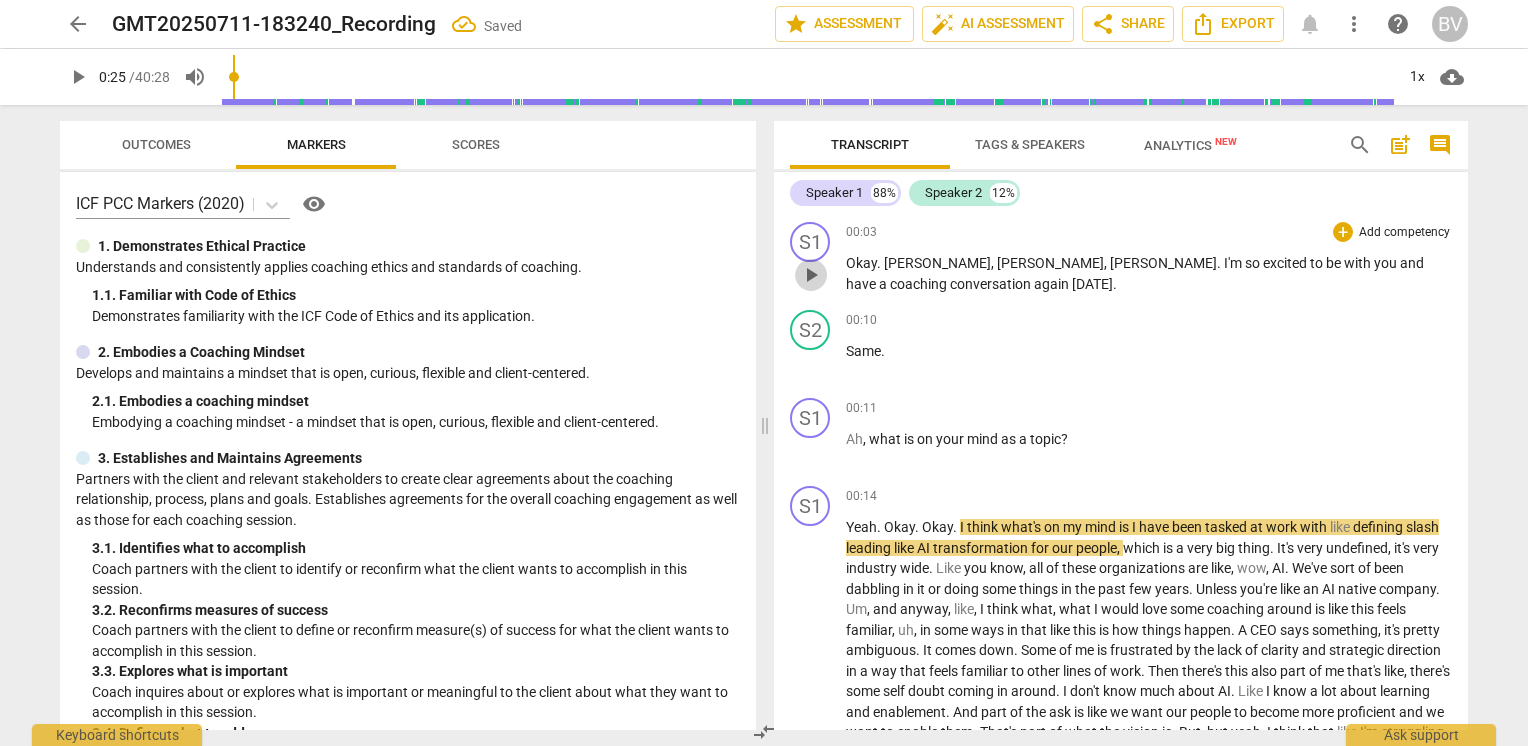 click on "play_arrow" at bounding box center (811, 275) 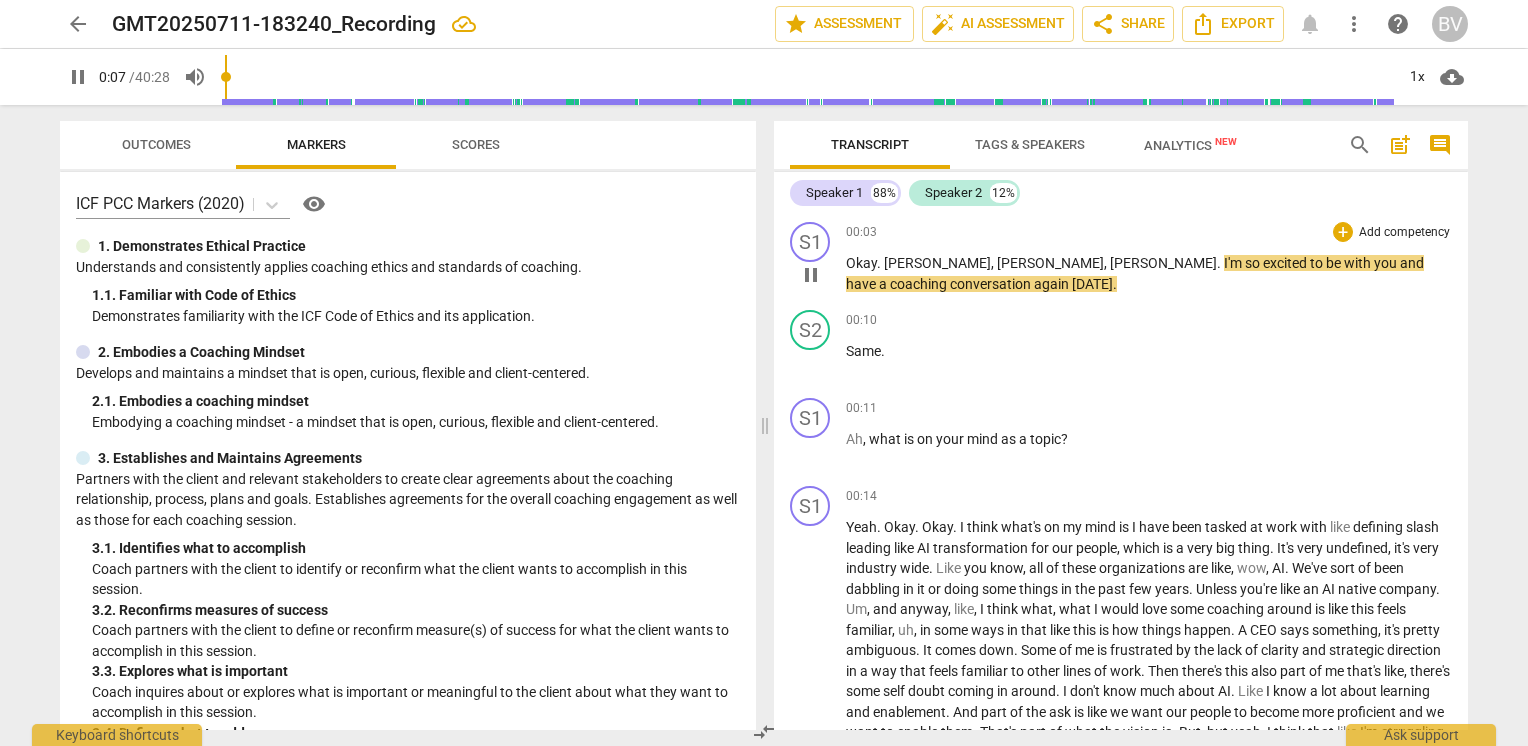 click on "." at bounding box center [880, 263] 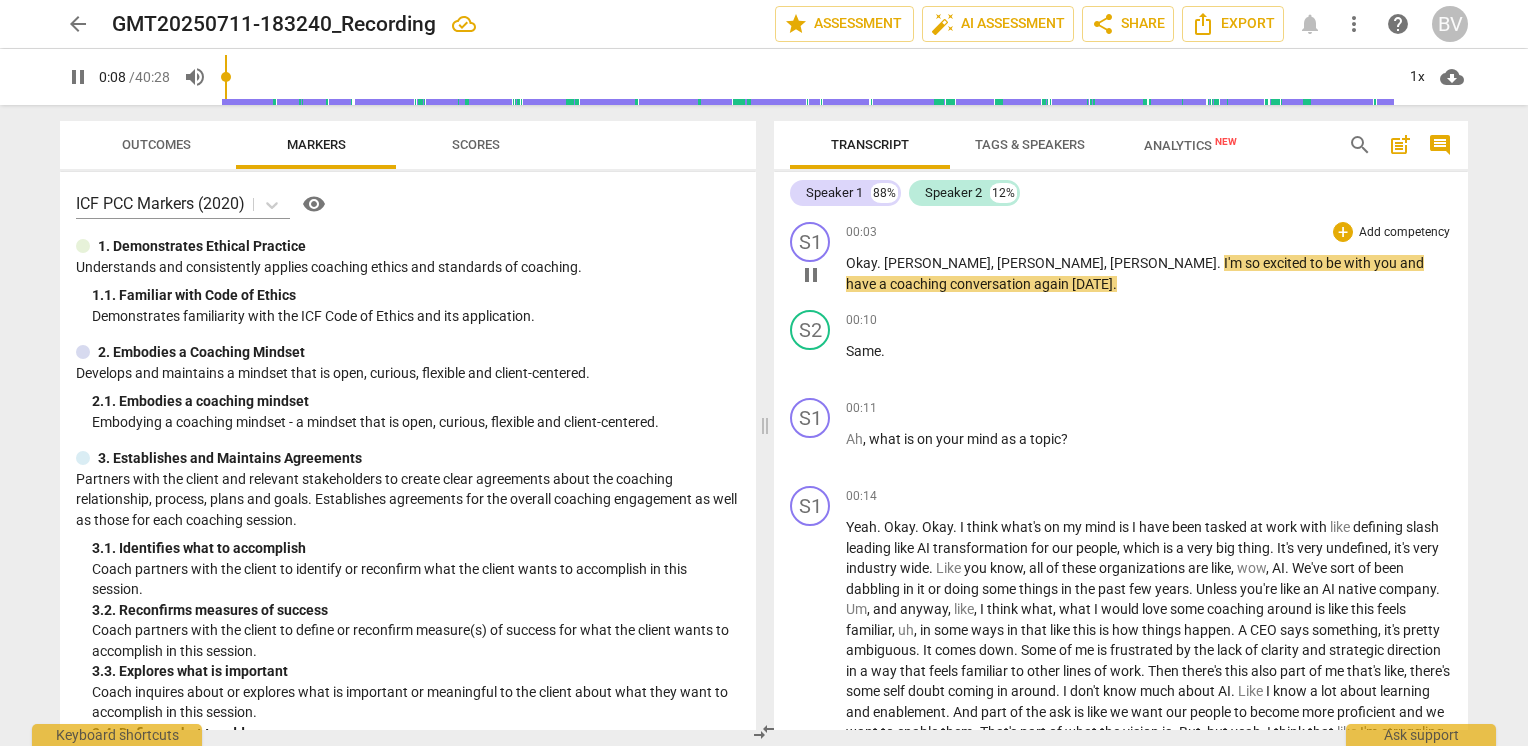 type on "9" 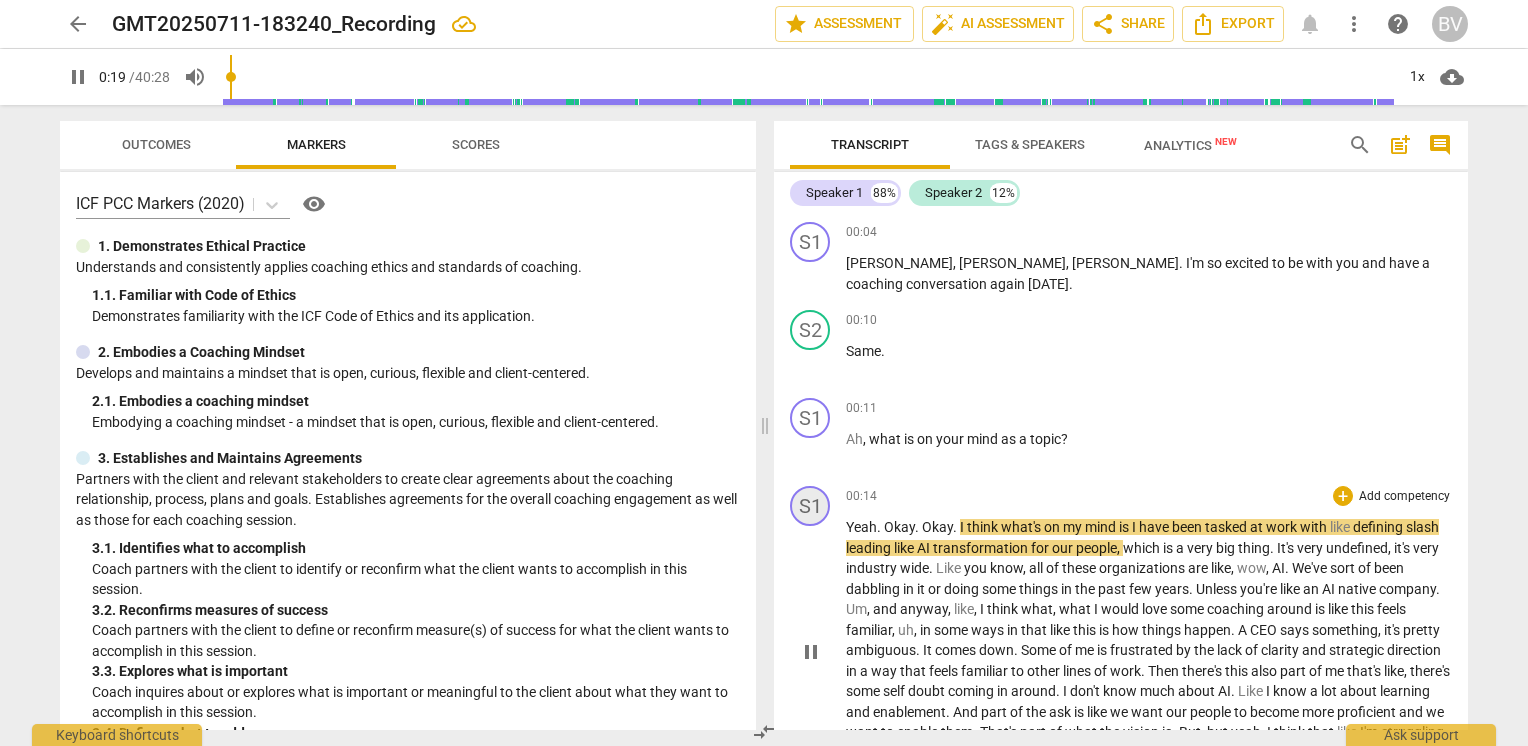 click on "S1" at bounding box center [810, 506] 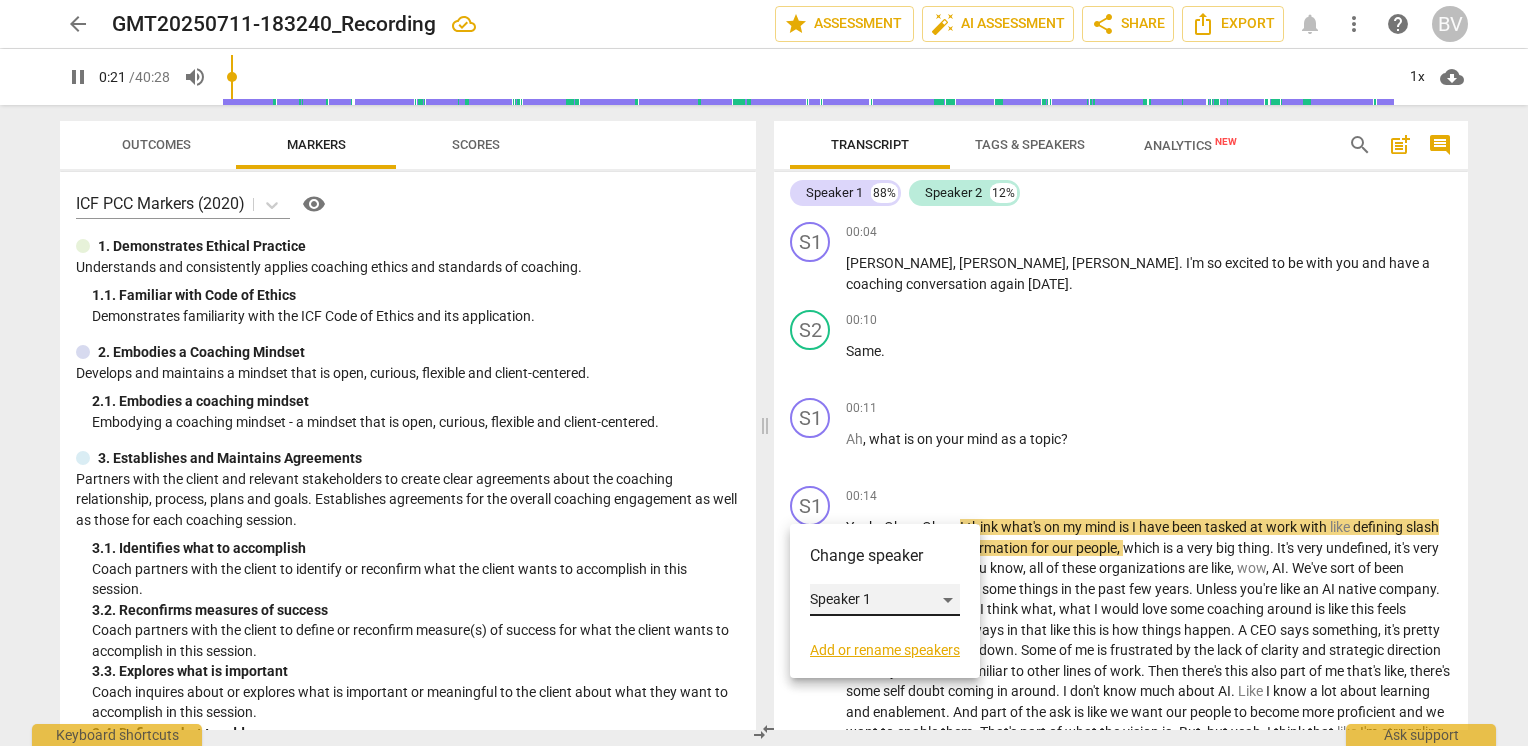 click on "Speaker 1" at bounding box center [885, 600] 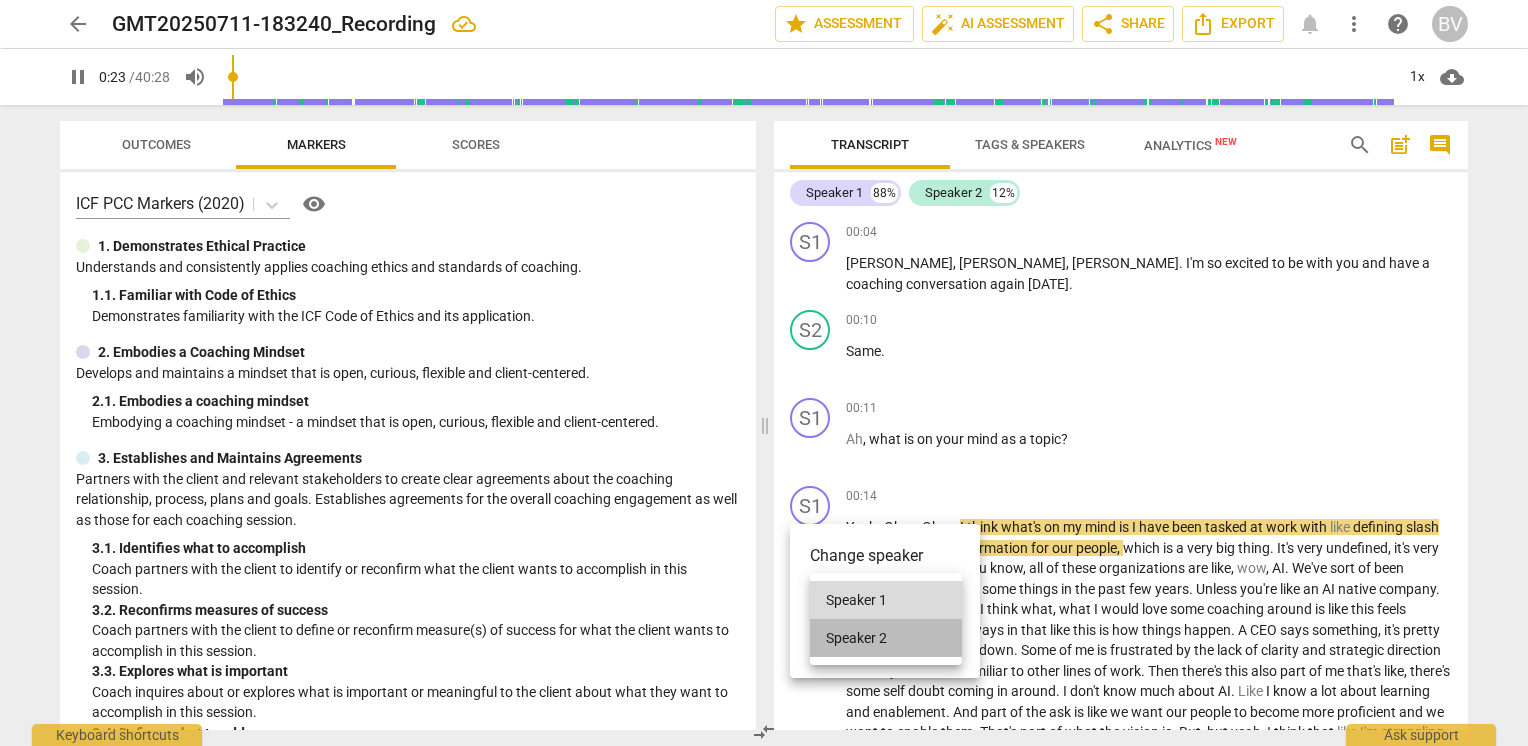 click on "Speaker 2" at bounding box center (886, 638) 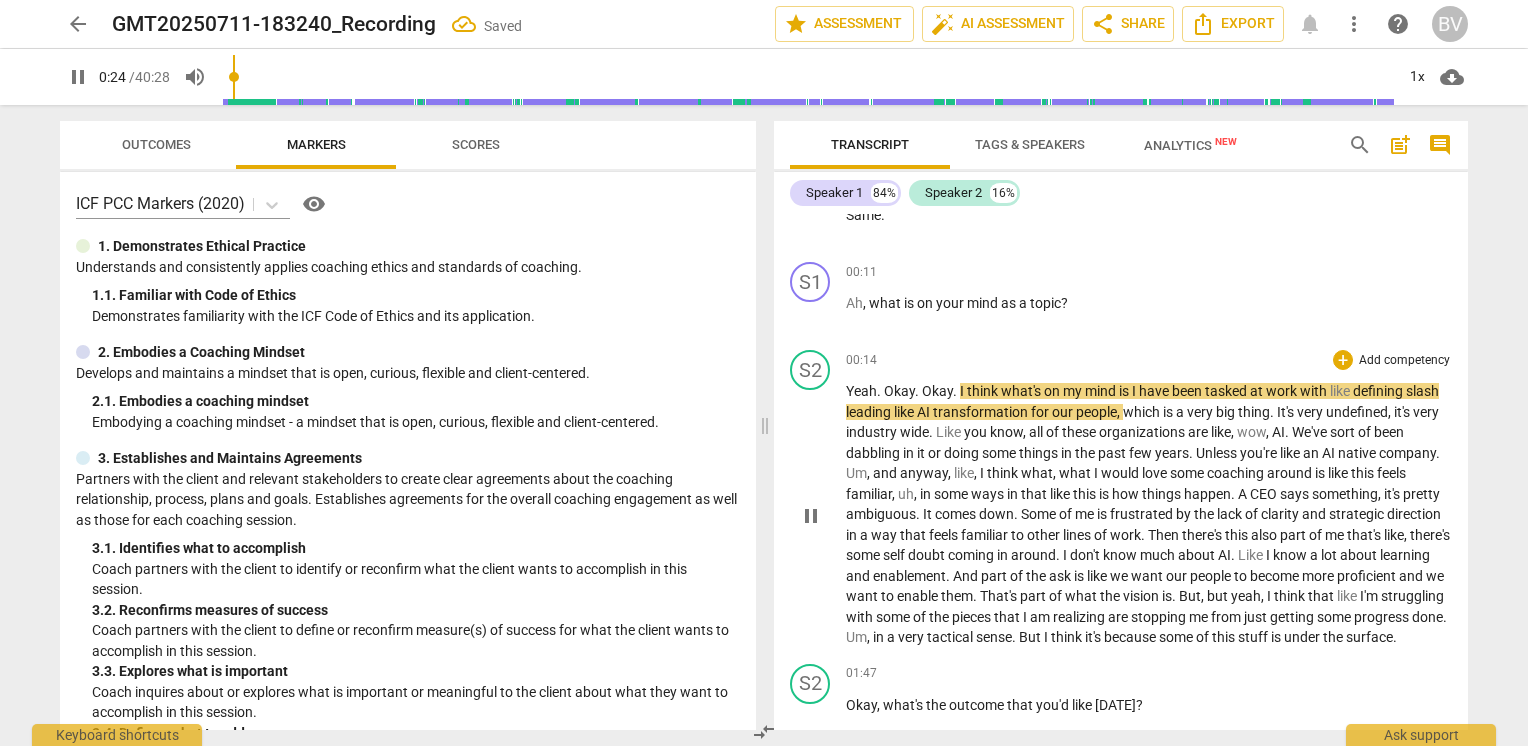 scroll, scrollTop: 200, scrollLeft: 0, axis: vertical 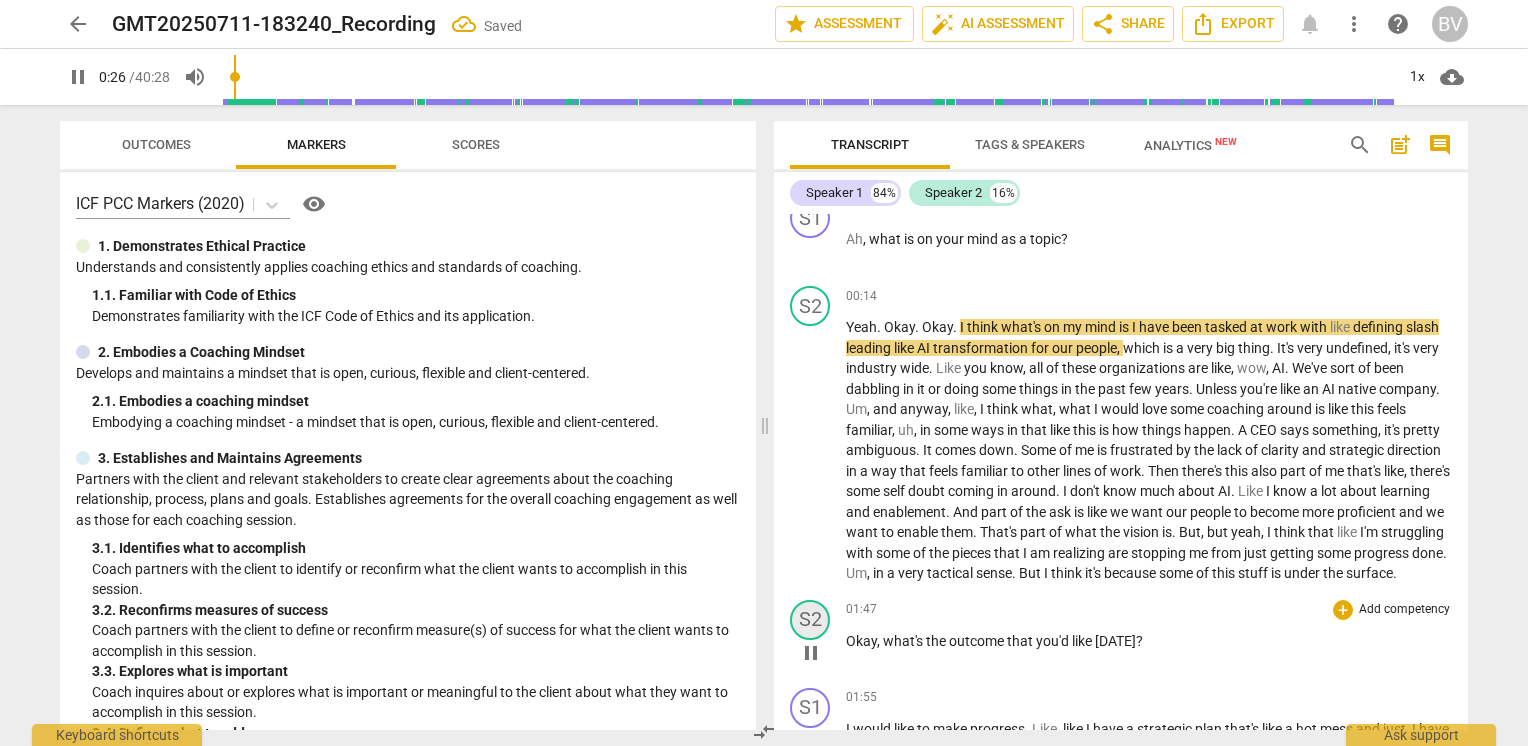 click on "S2" at bounding box center [810, 620] 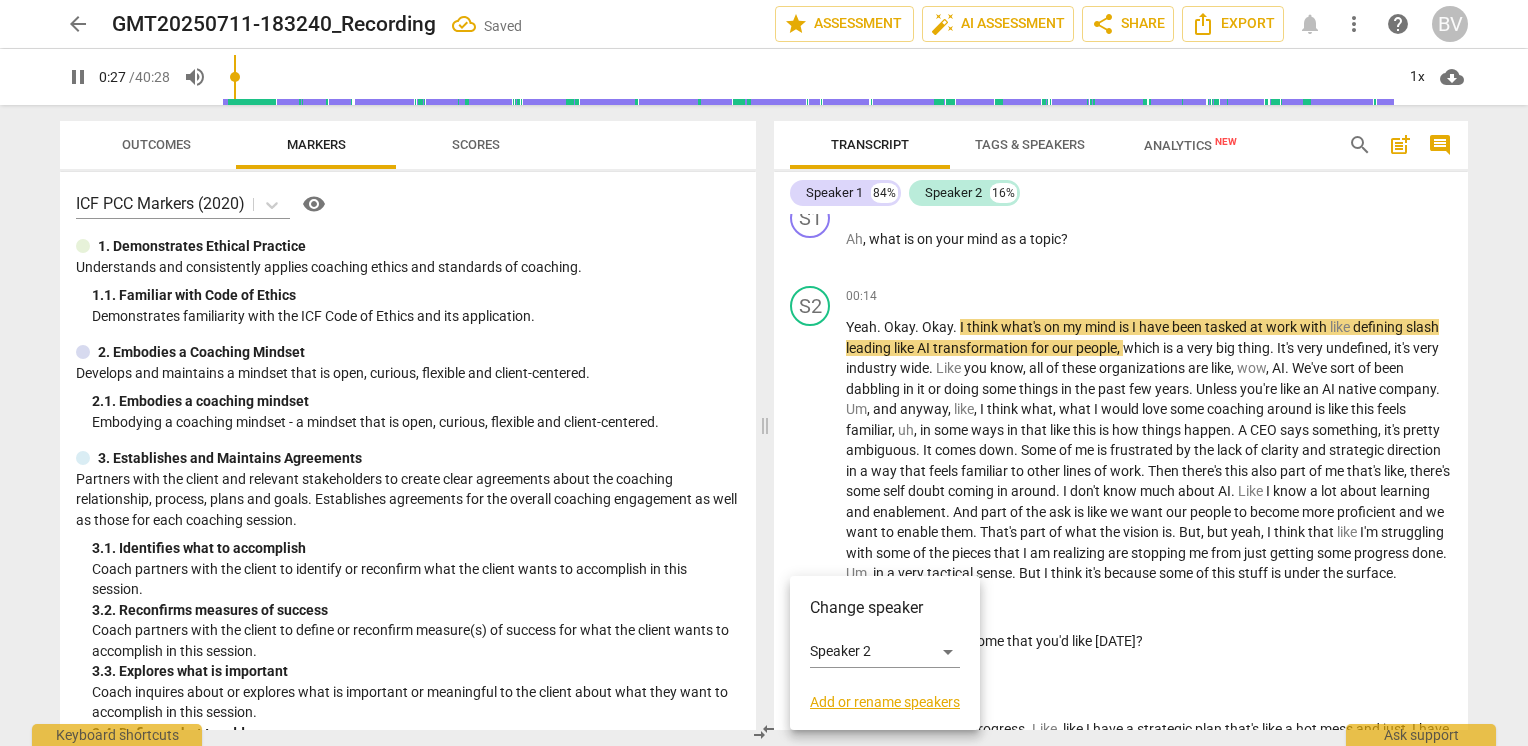 click on "Change speaker" at bounding box center [885, 608] 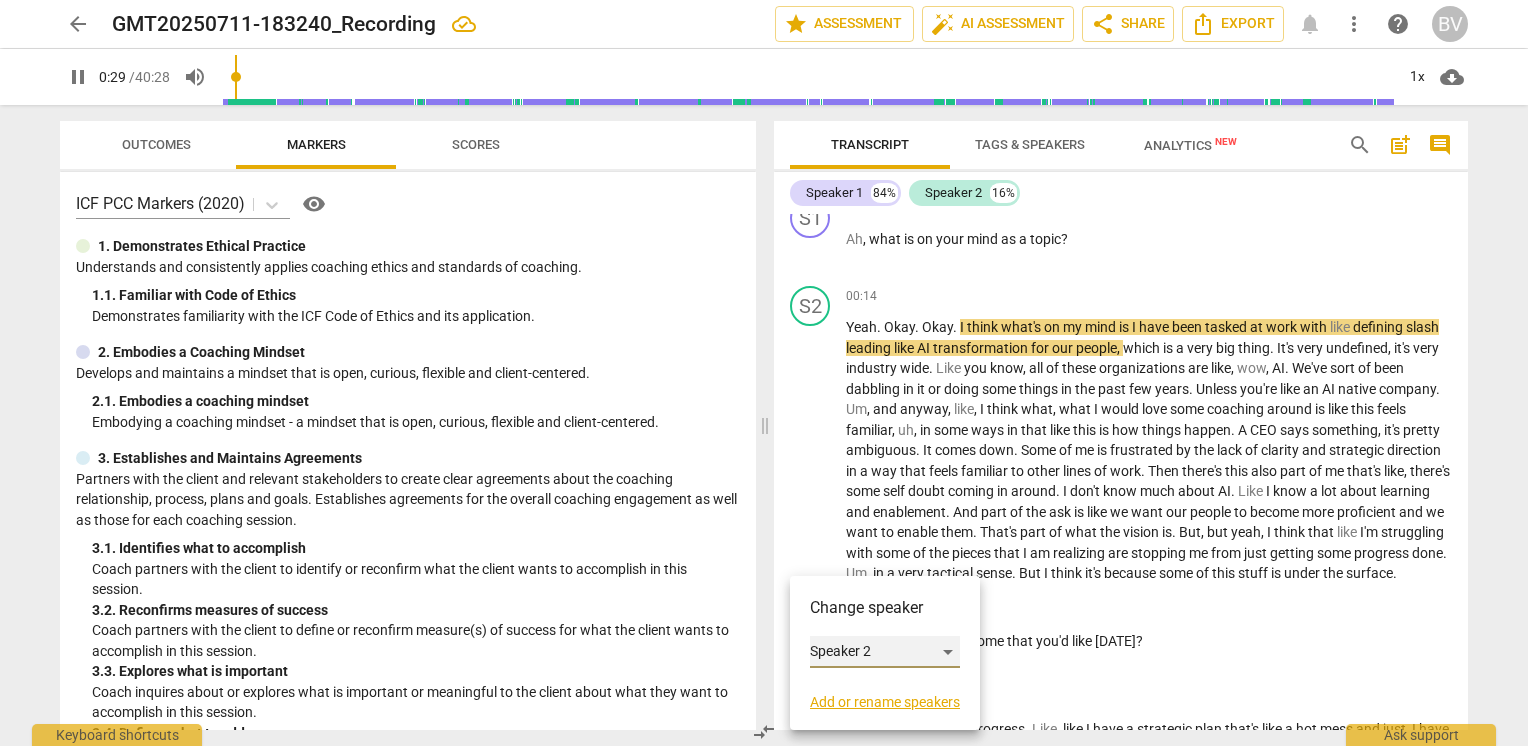 click on "Speaker 2" at bounding box center [885, 652] 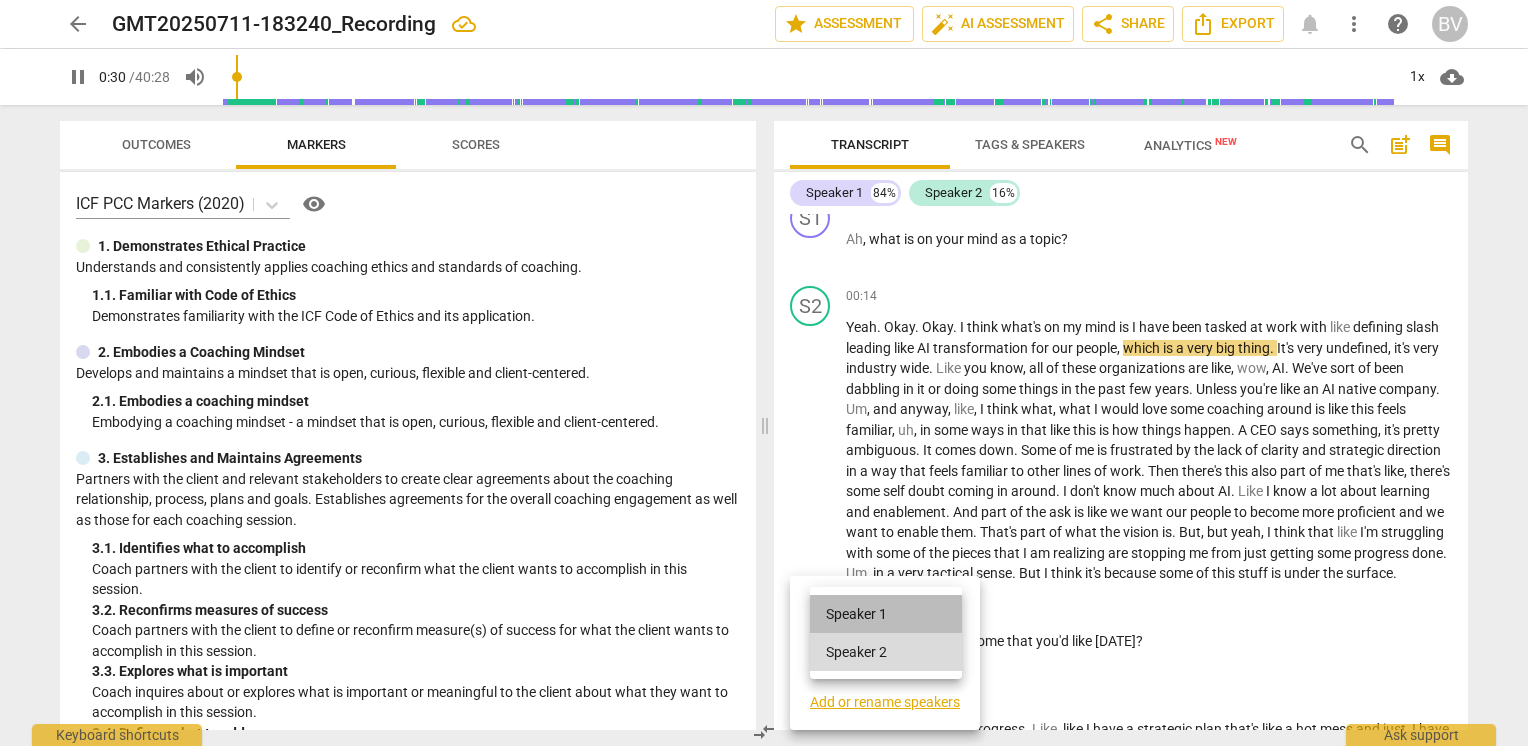 click on "Speaker 1" at bounding box center (886, 614) 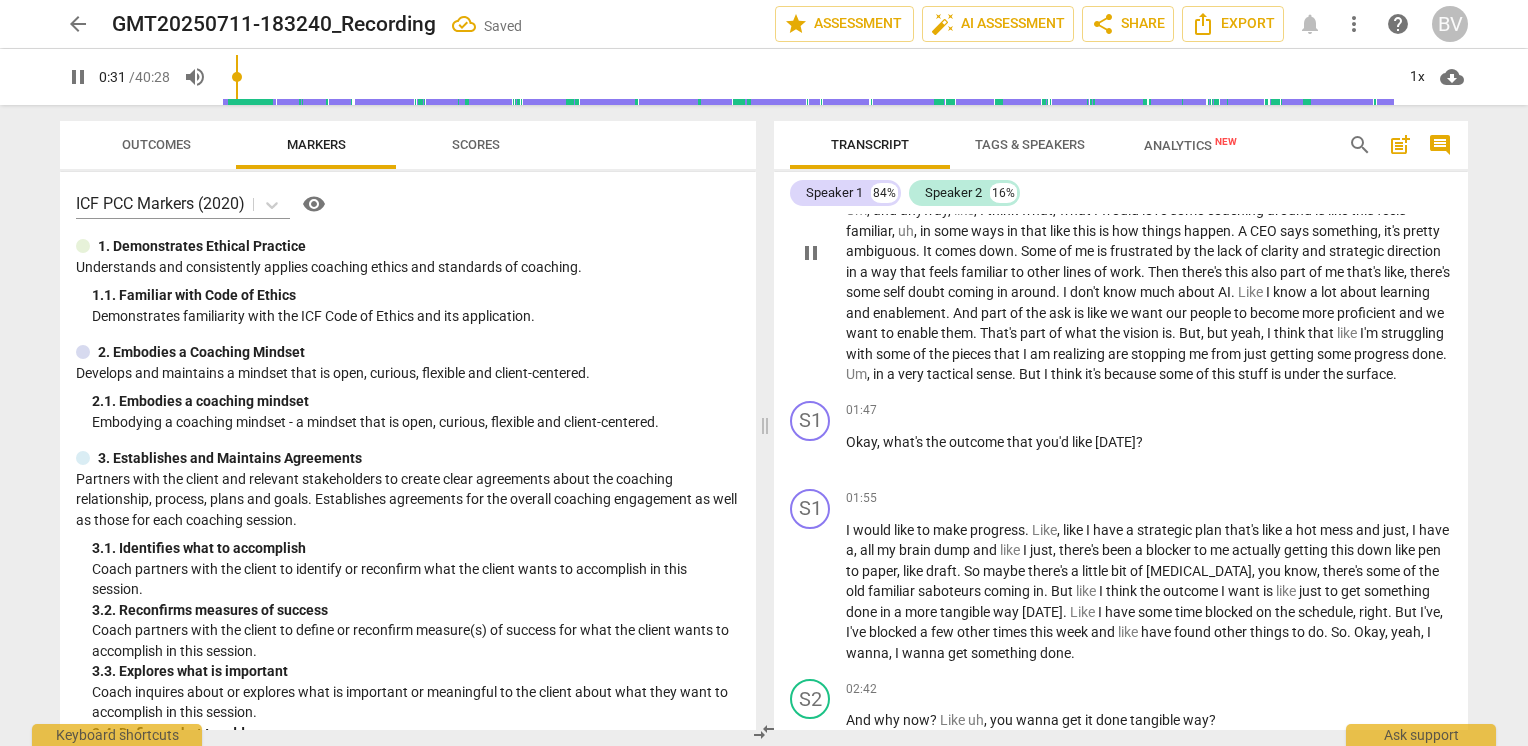 scroll, scrollTop: 400, scrollLeft: 0, axis: vertical 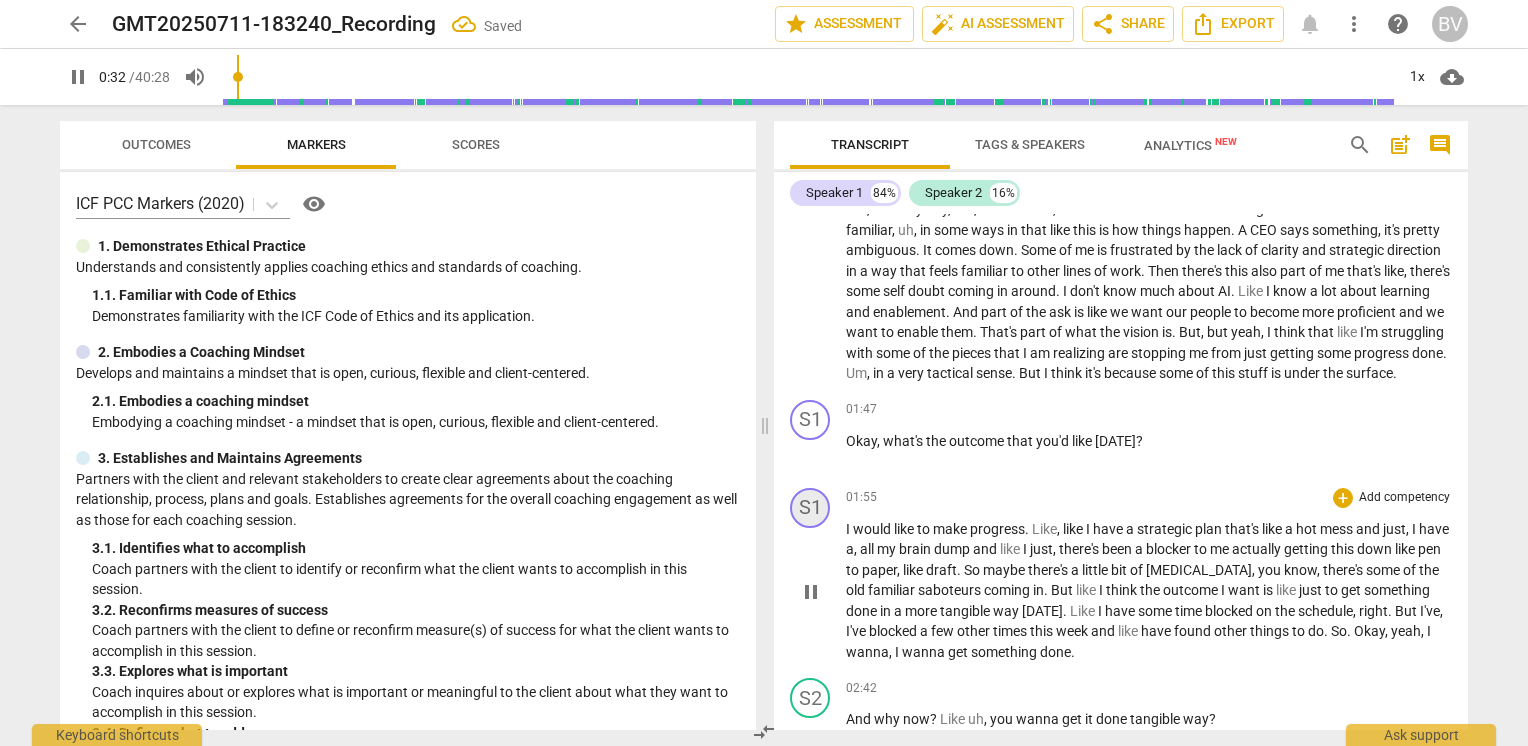 click on "S1" at bounding box center [810, 508] 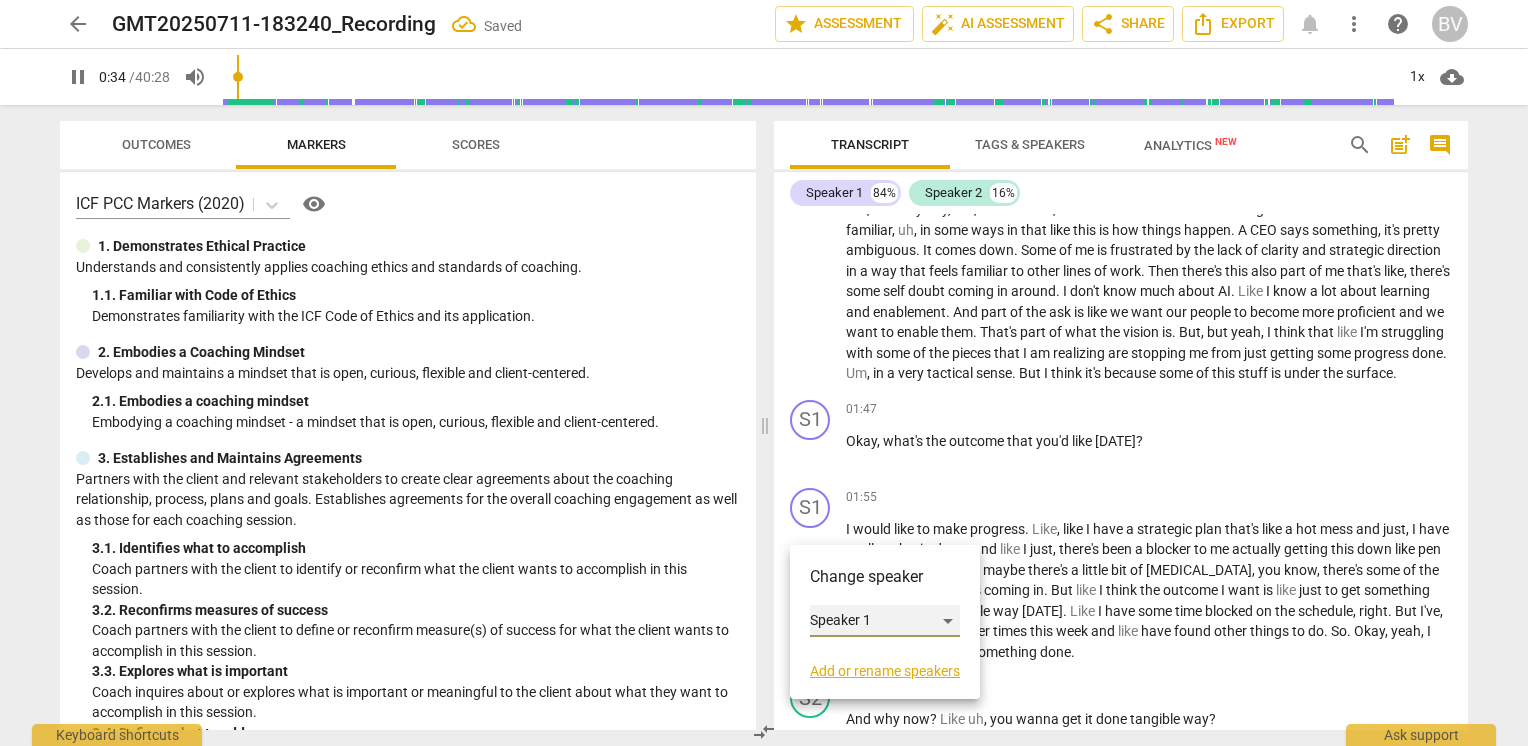 click on "Speaker 1" at bounding box center [885, 621] 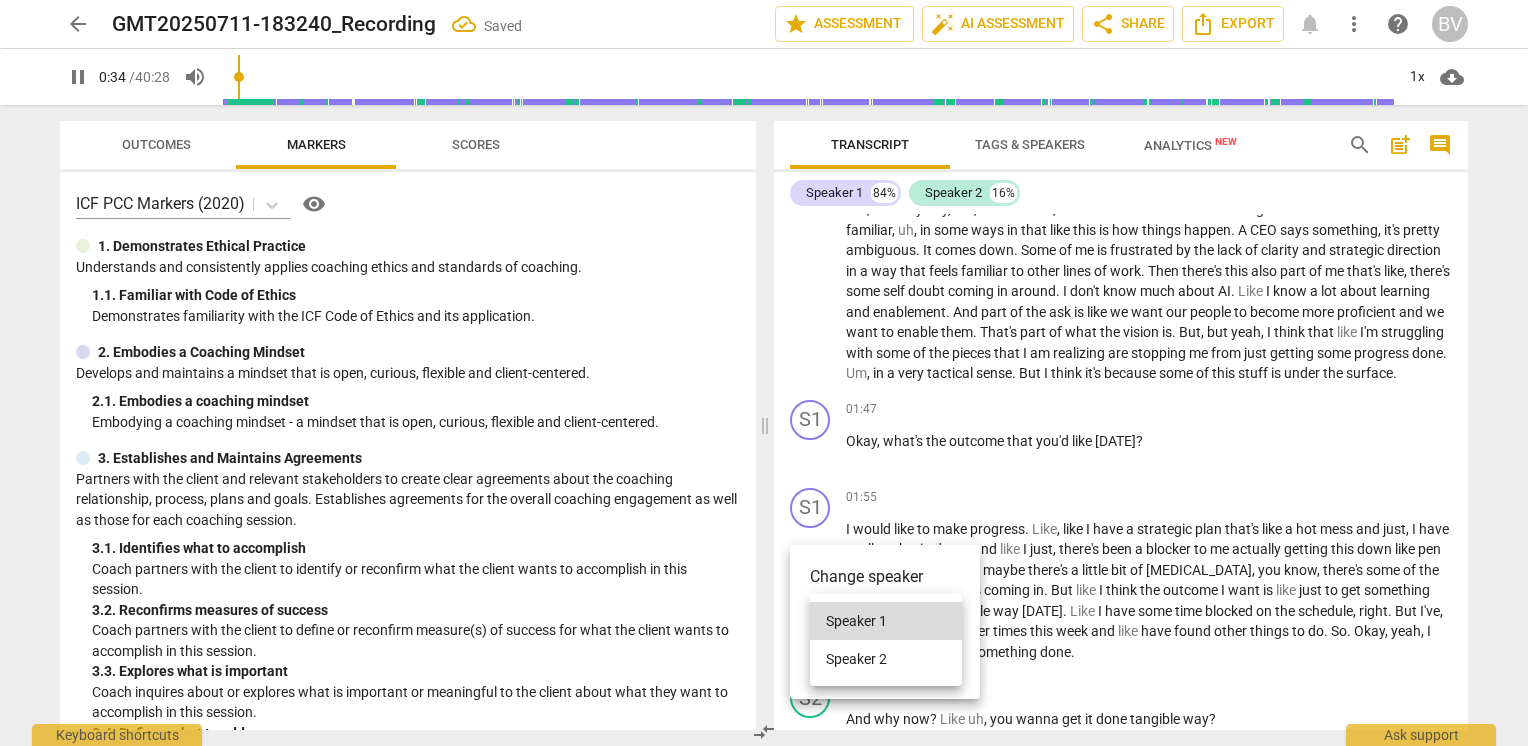 click on "Speaker 2" at bounding box center [886, 659] 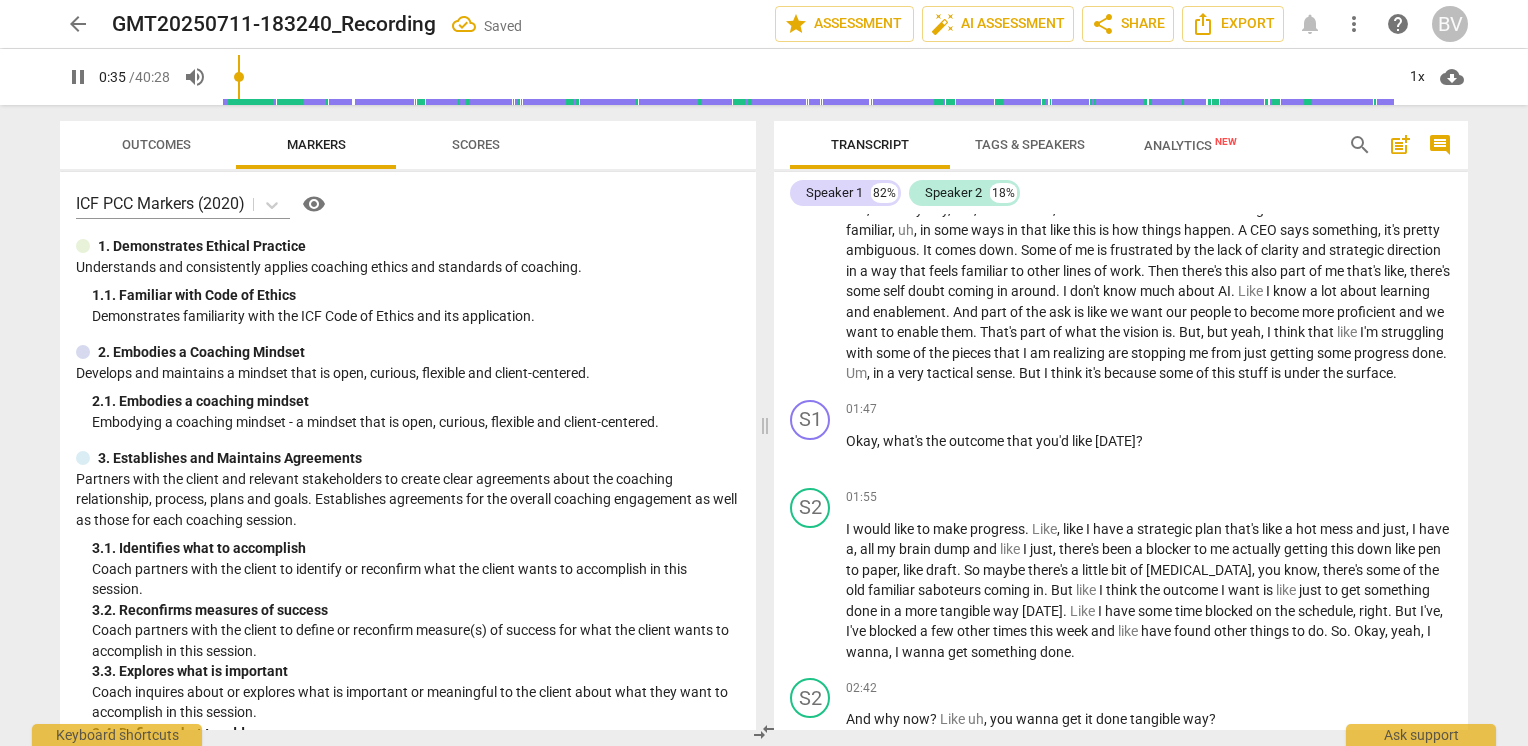 scroll, scrollTop: 600, scrollLeft: 0, axis: vertical 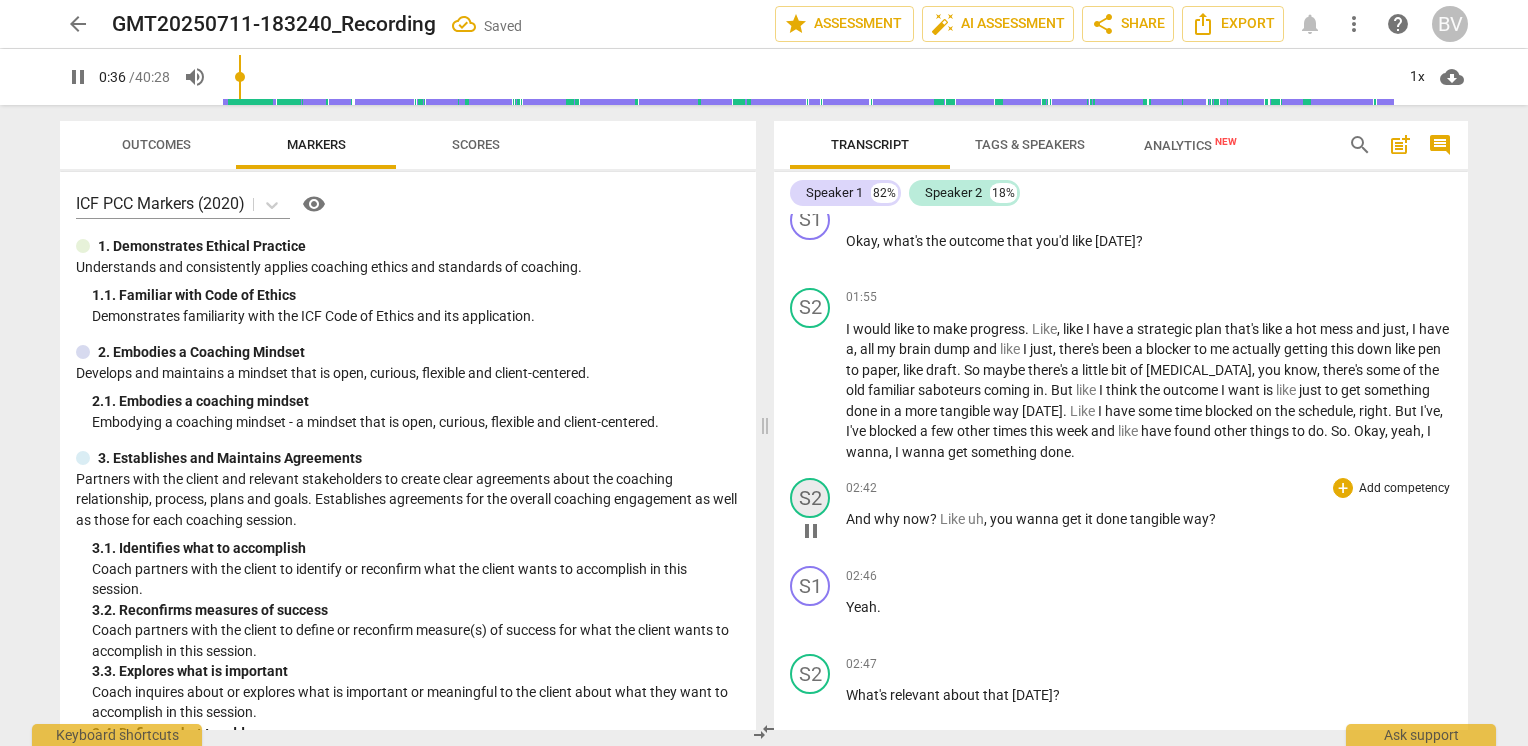 click on "S2" at bounding box center (810, 498) 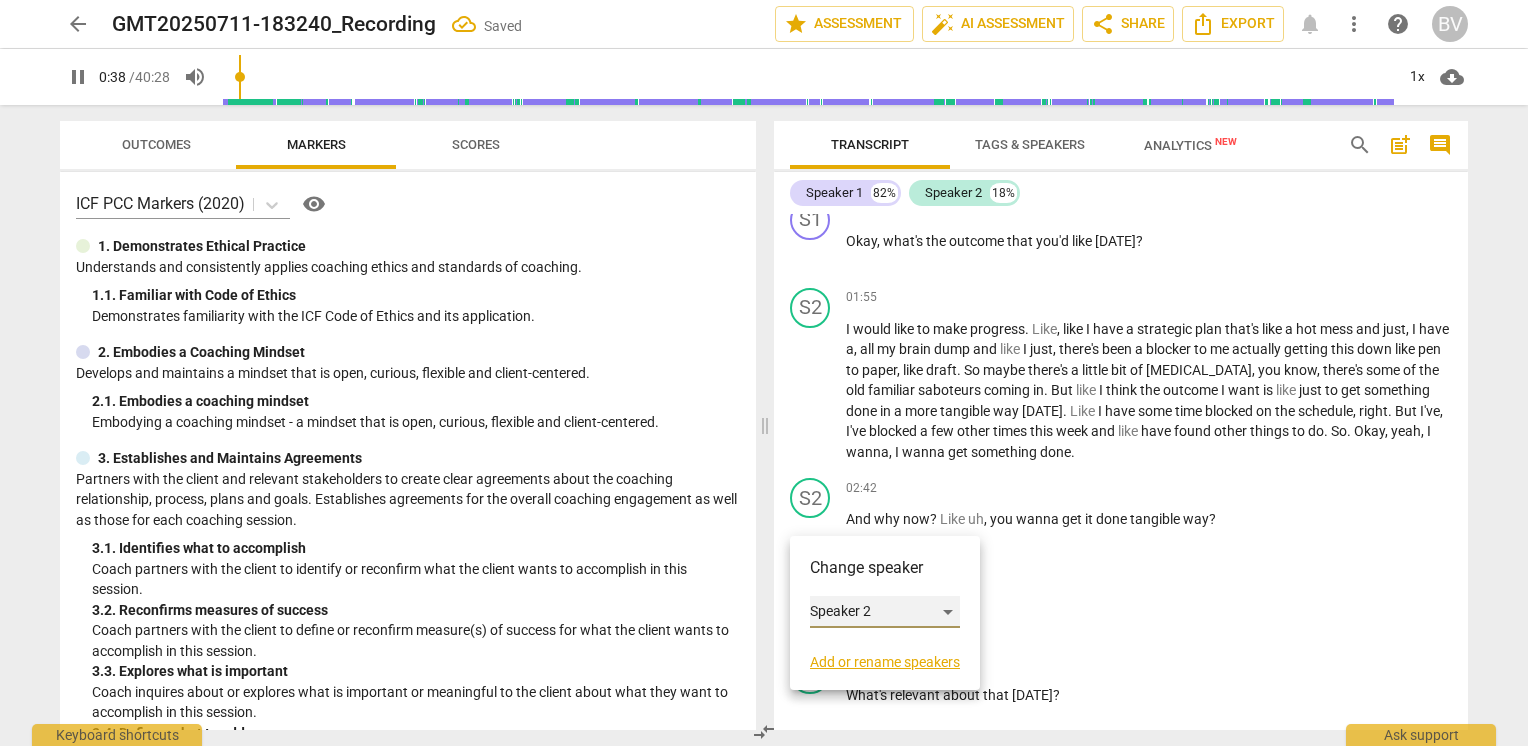 click on "Speaker 2" at bounding box center [885, 612] 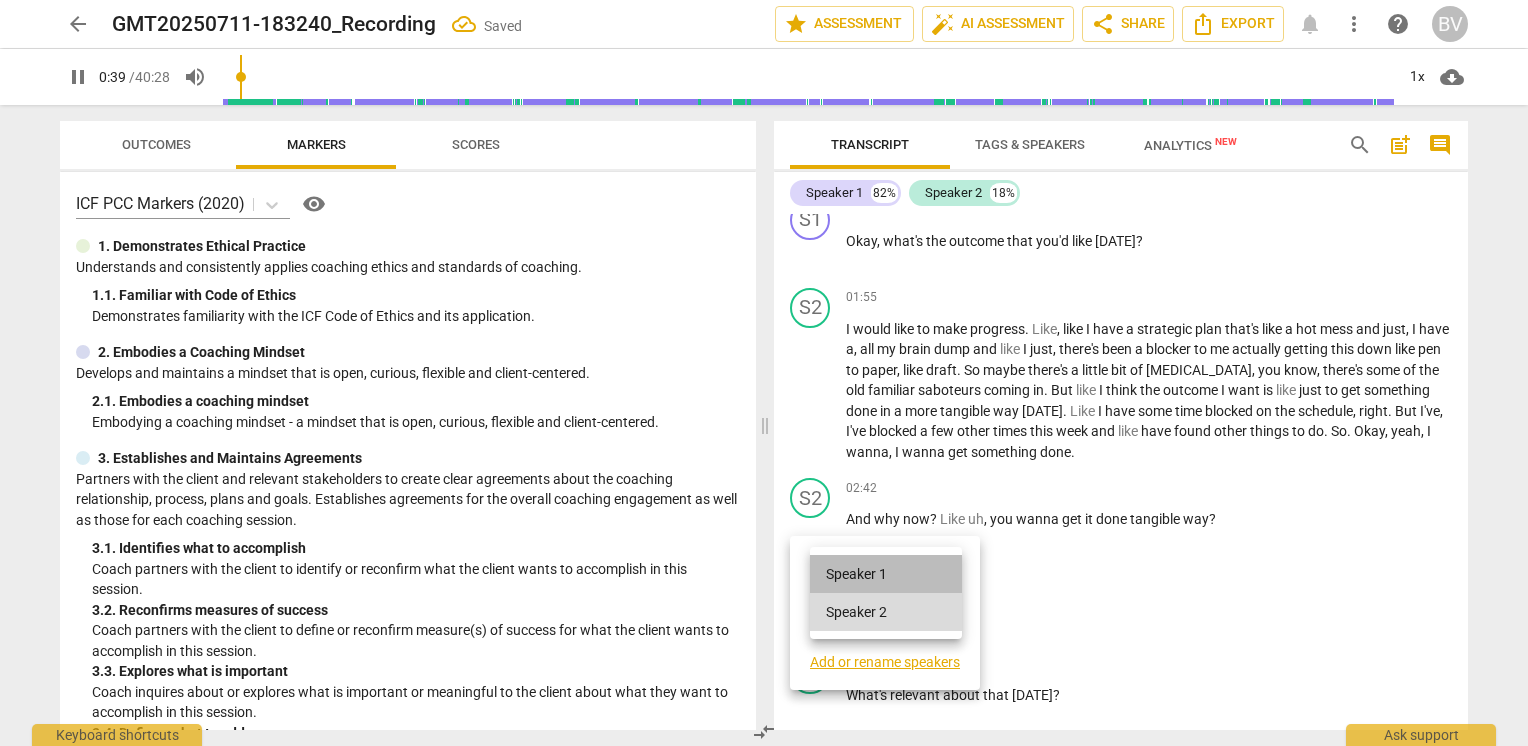 click on "Speaker 1" at bounding box center [886, 574] 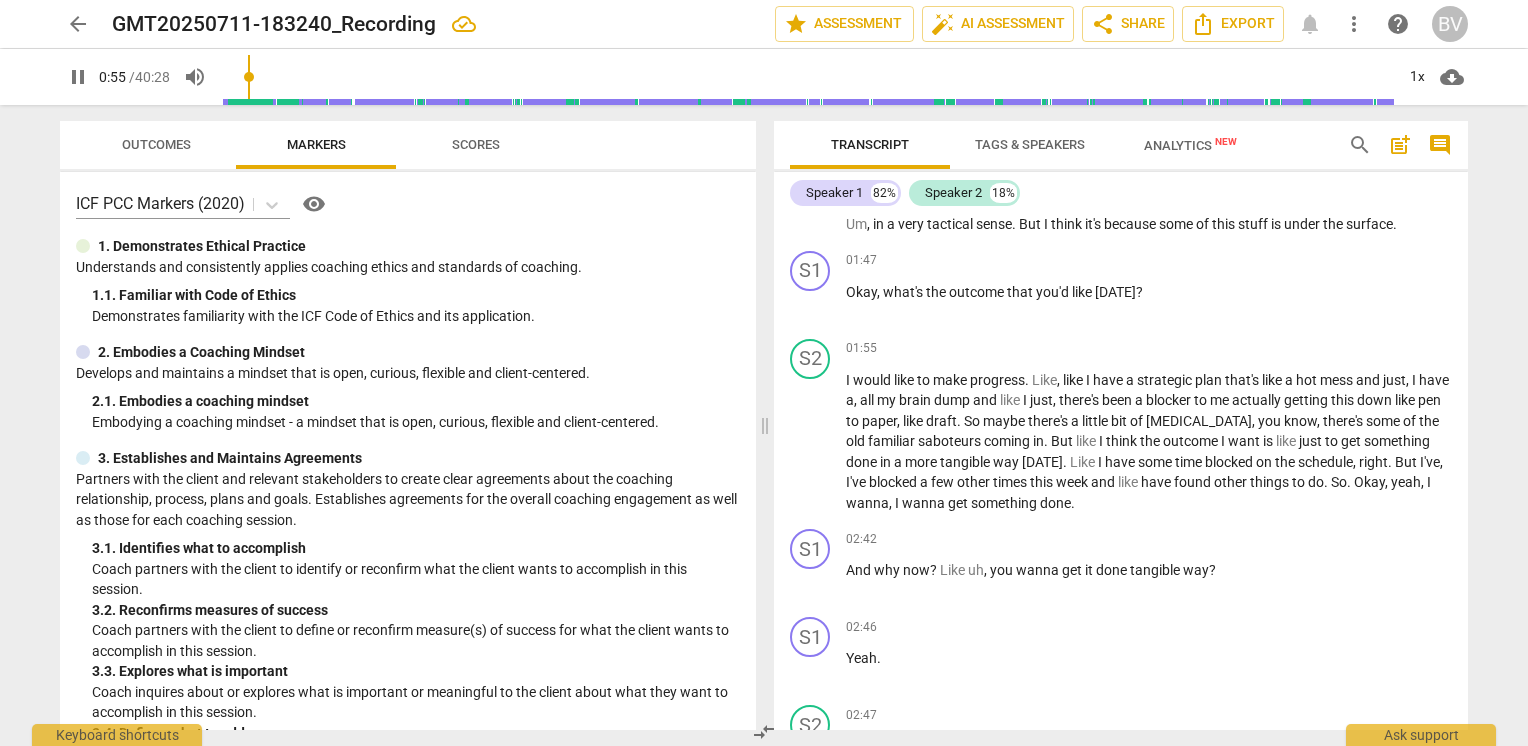 scroll, scrollTop: 600, scrollLeft: 0, axis: vertical 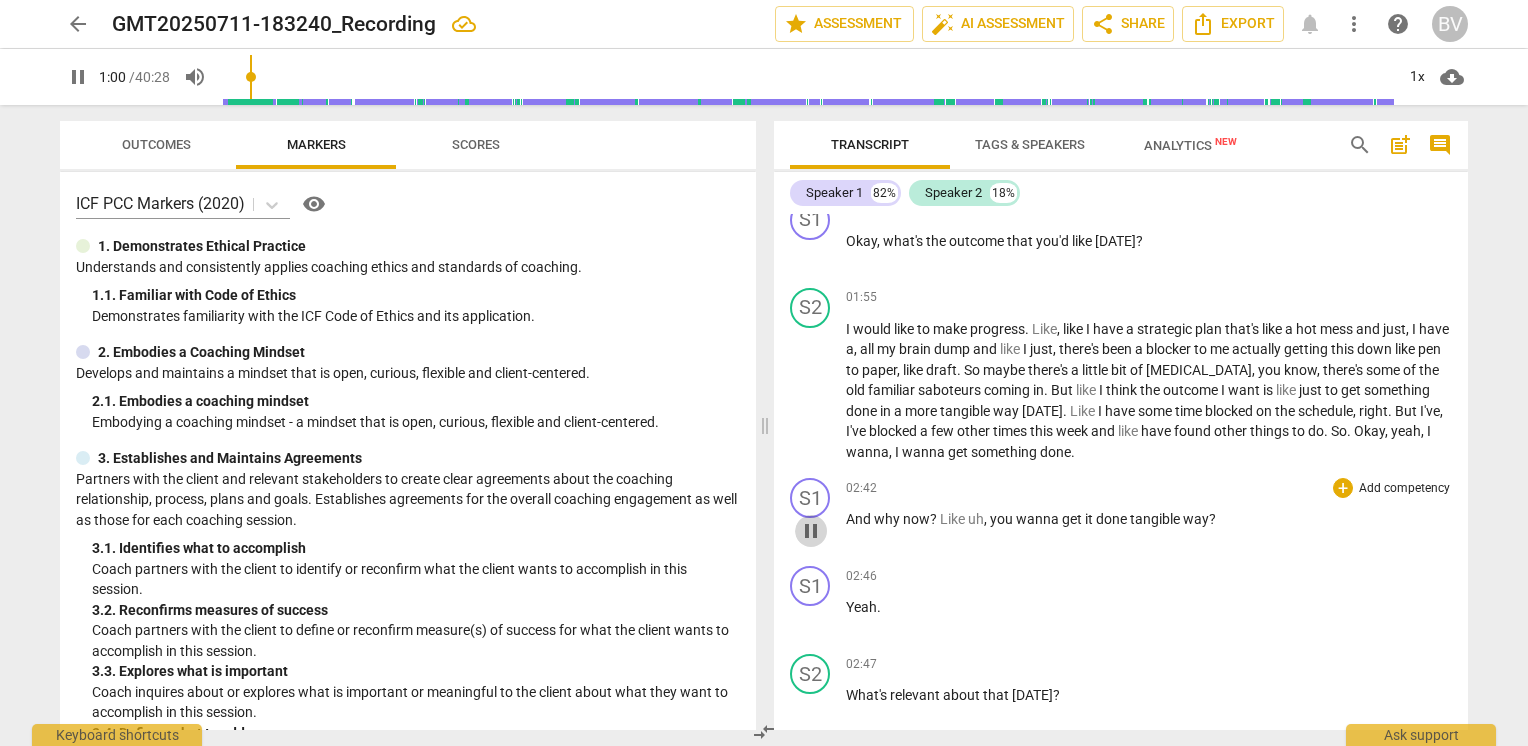 click on "pause" at bounding box center (811, 531) 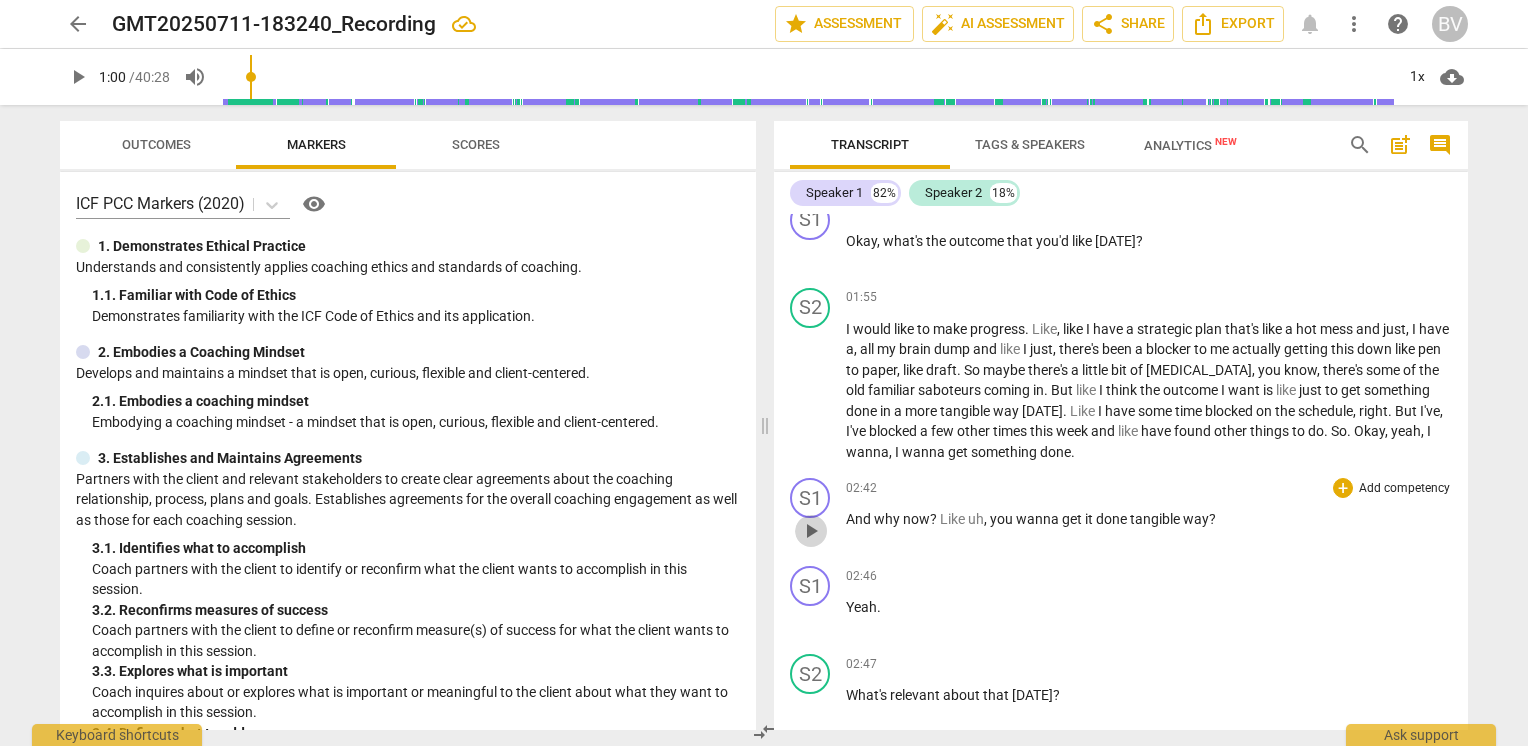click on "play_arrow" at bounding box center (811, 531) 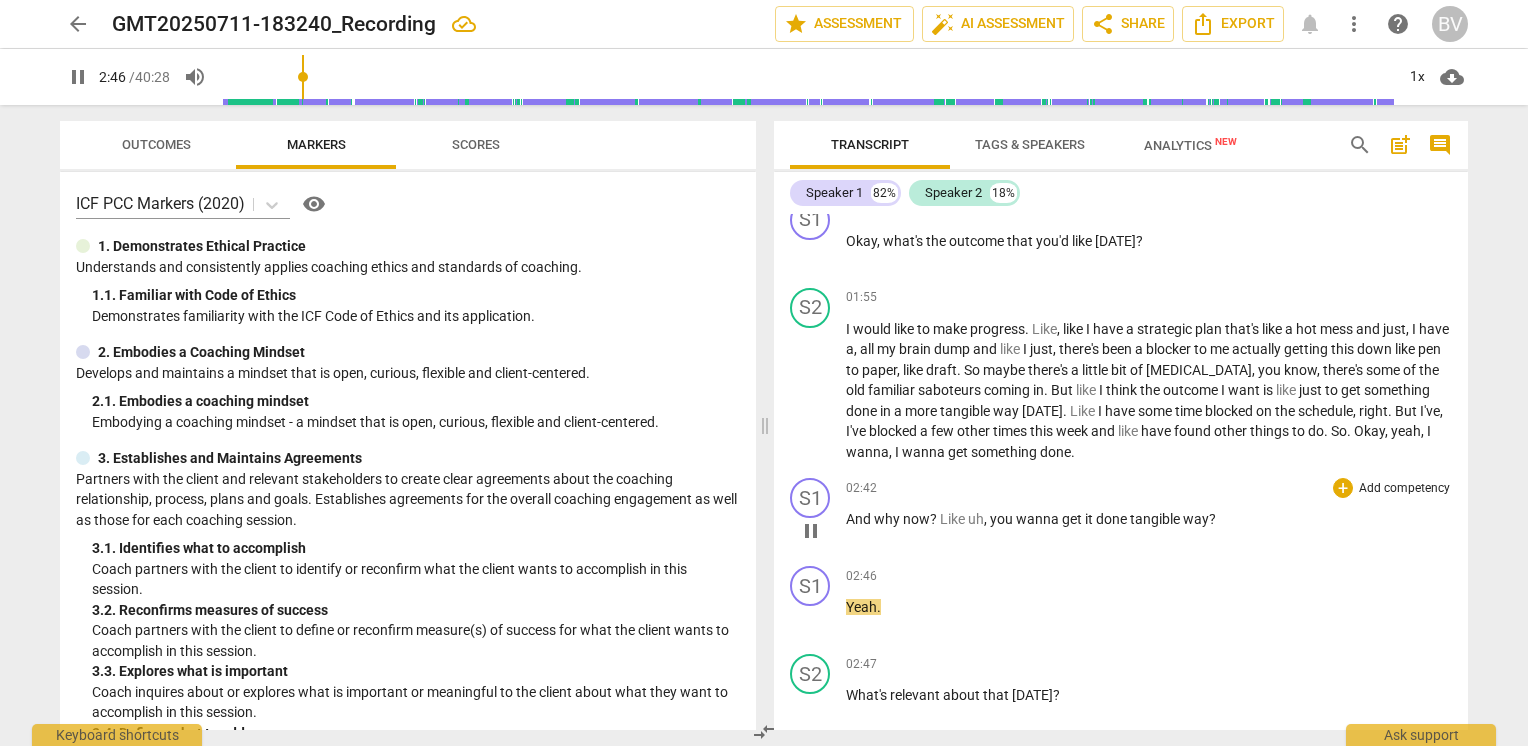 click on "done" at bounding box center [1113, 519] 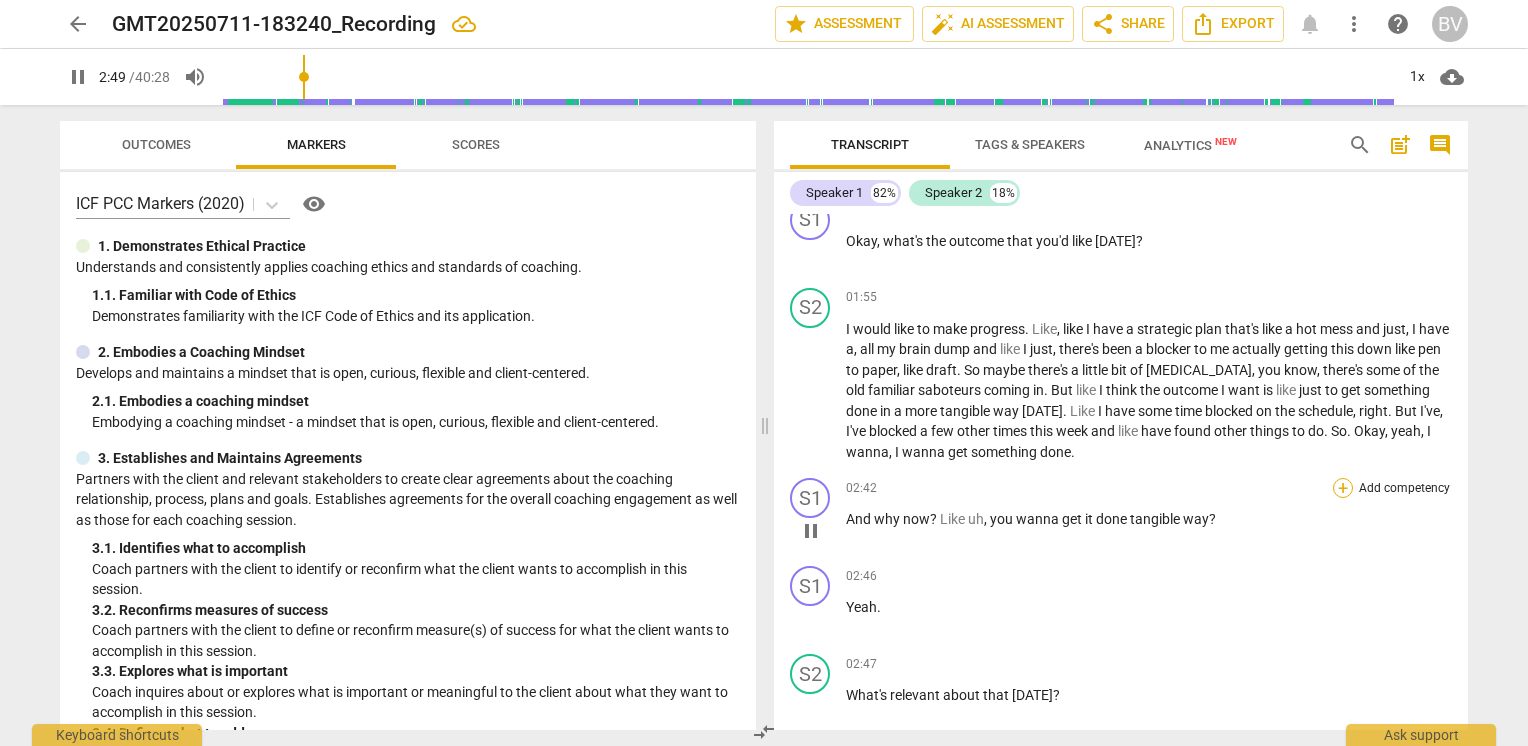 type on "169" 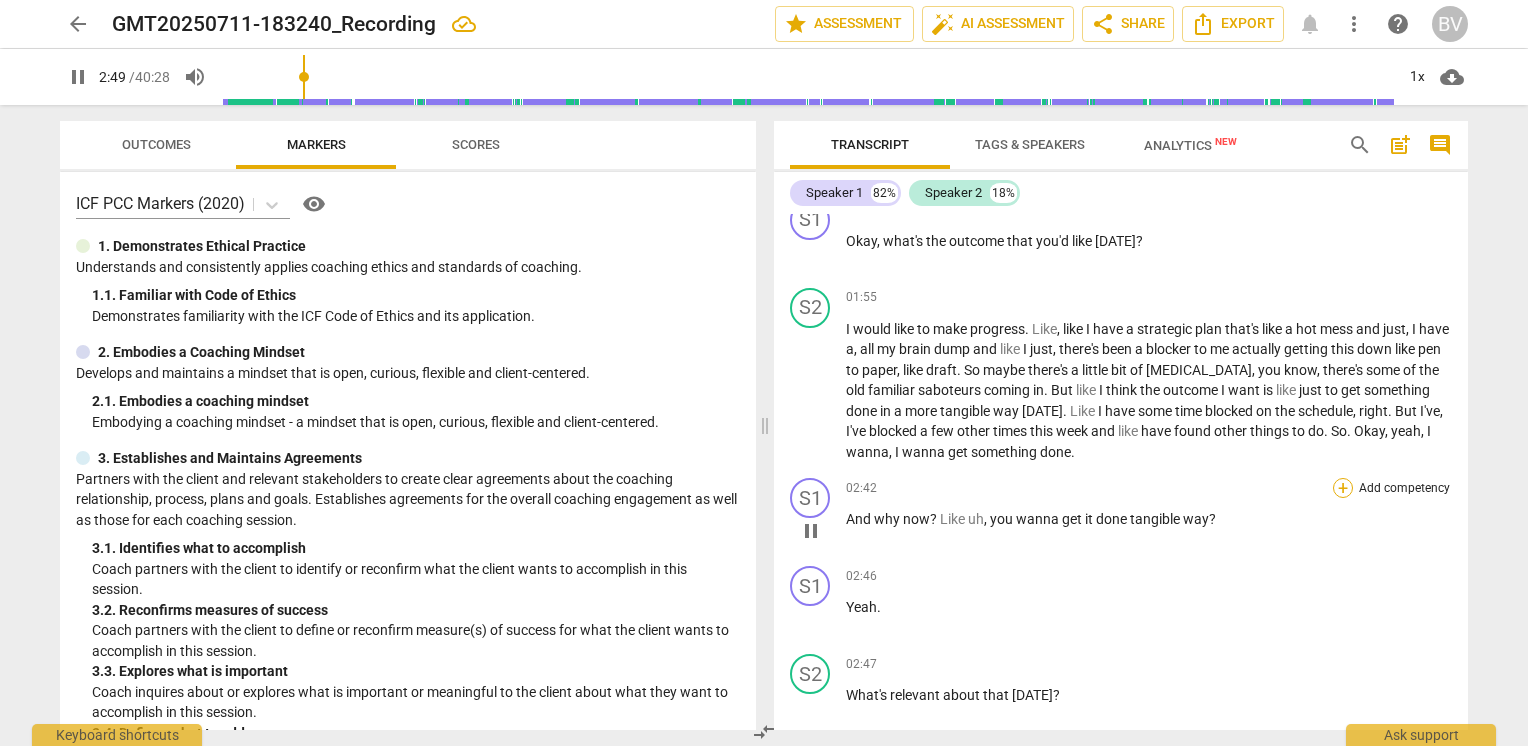 type 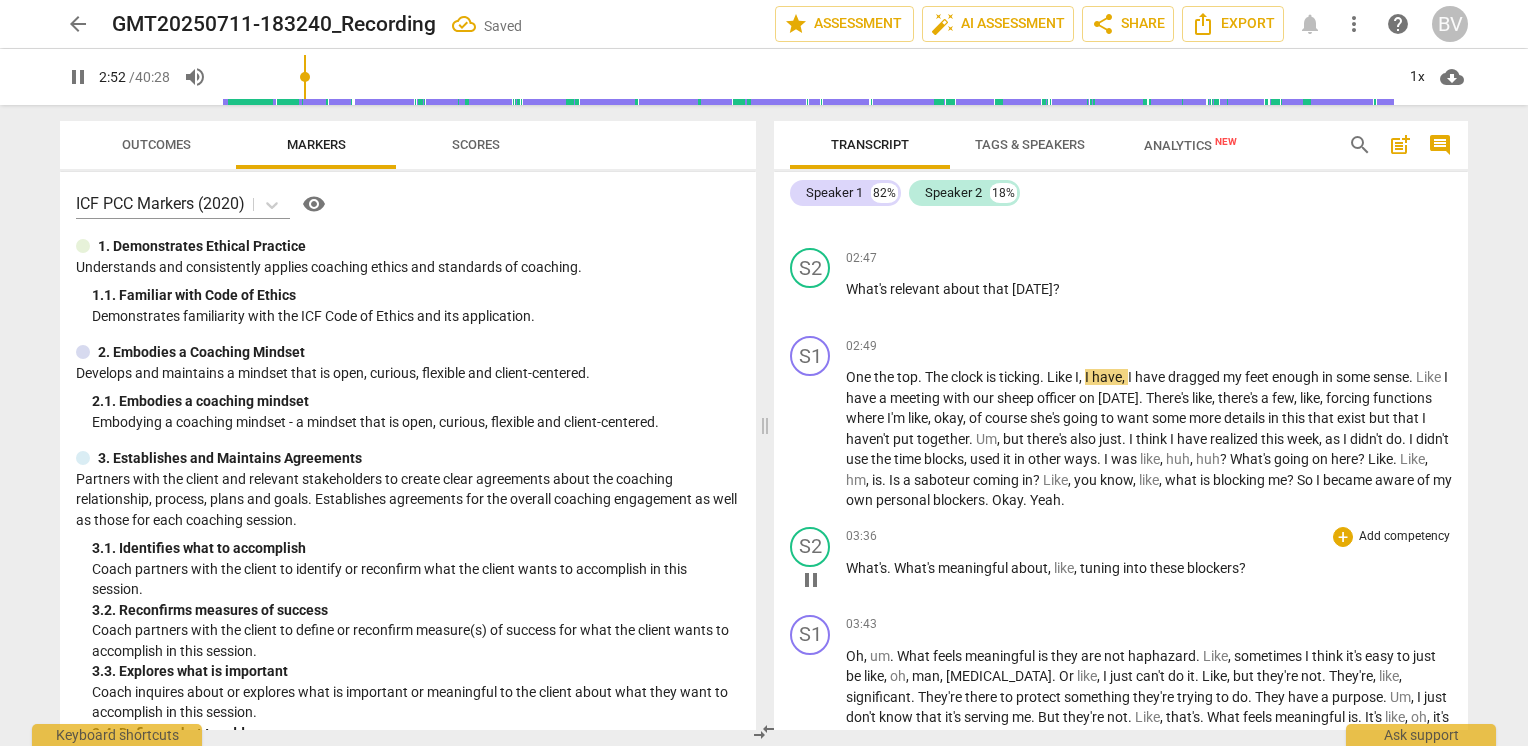 scroll, scrollTop: 976, scrollLeft: 0, axis: vertical 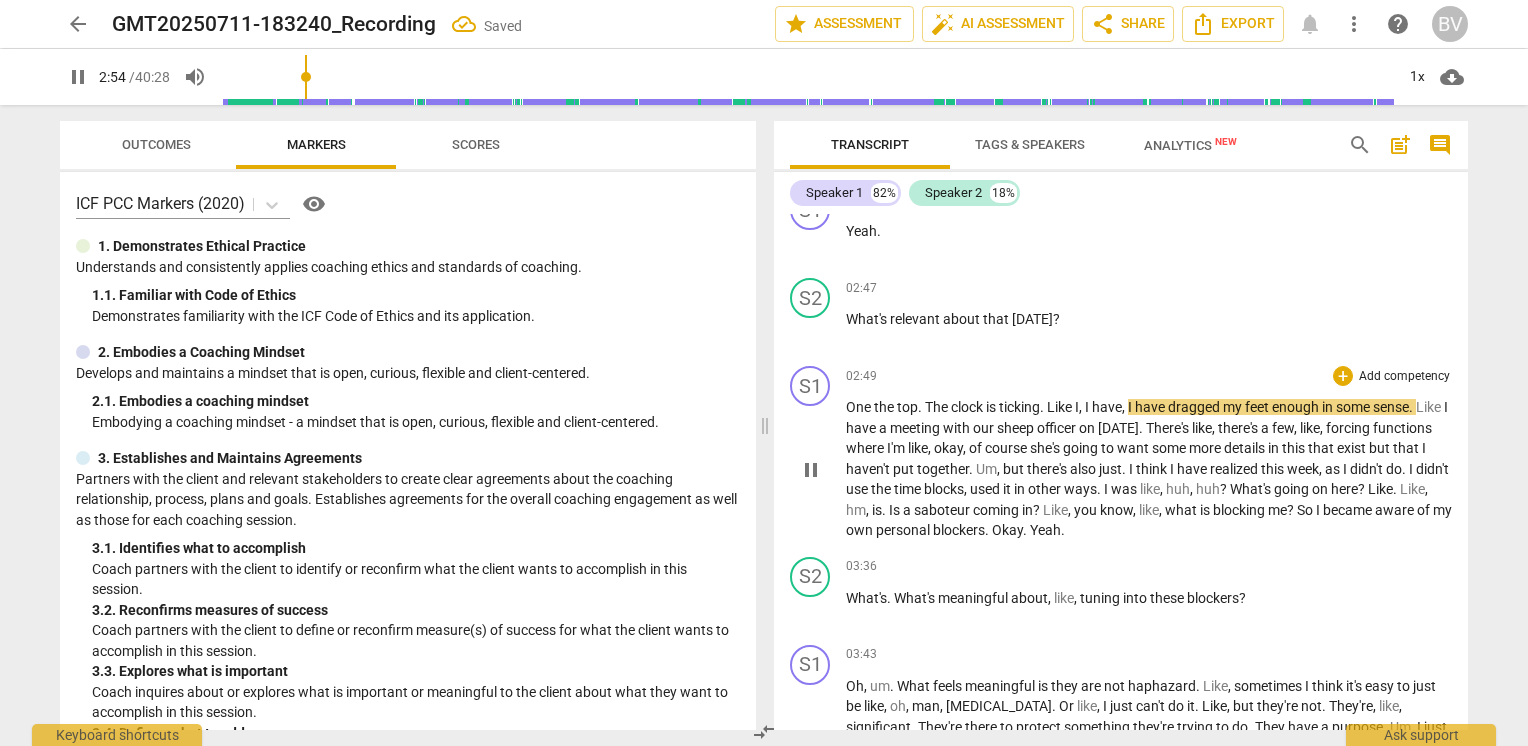 click on "the" at bounding box center (885, 407) 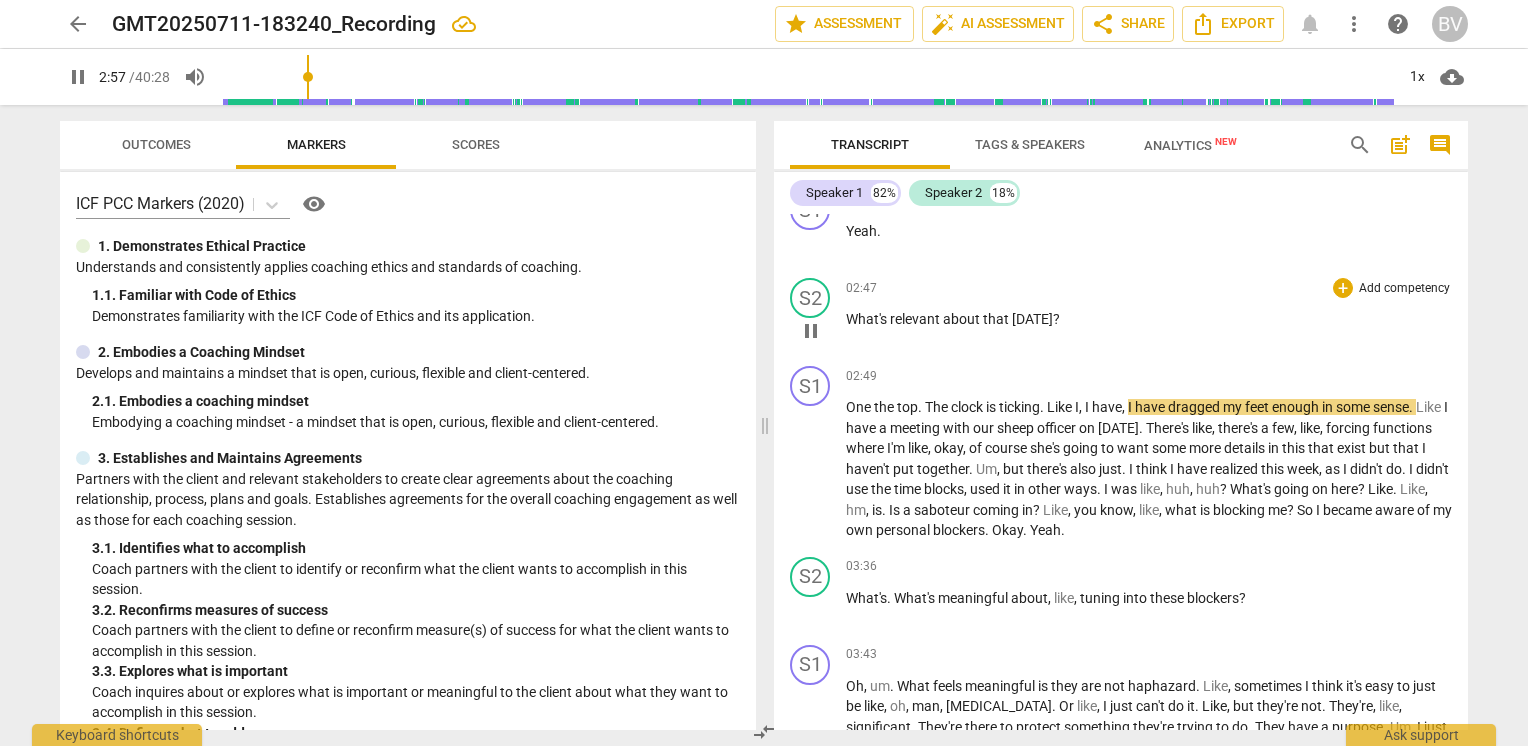 scroll, scrollTop: 776, scrollLeft: 0, axis: vertical 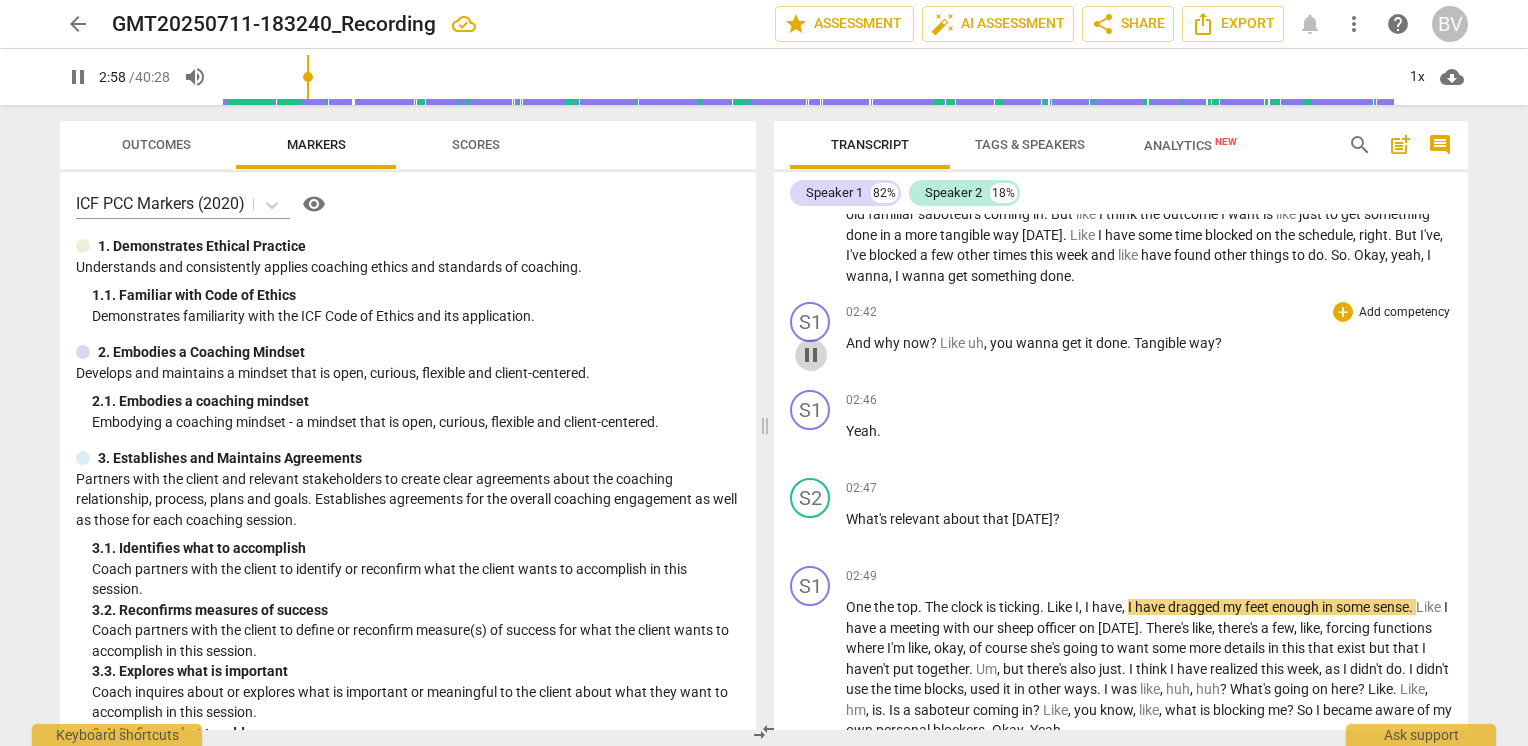 click on "pause" at bounding box center [811, 355] 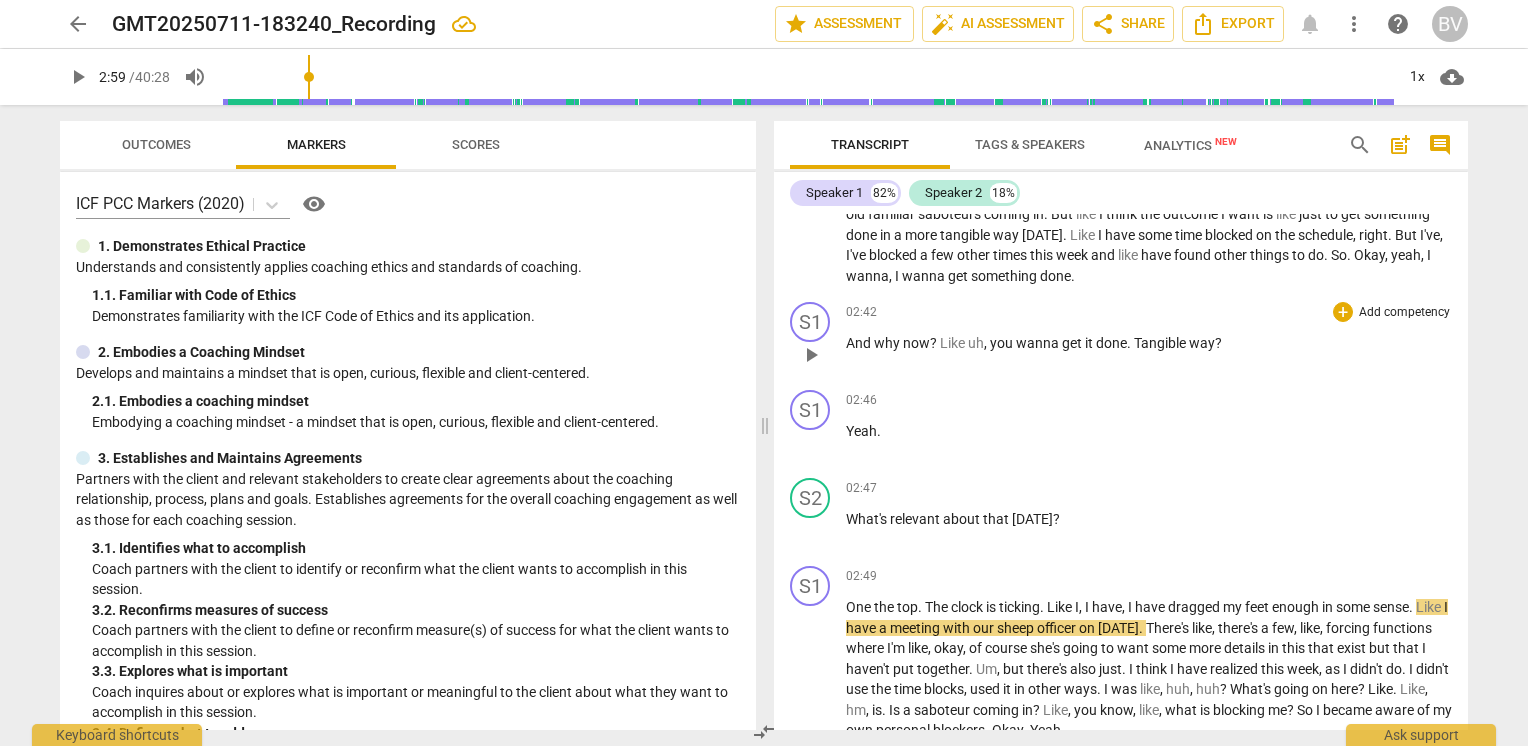 click on "And" at bounding box center (860, 343) 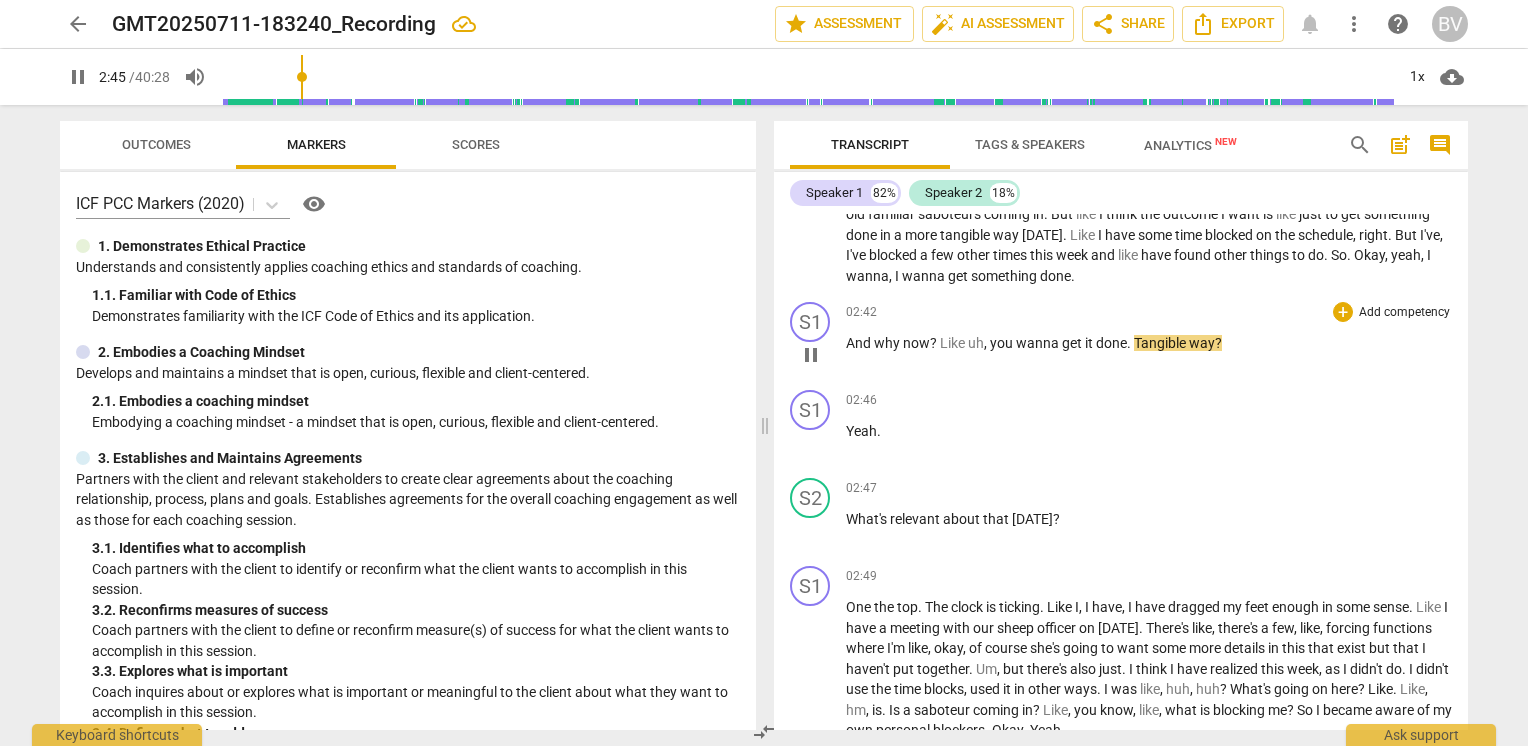 click on "uh" at bounding box center (976, 343) 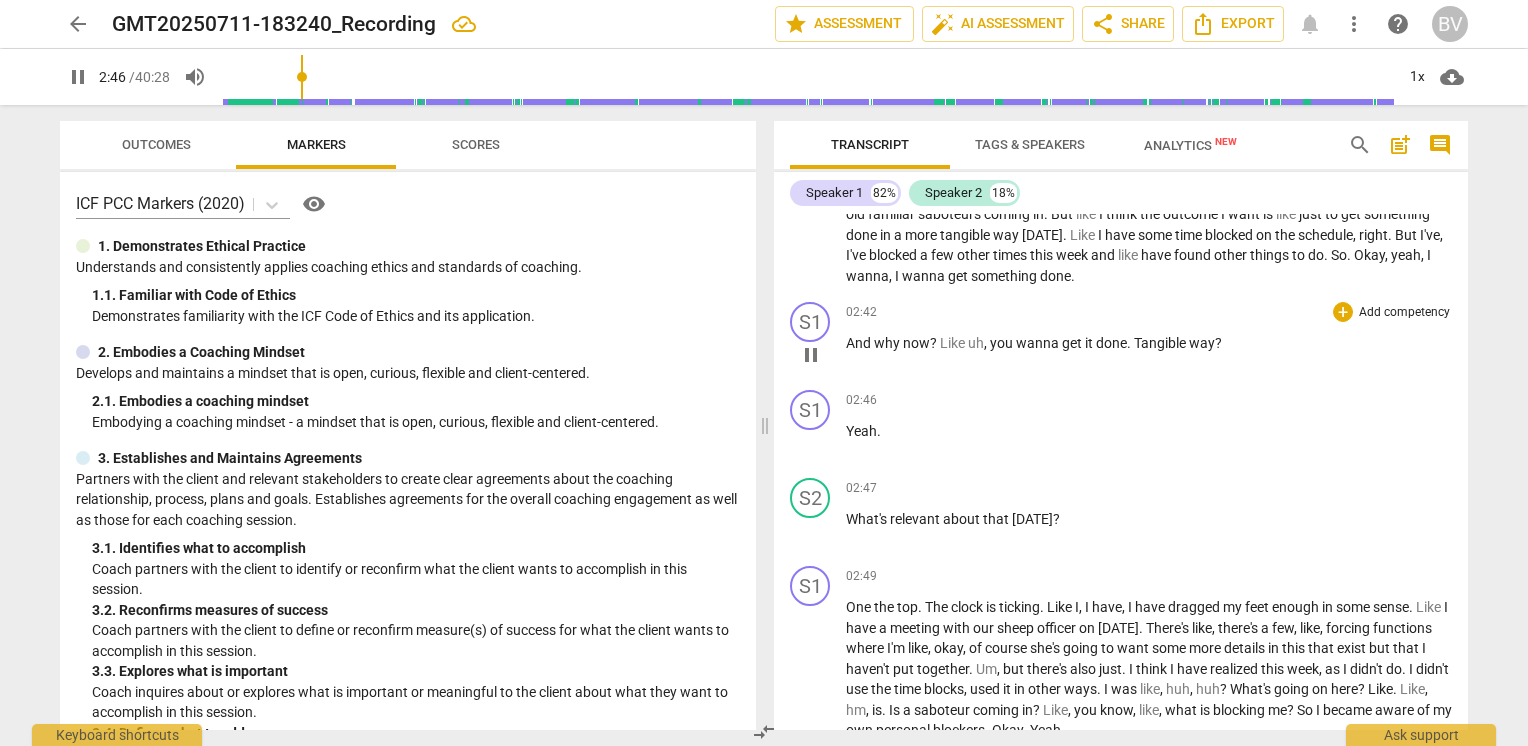 type on "167" 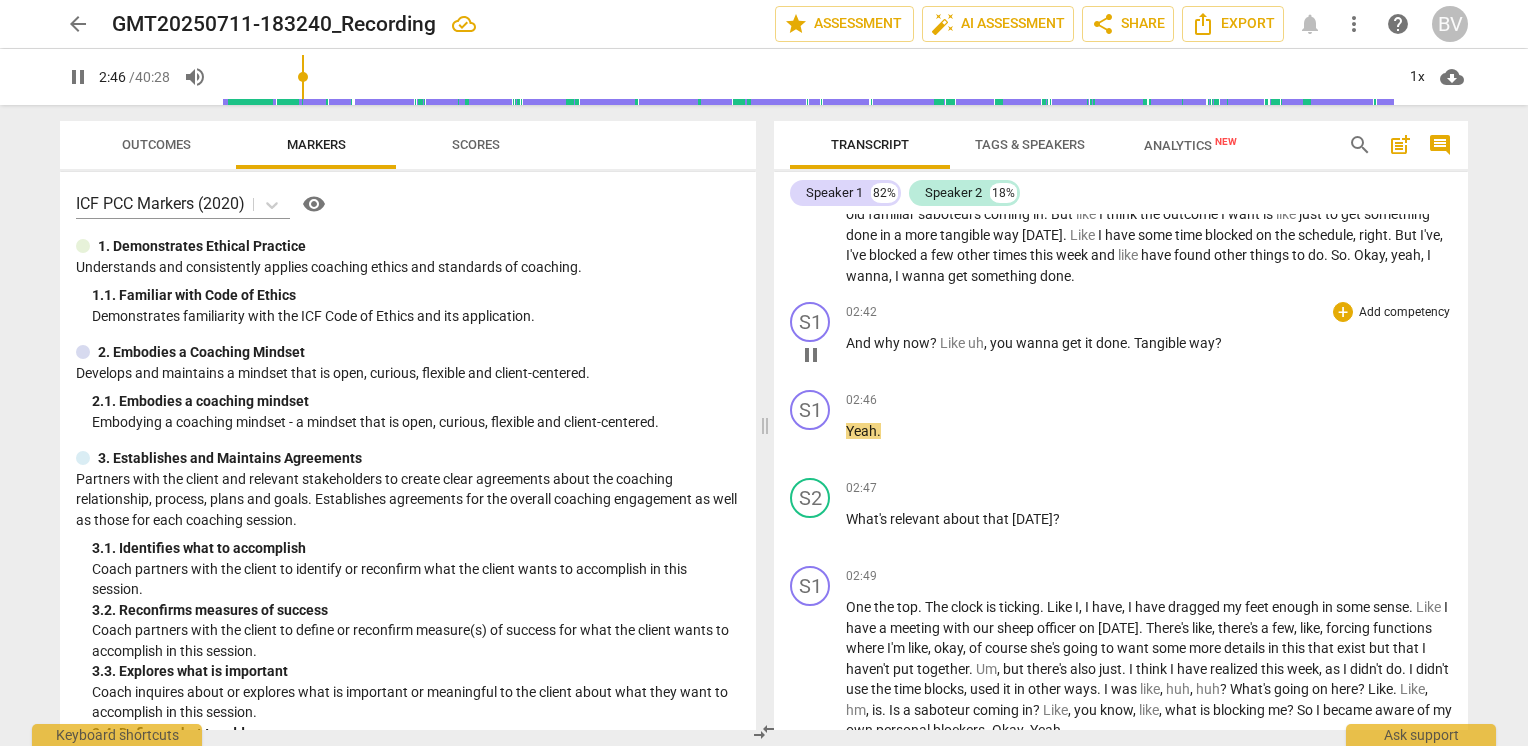 type 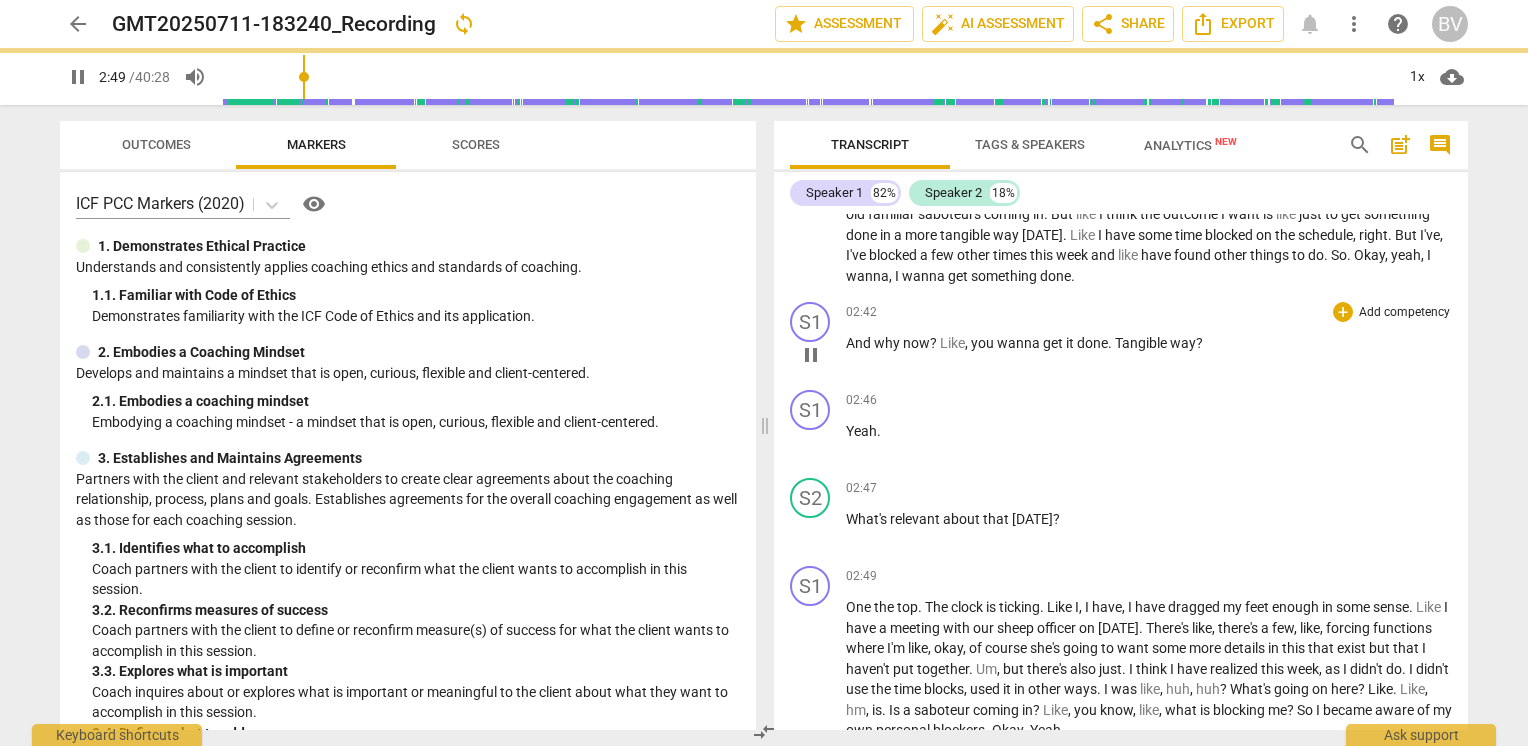 click on "?" at bounding box center [1199, 343] 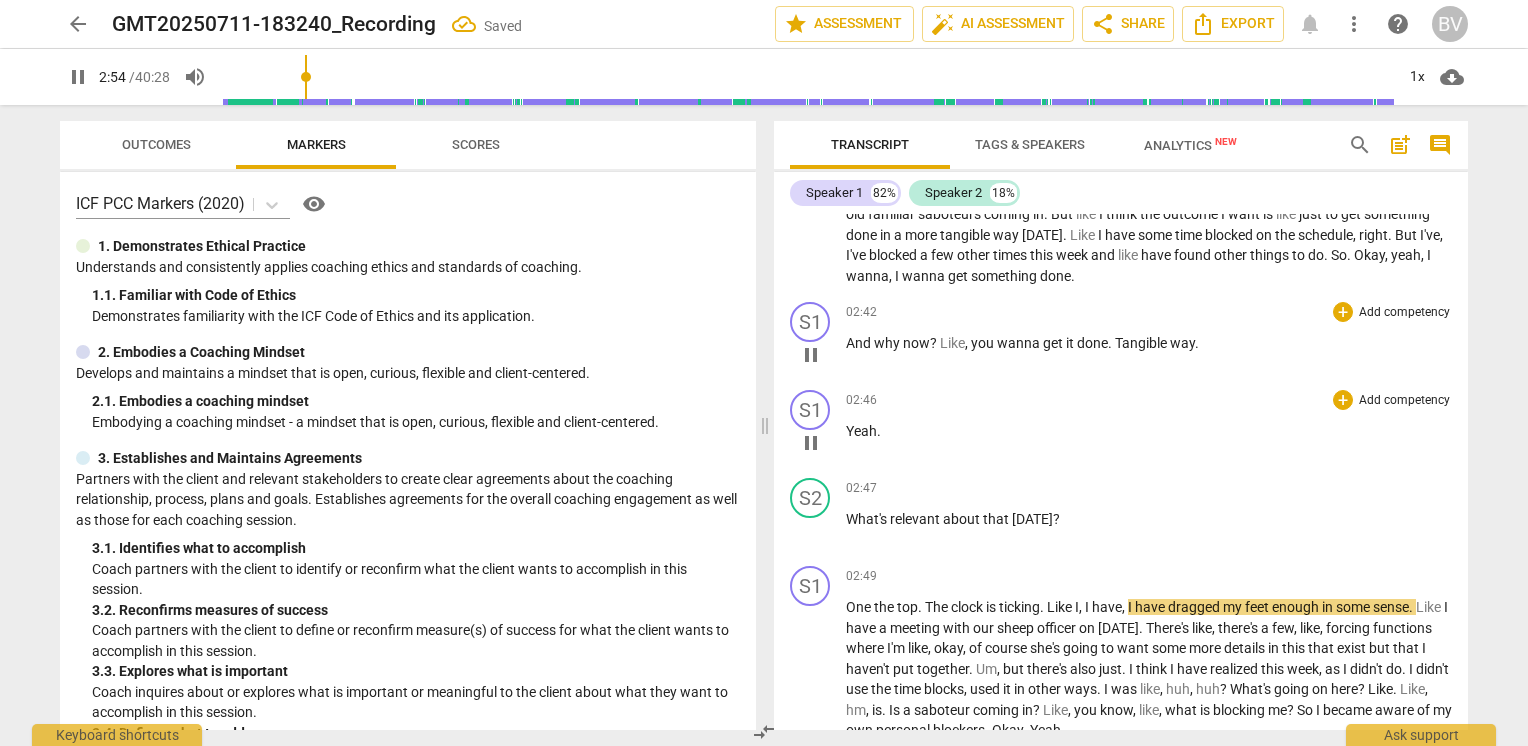 click on "pause" at bounding box center (811, 443) 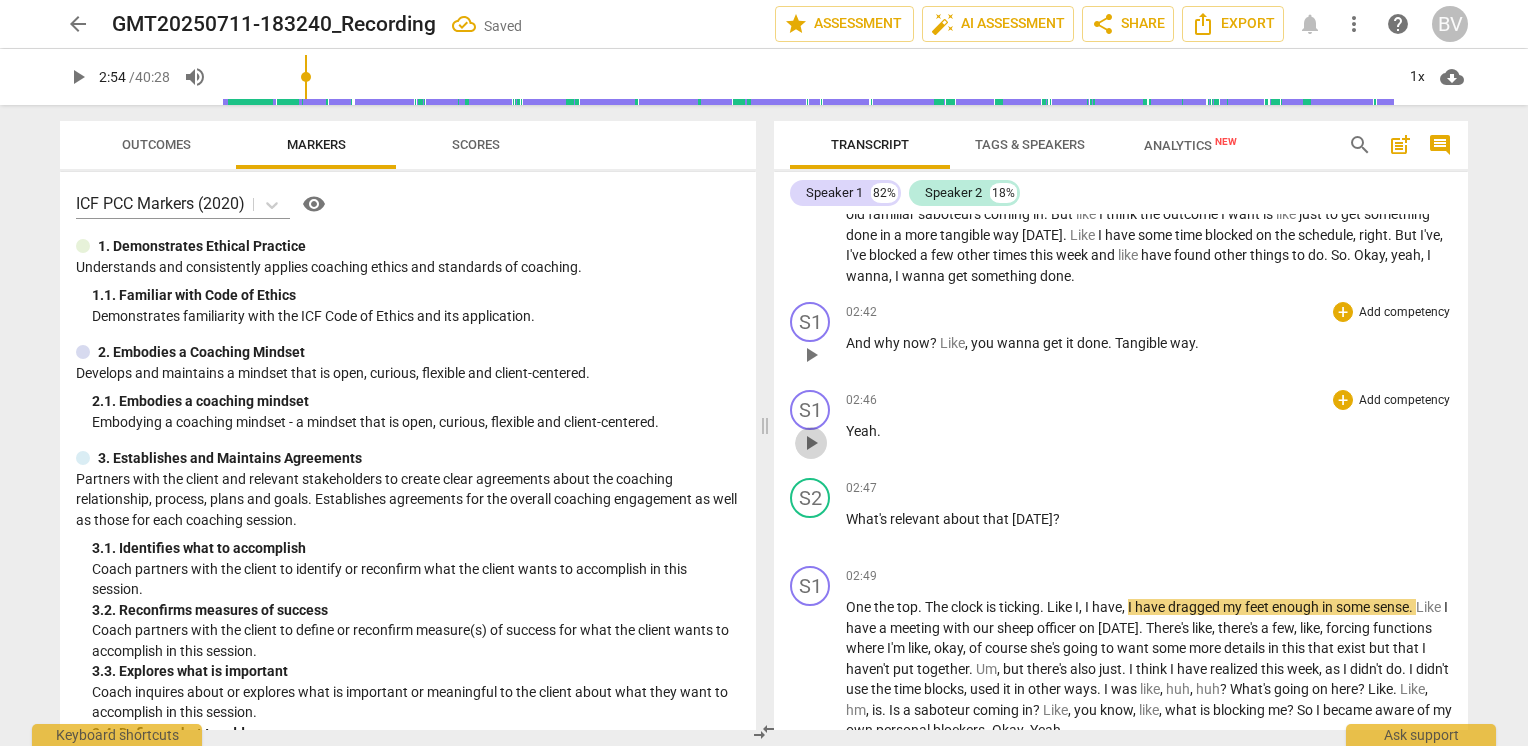click on "play_arrow" at bounding box center [811, 443] 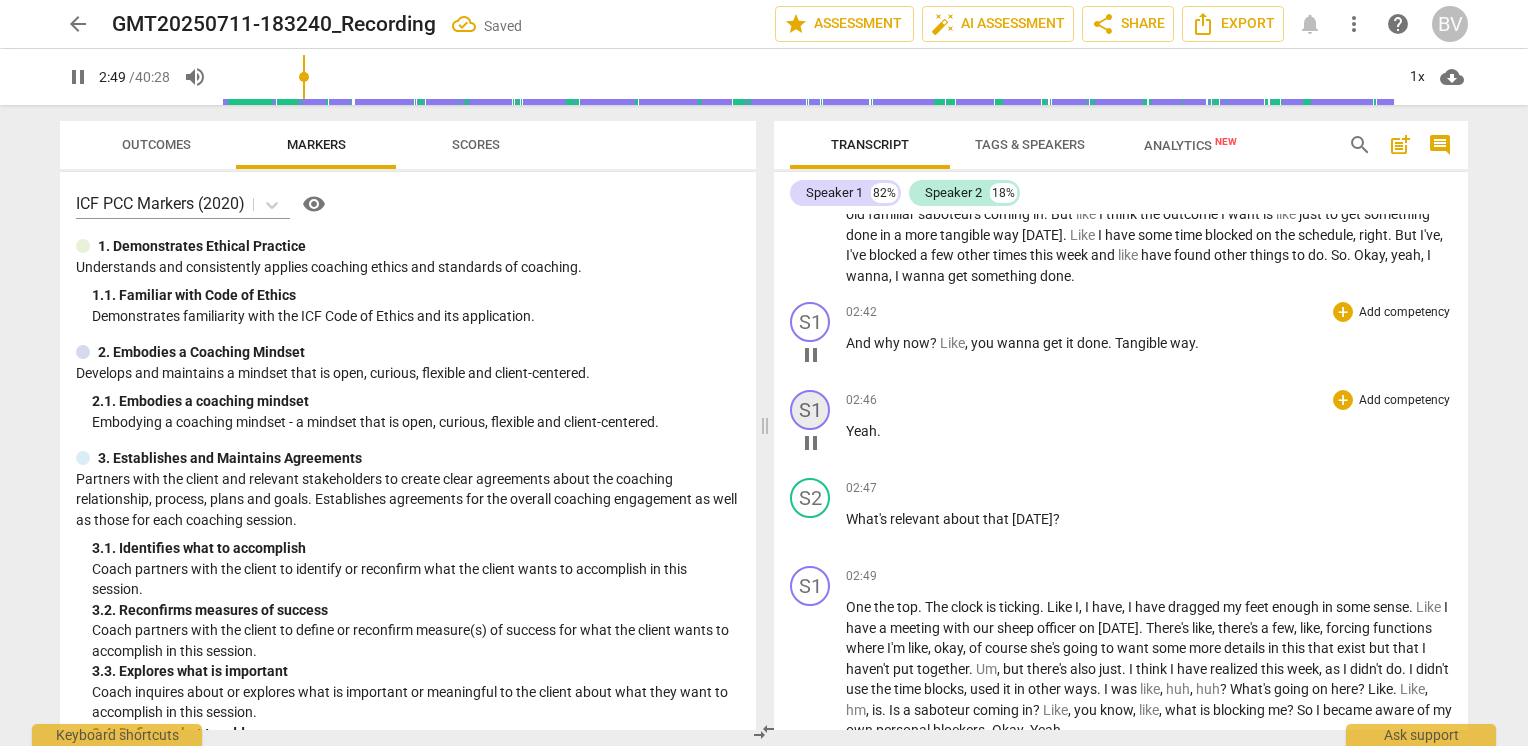 click on "S1" at bounding box center (810, 410) 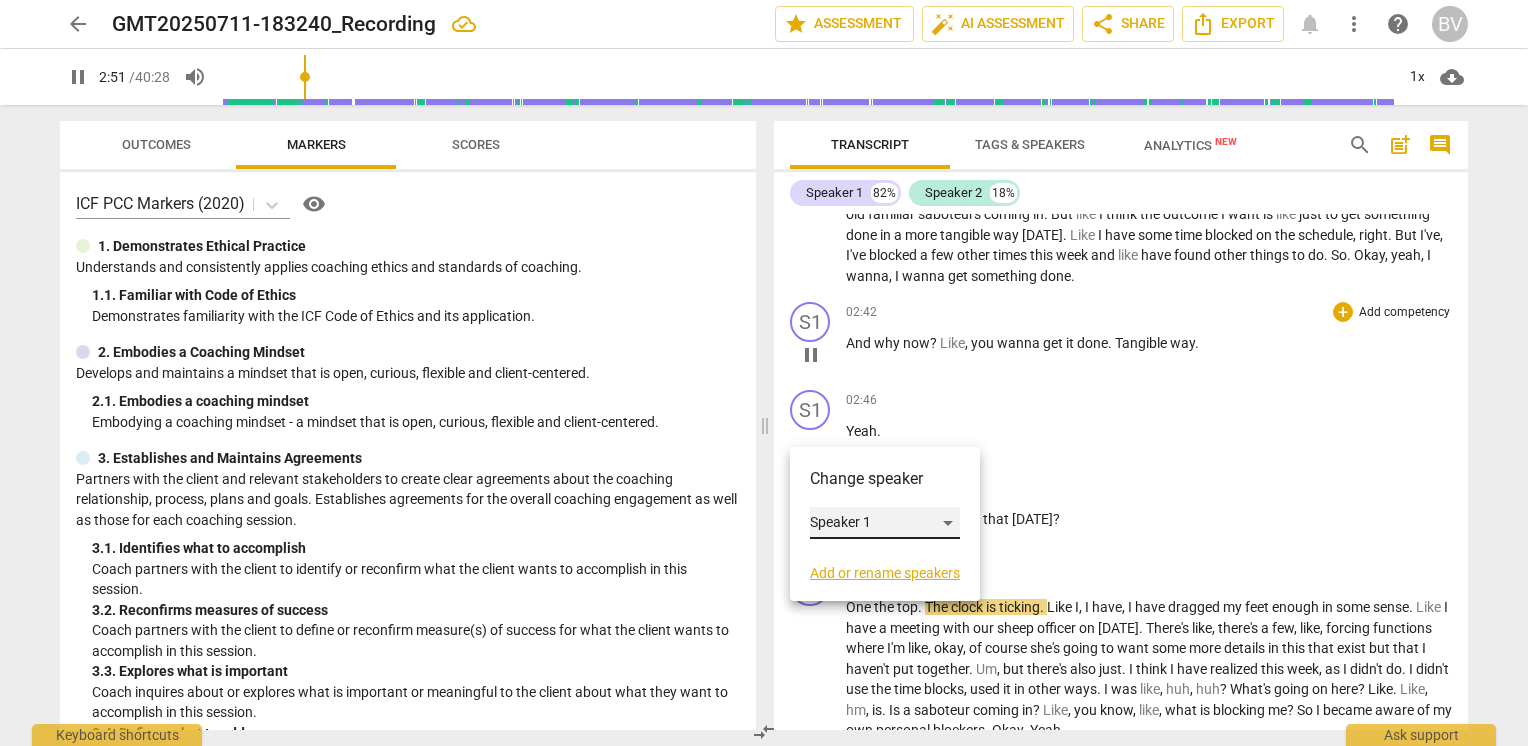 click on "Speaker 1" at bounding box center (885, 523) 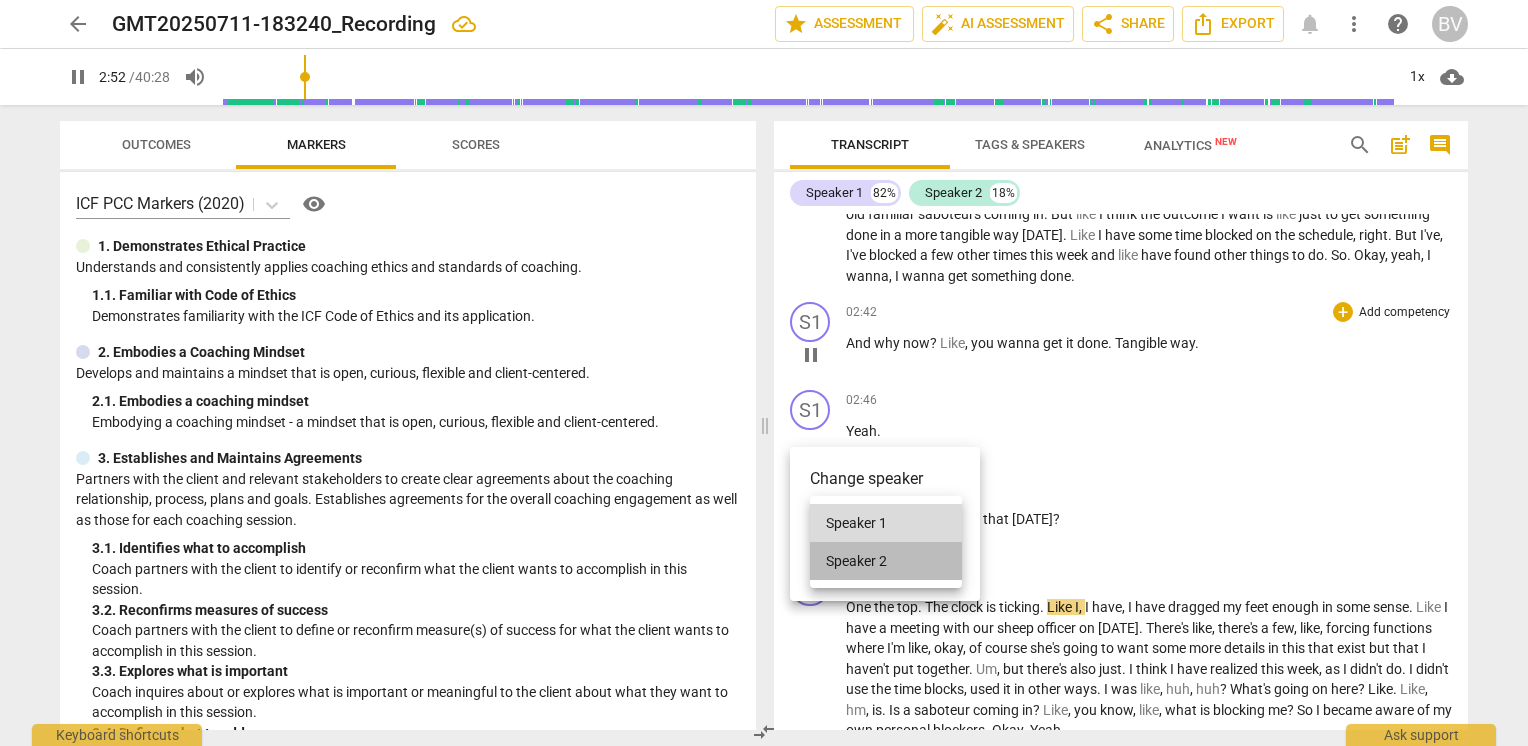 click on "Speaker 2" at bounding box center [886, 561] 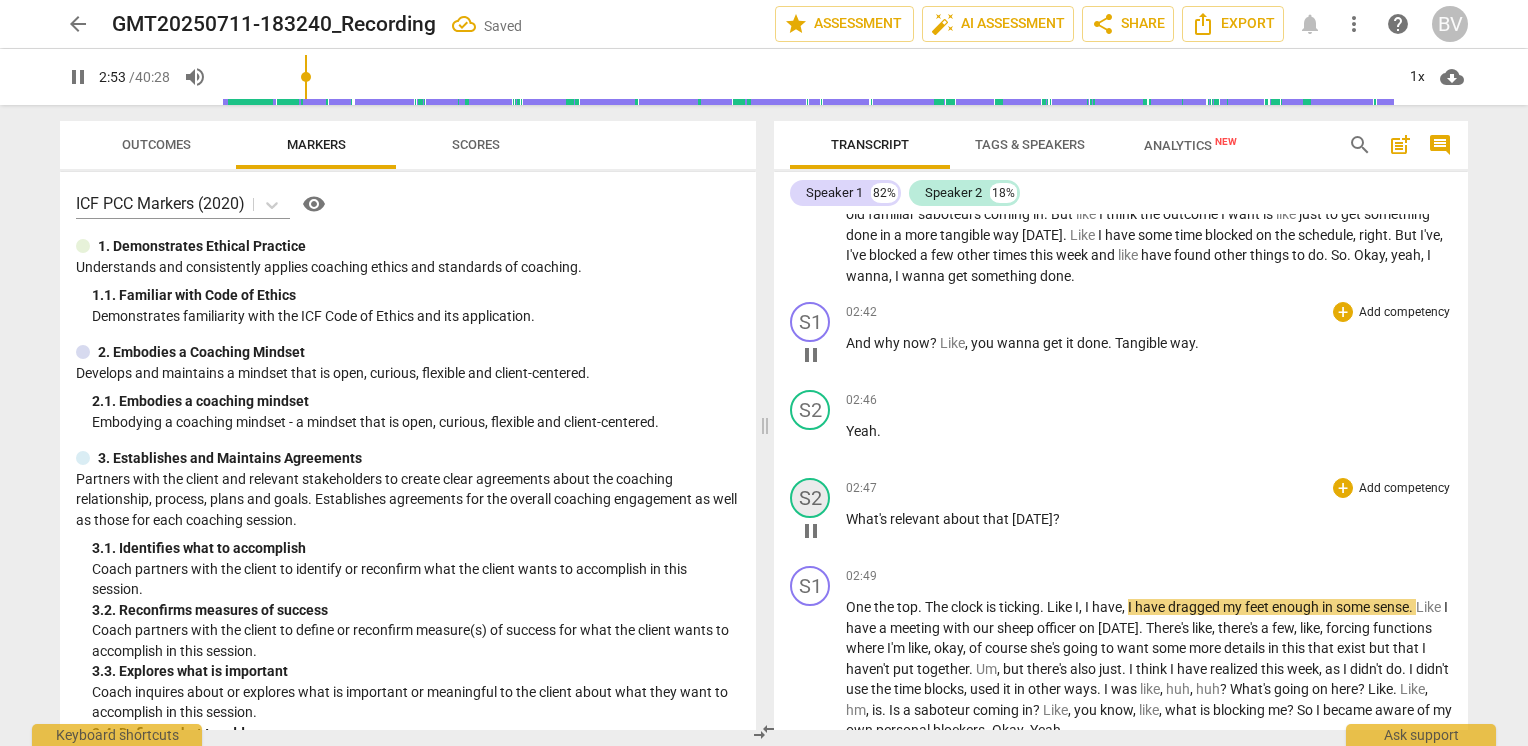 click on "S2" at bounding box center (810, 498) 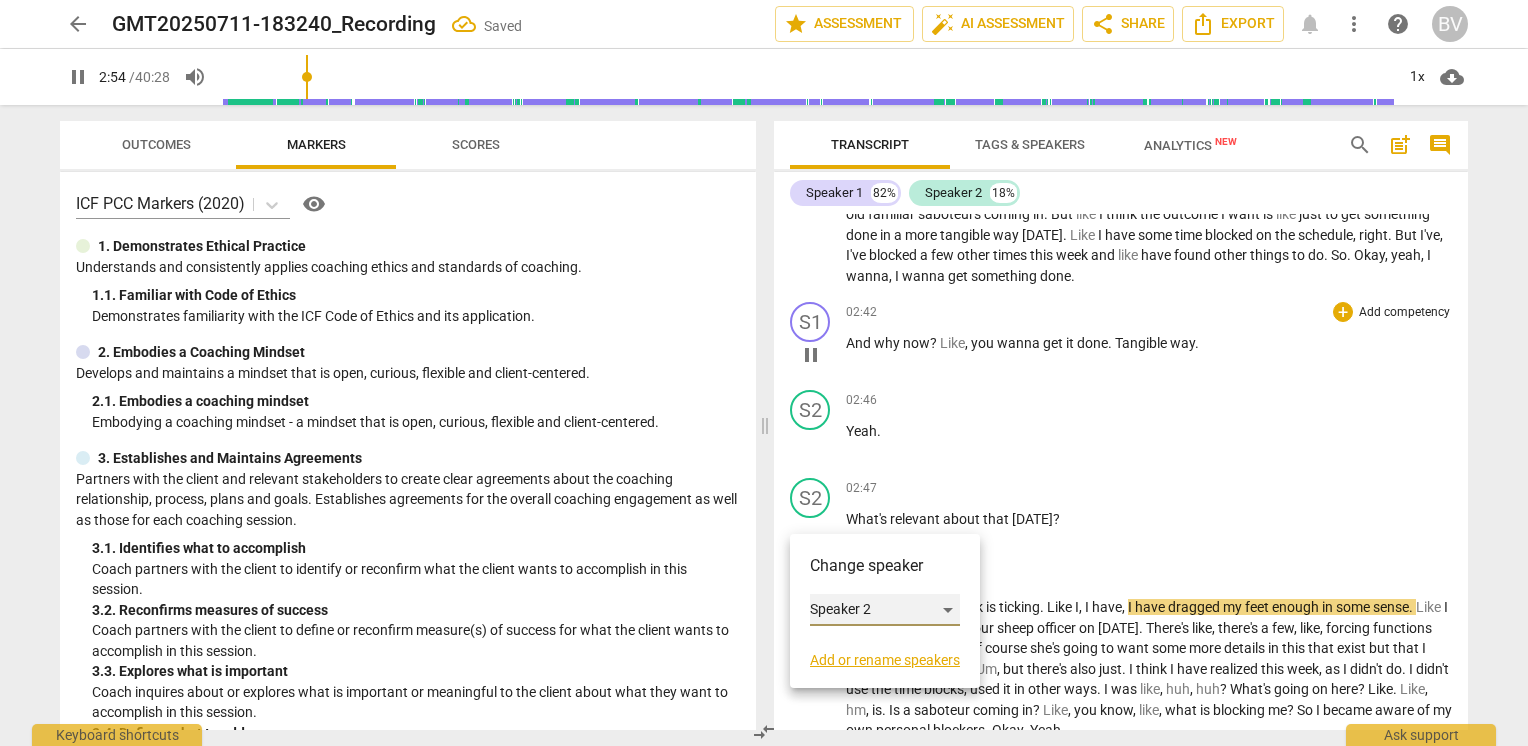 click on "Speaker 2" at bounding box center [885, 610] 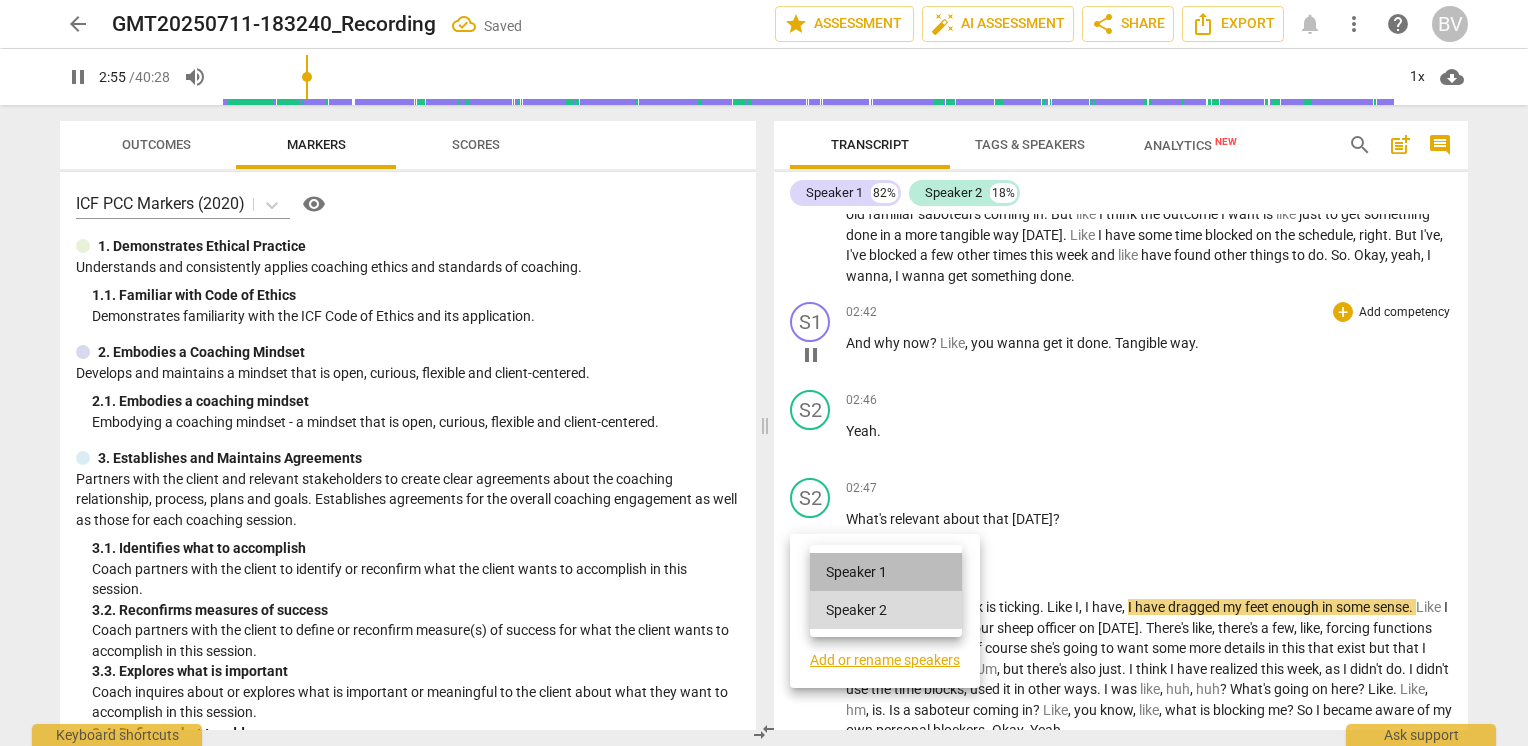 click on "Speaker 1" at bounding box center (886, 572) 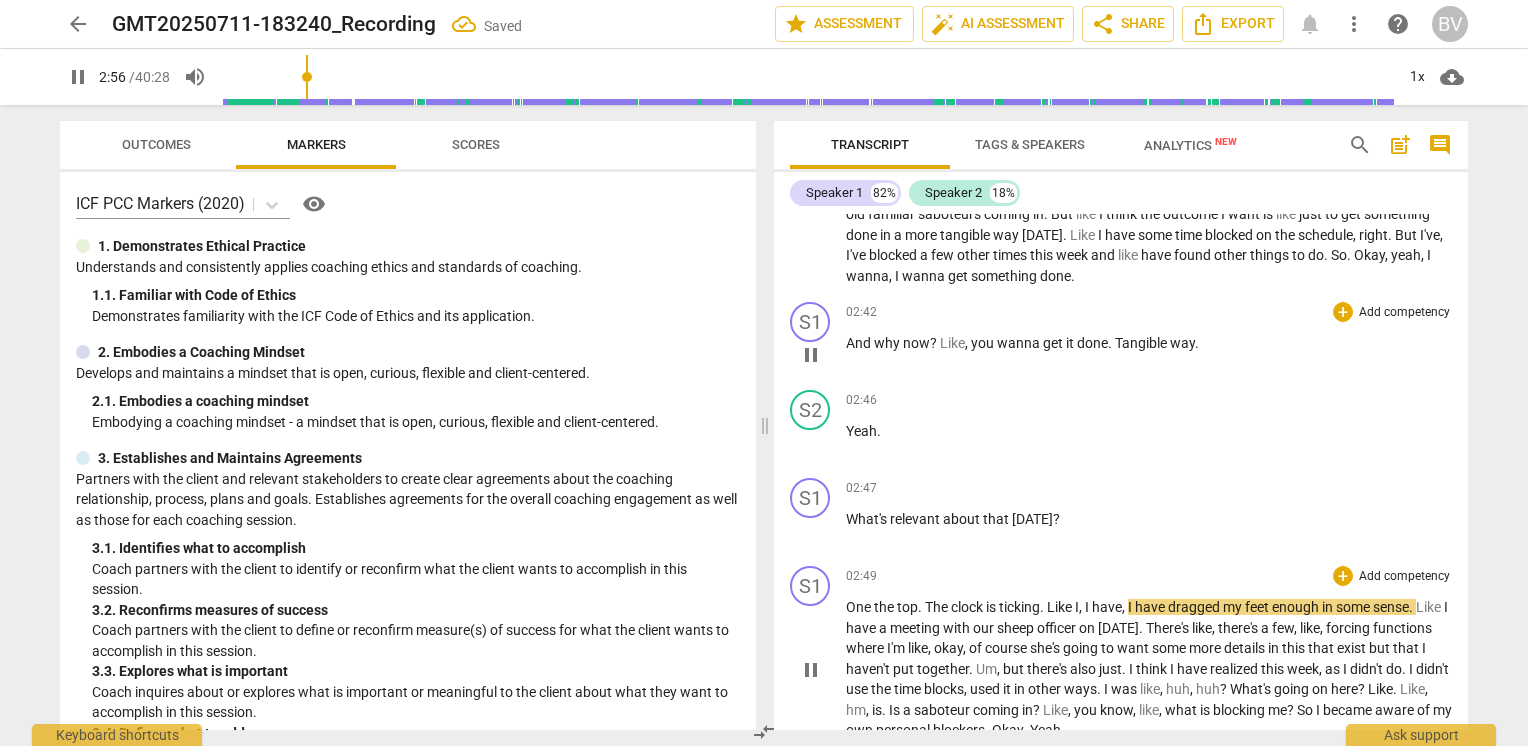 scroll, scrollTop: 976, scrollLeft: 0, axis: vertical 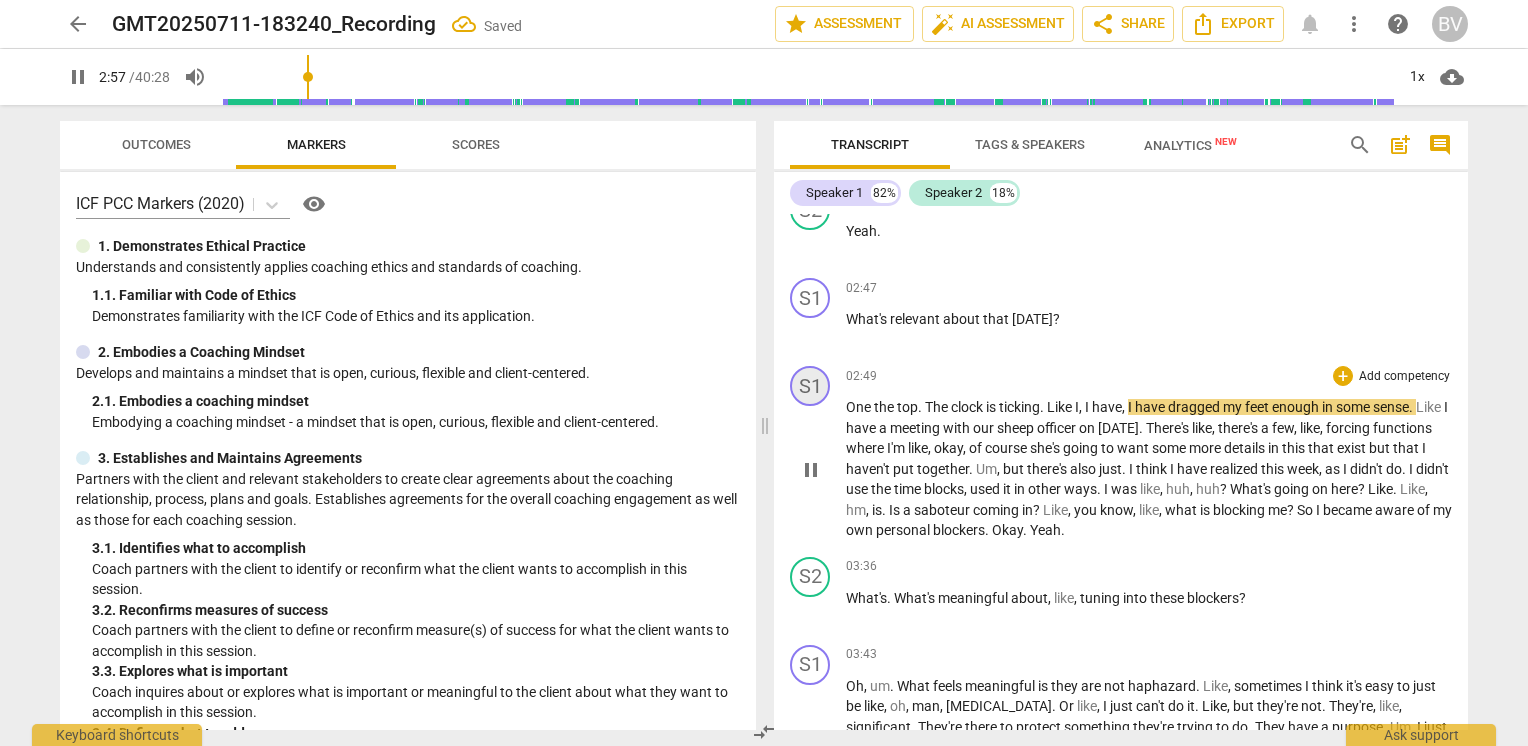 click on "S1" at bounding box center [810, 386] 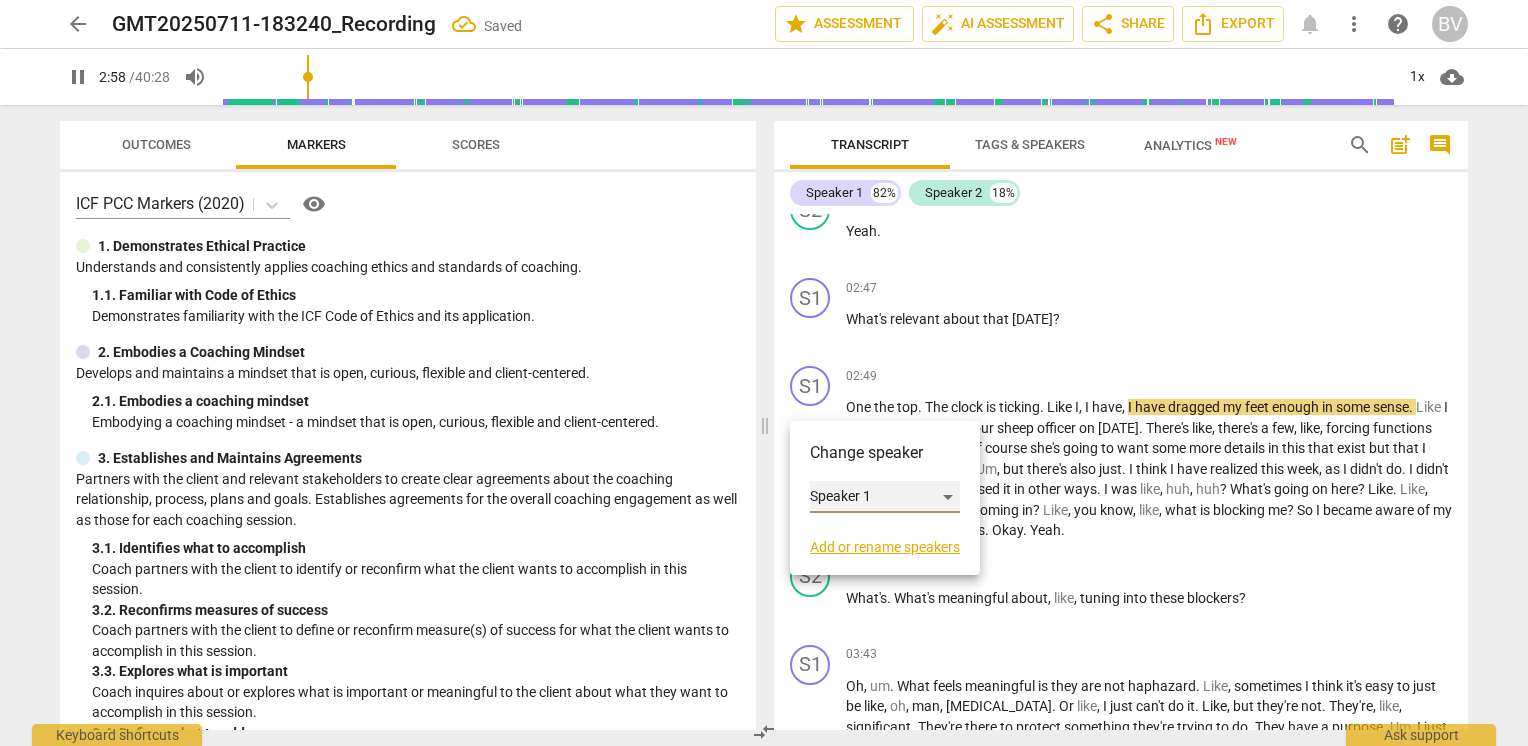 click on "Speaker 1" at bounding box center (885, 497) 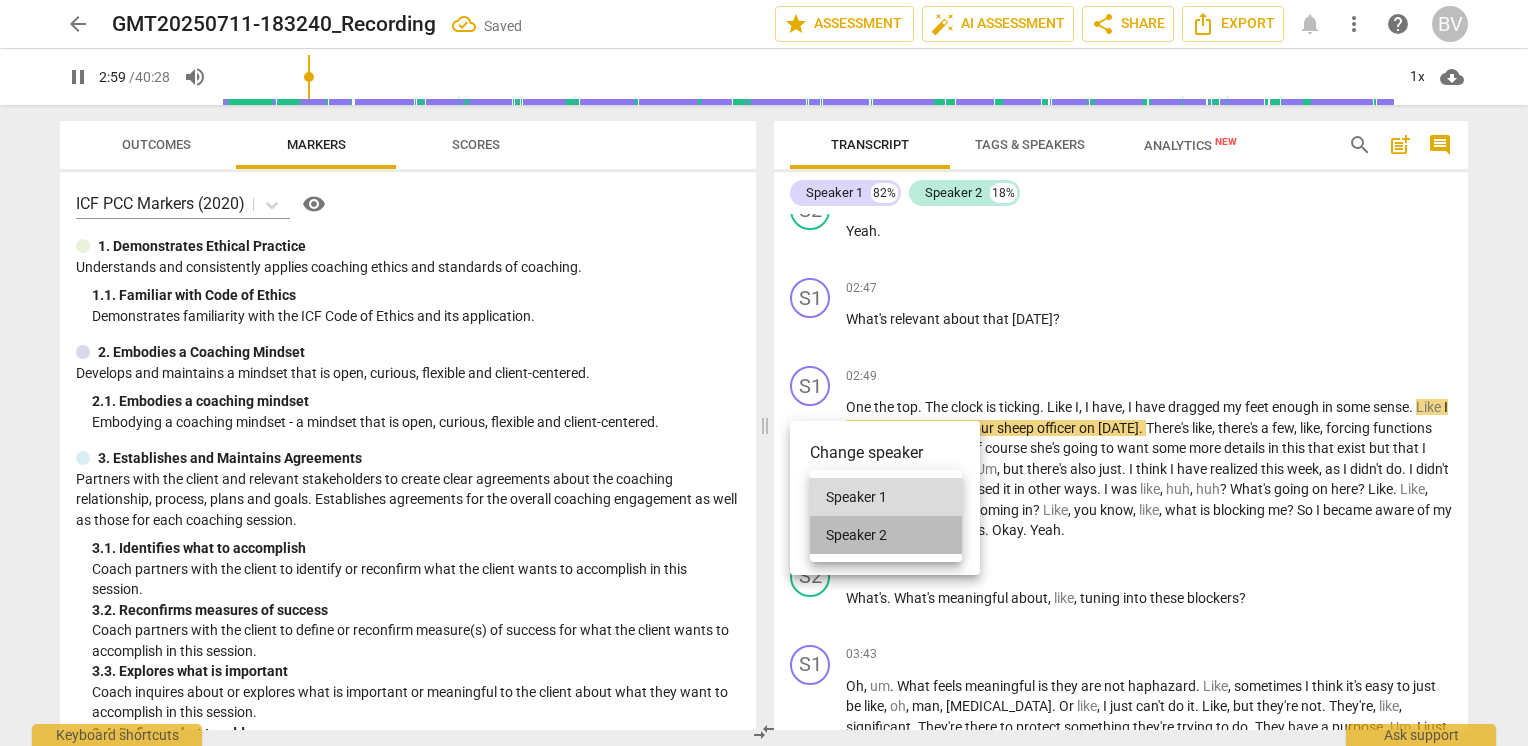 click on "Speaker 2" at bounding box center (886, 535) 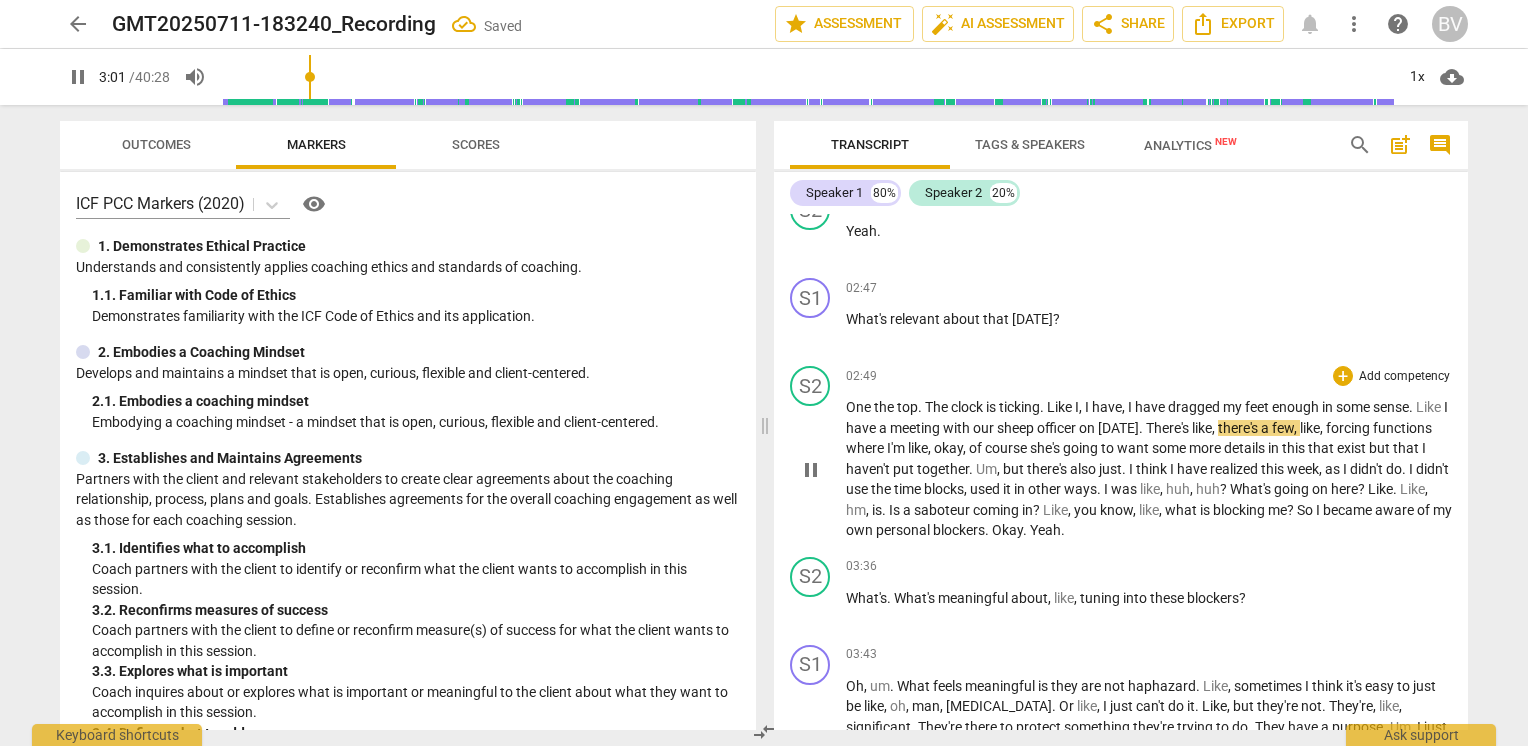 click on "One" at bounding box center (860, 407) 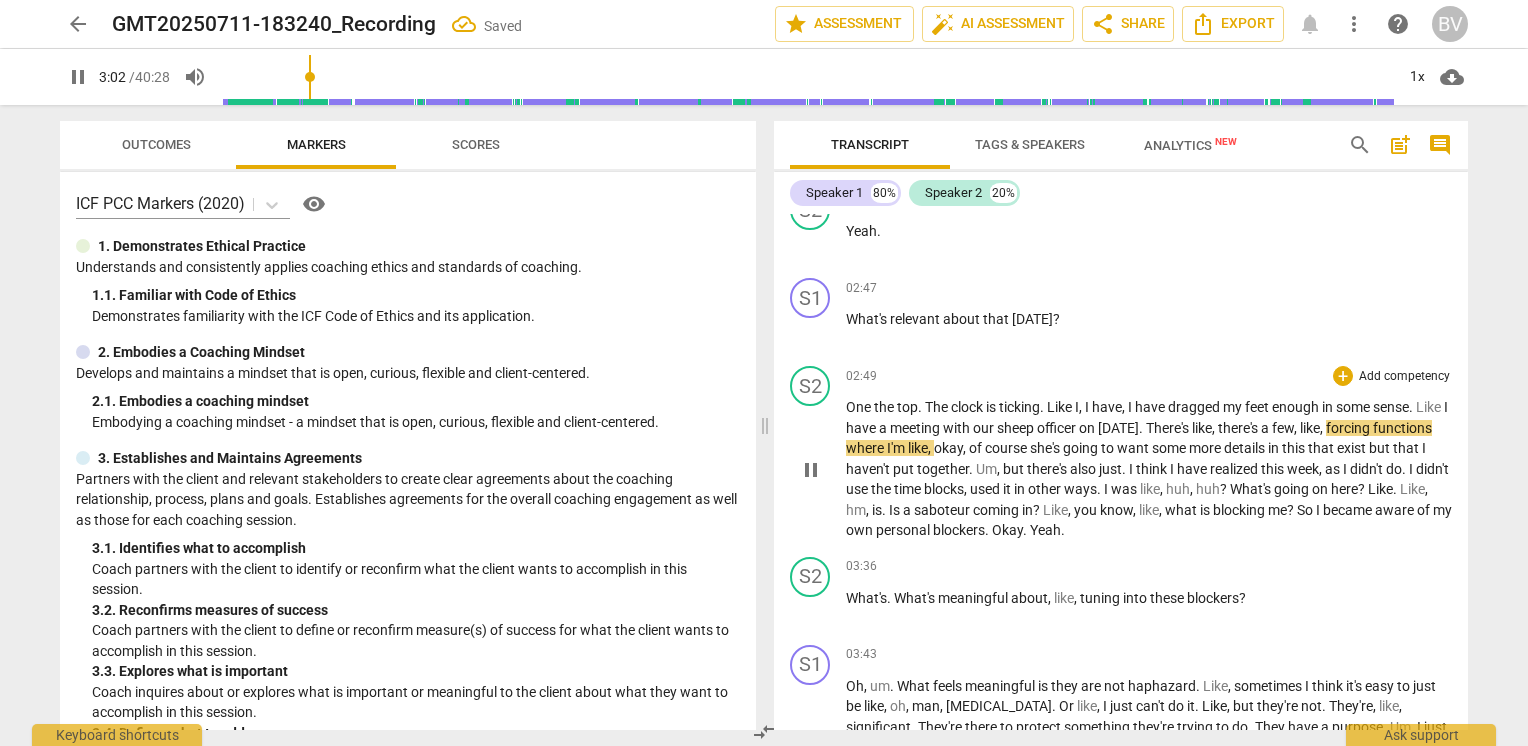 click on "pause" at bounding box center [811, 470] 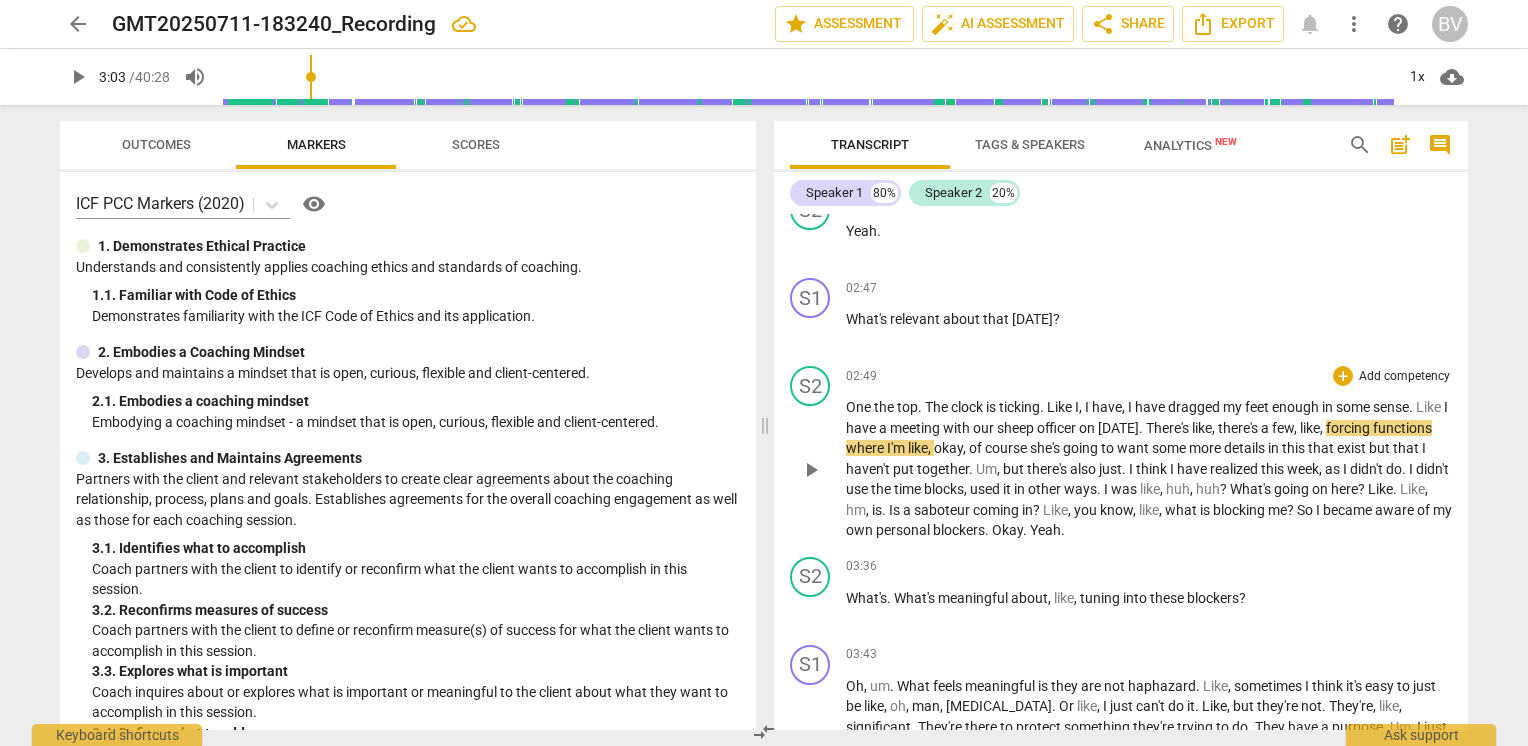 click on "One" at bounding box center [860, 407] 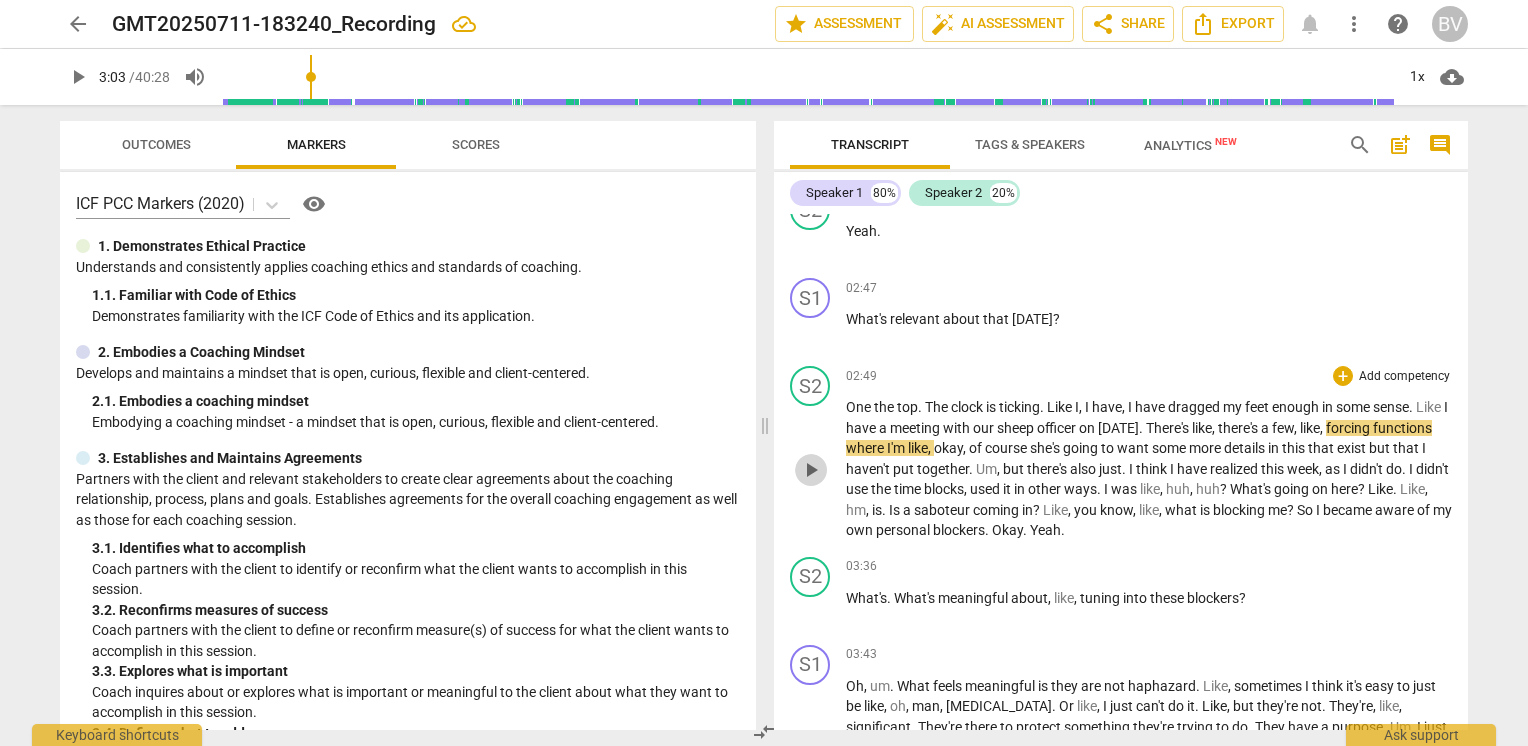 click on "play_arrow" at bounding box center (811, 470) 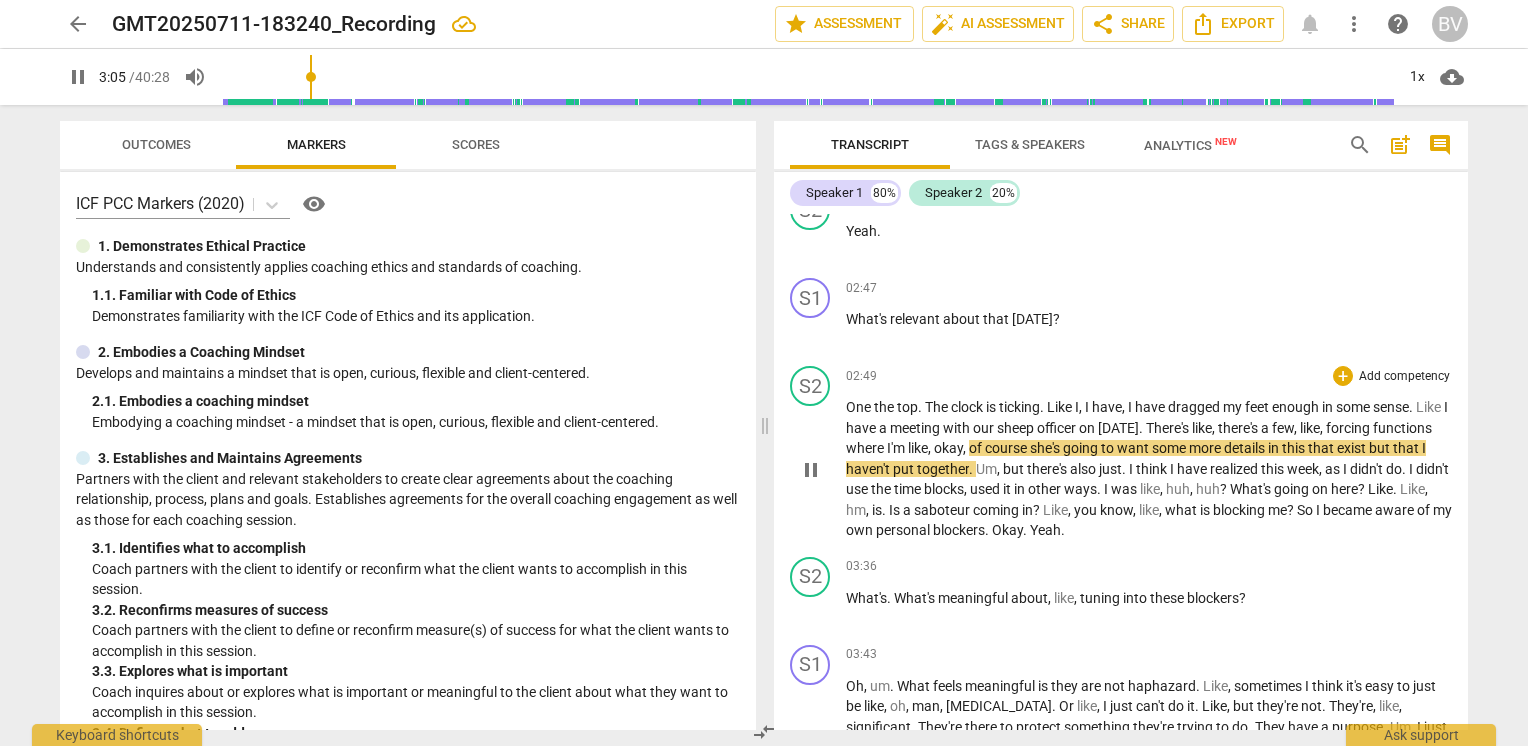 click on "One" at bounding box center [860, 407] 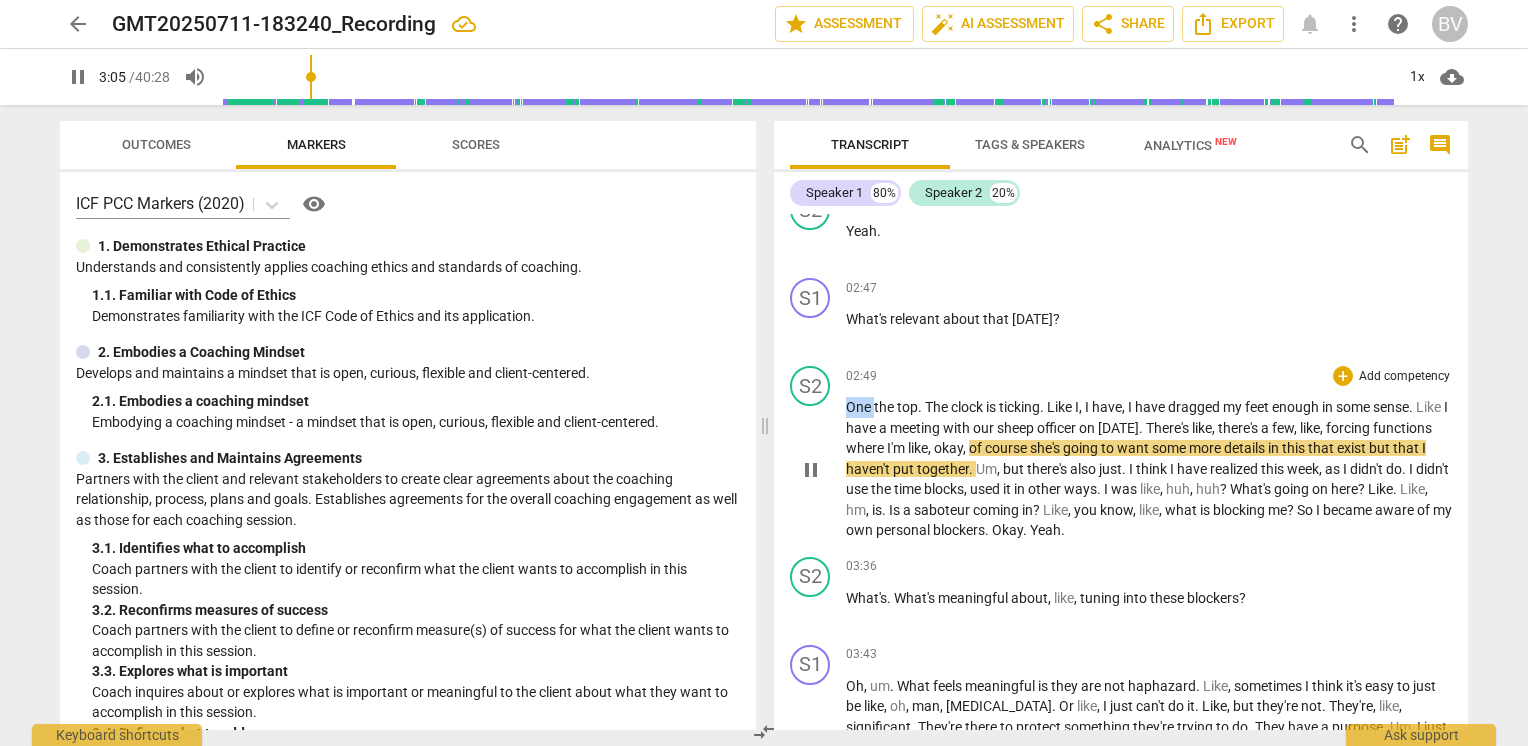 click on "One" at bounding box center (860, 407) 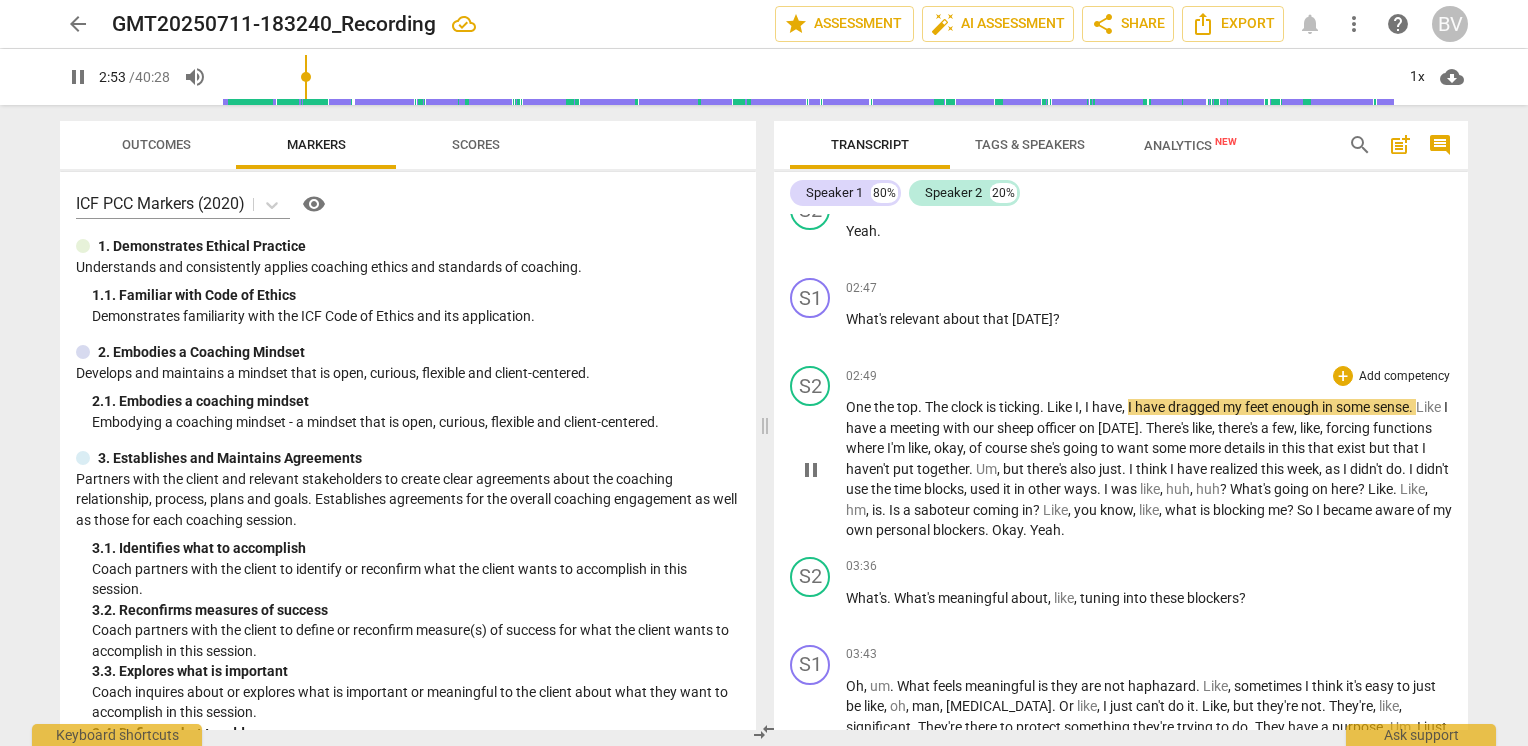 click on "top" at bounding box center (907, 407) 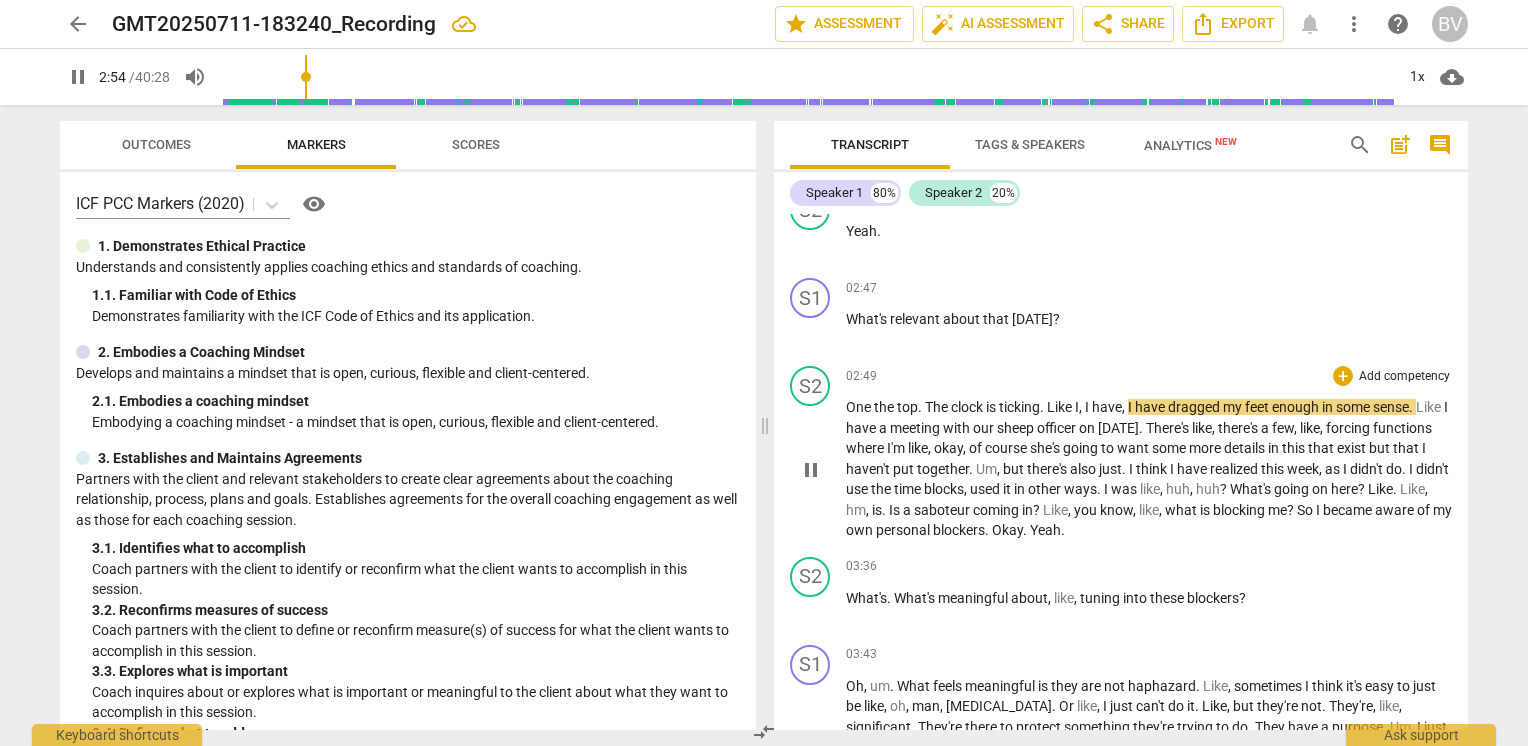 type on "174" 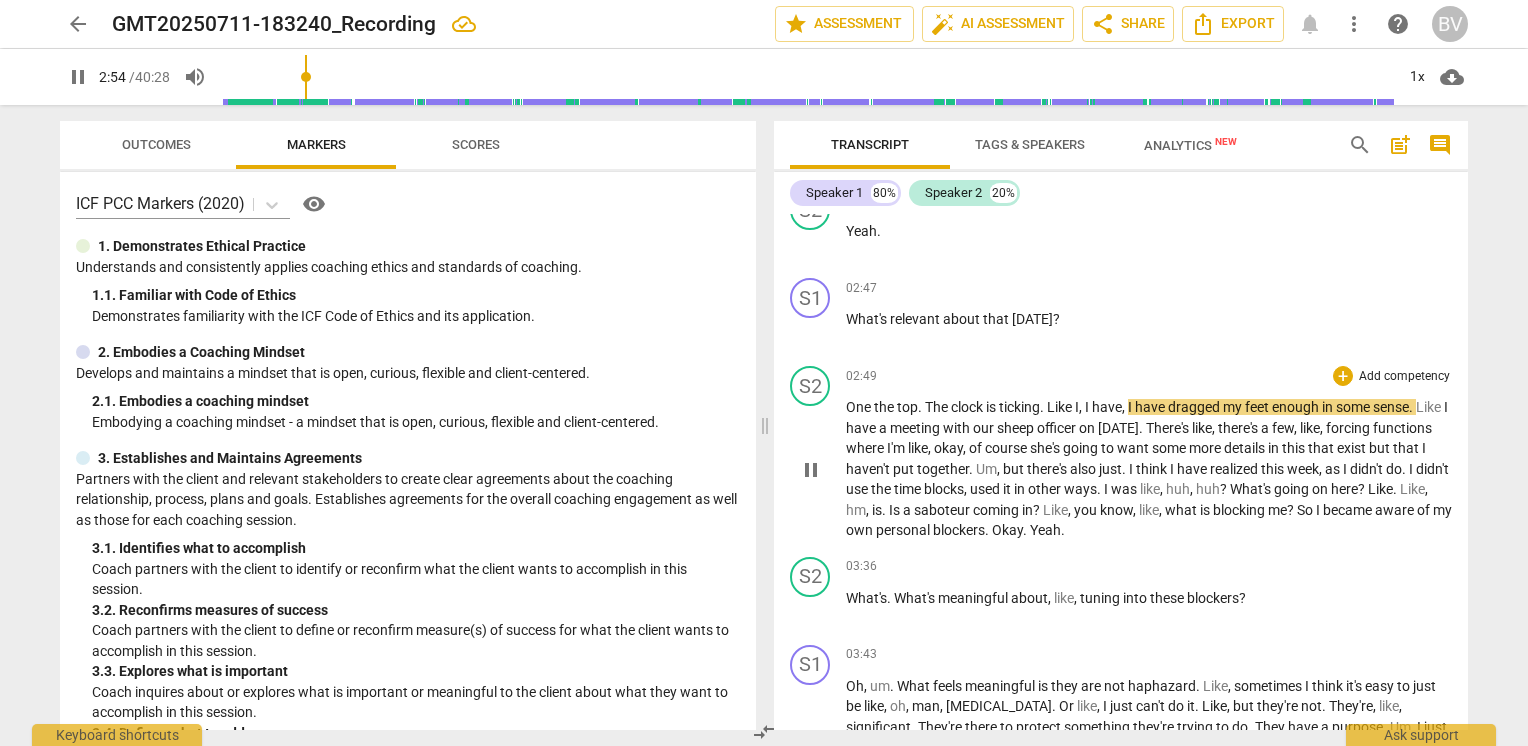 type 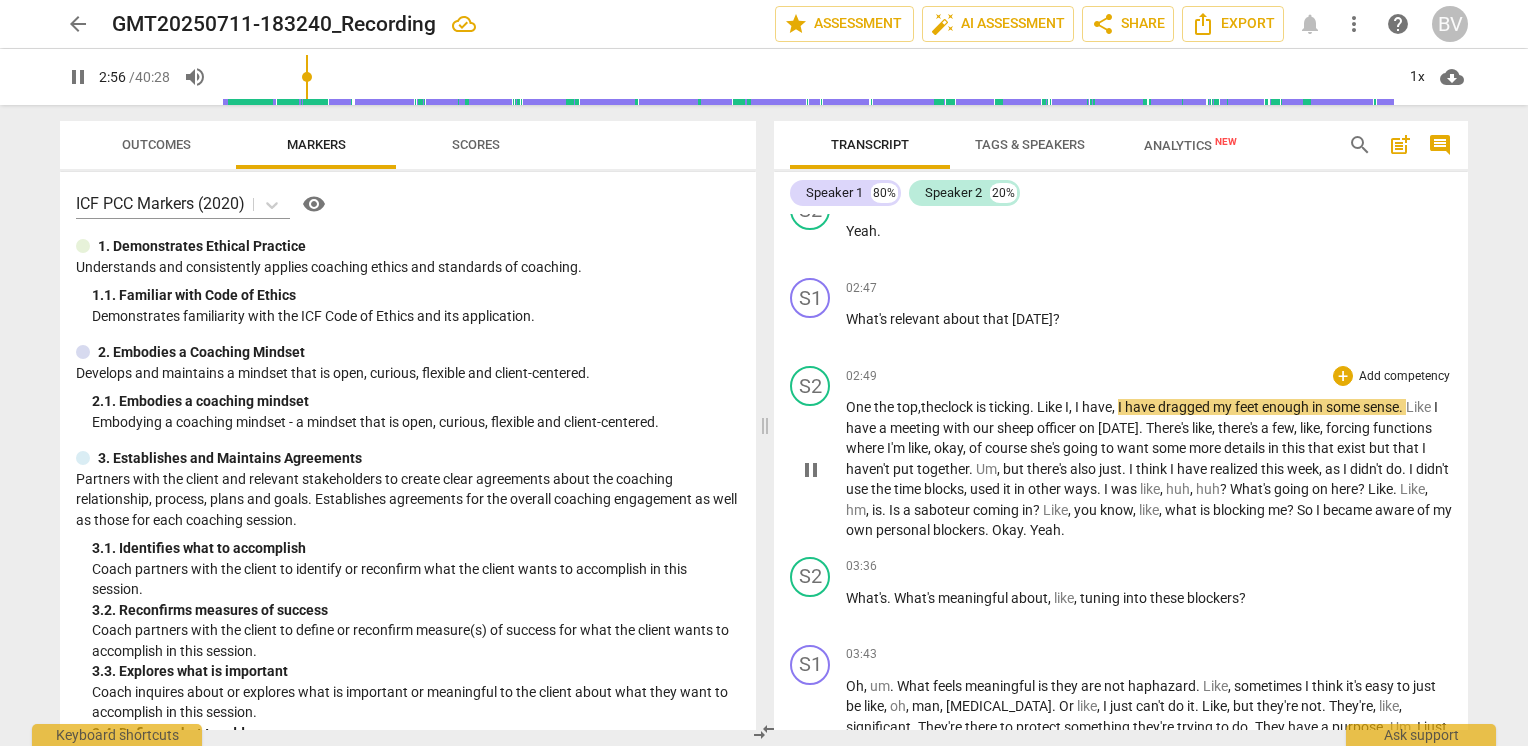 click on "just" at bounding box center (1110, 469) 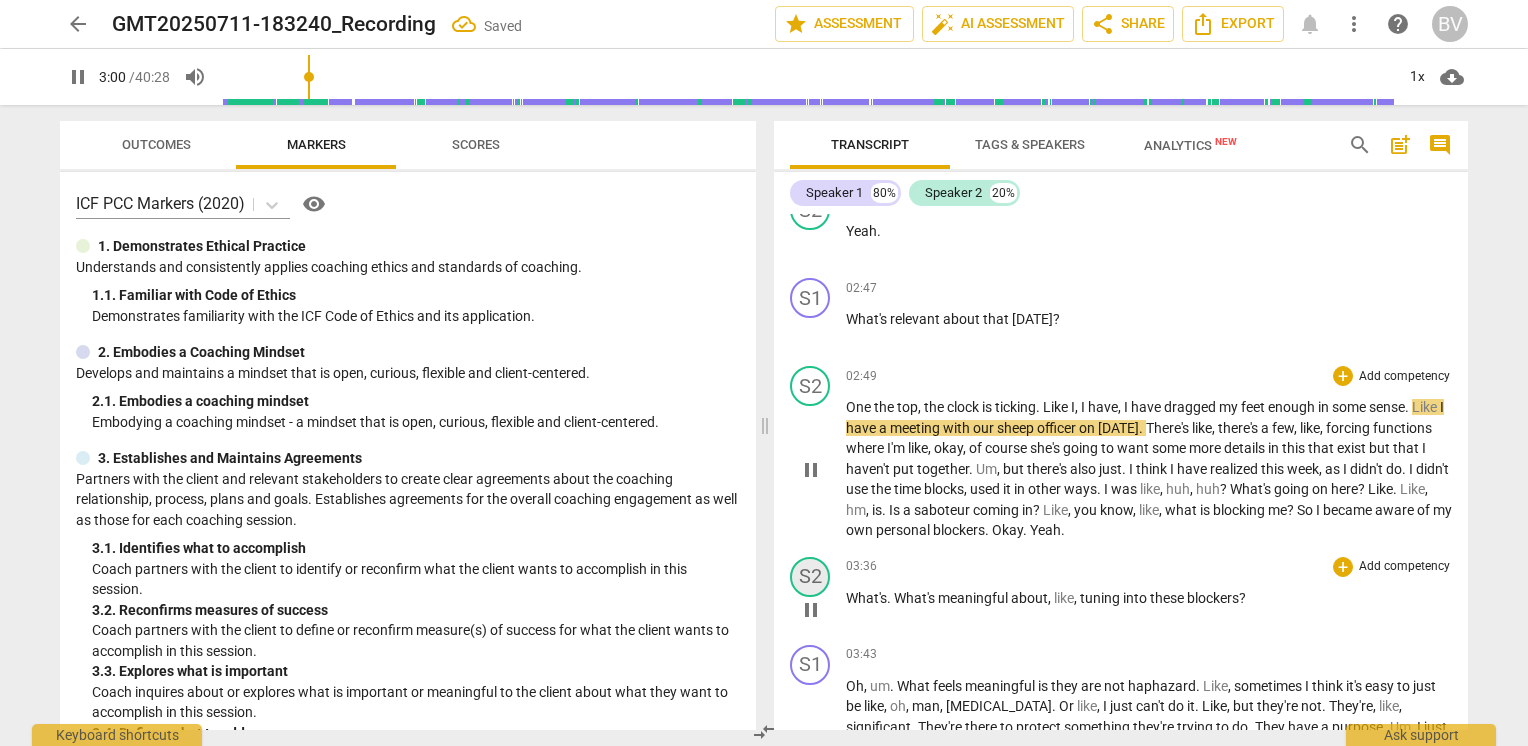 click on "S2" at bounding box center [810, 577] 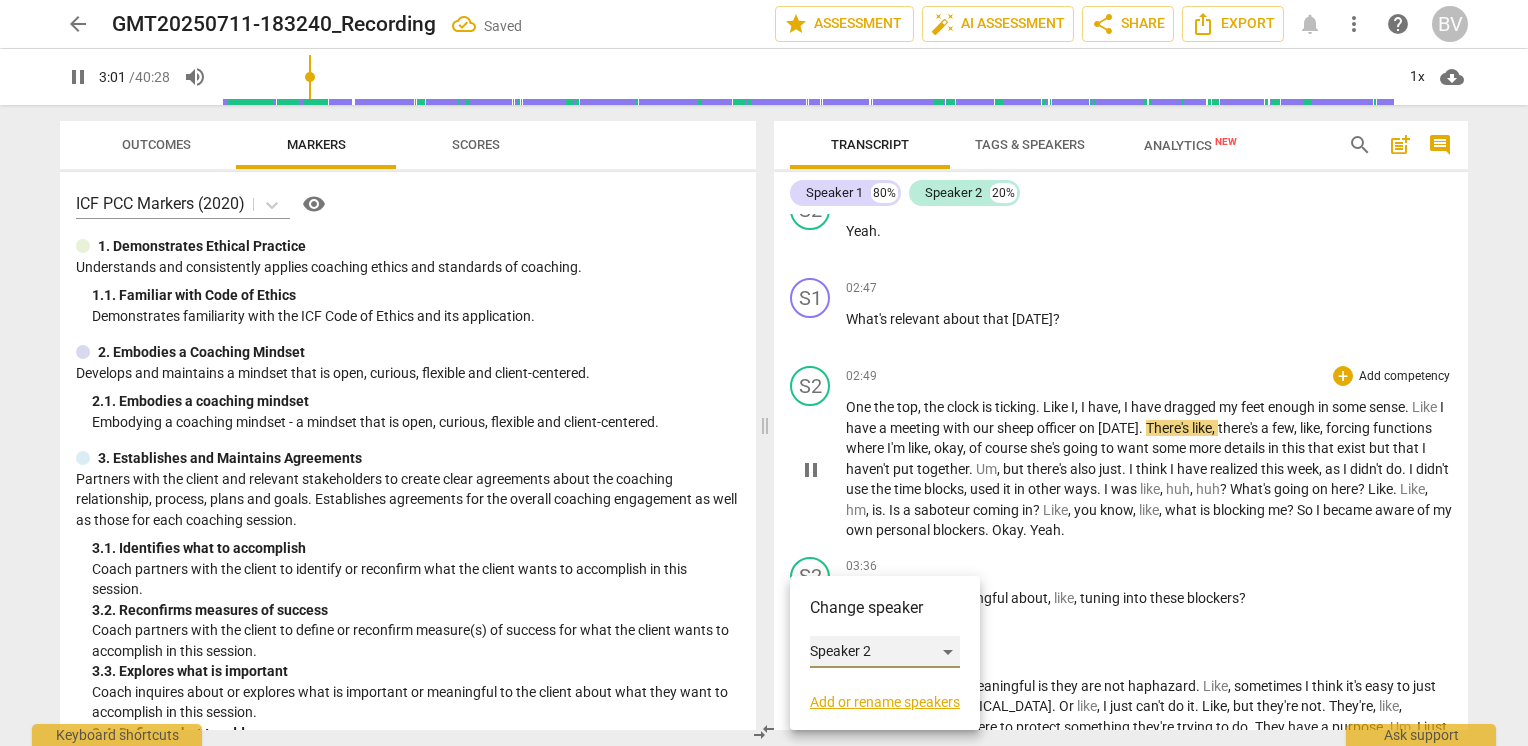 click on "Speaker 2" at bounding box center [885, 652] 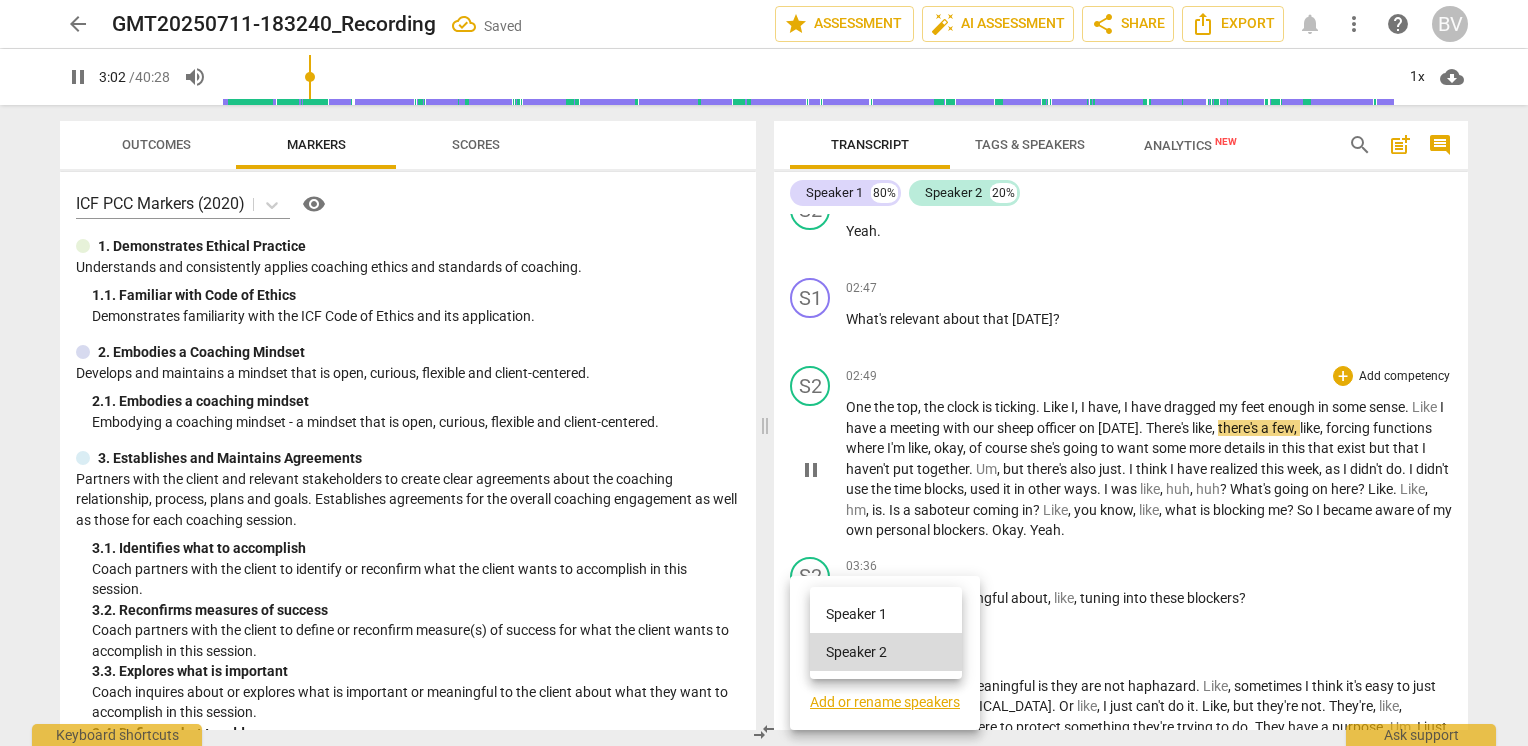 click on "Speaker 1" at bounding box center (886, 614) 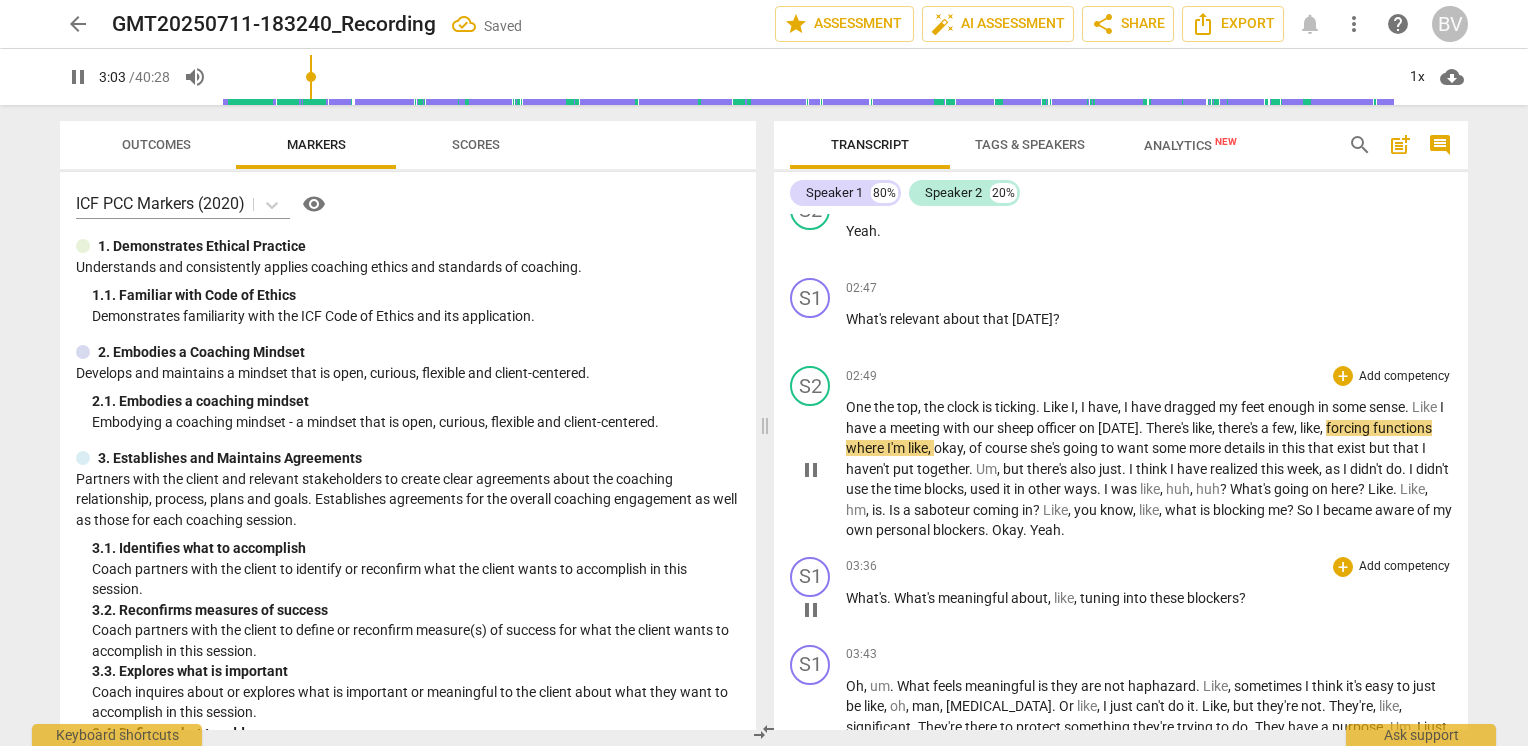 click on "," at bounding box center [1077, 598] 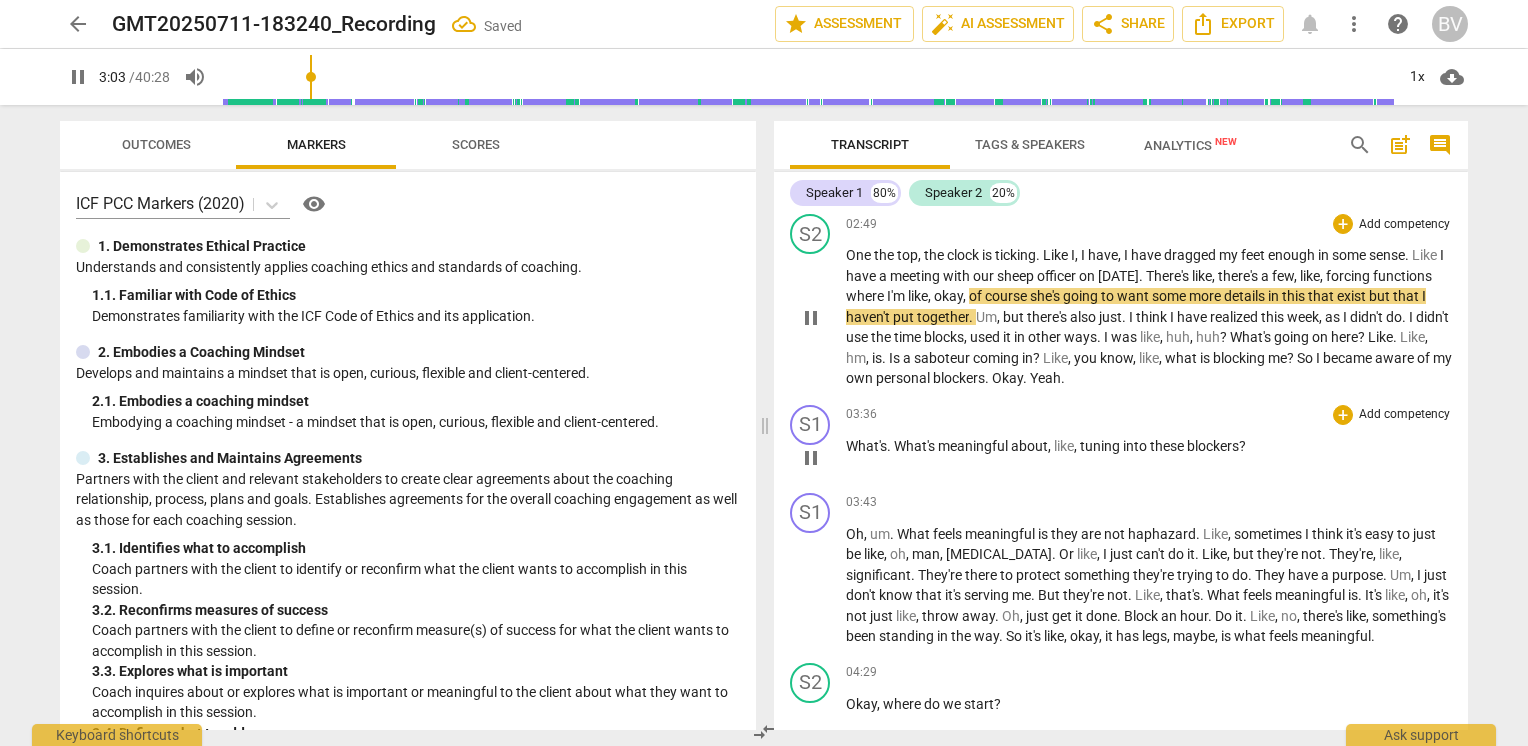 scroll, scrollTop: 1176, scrollLeft: 0, axis: vertical 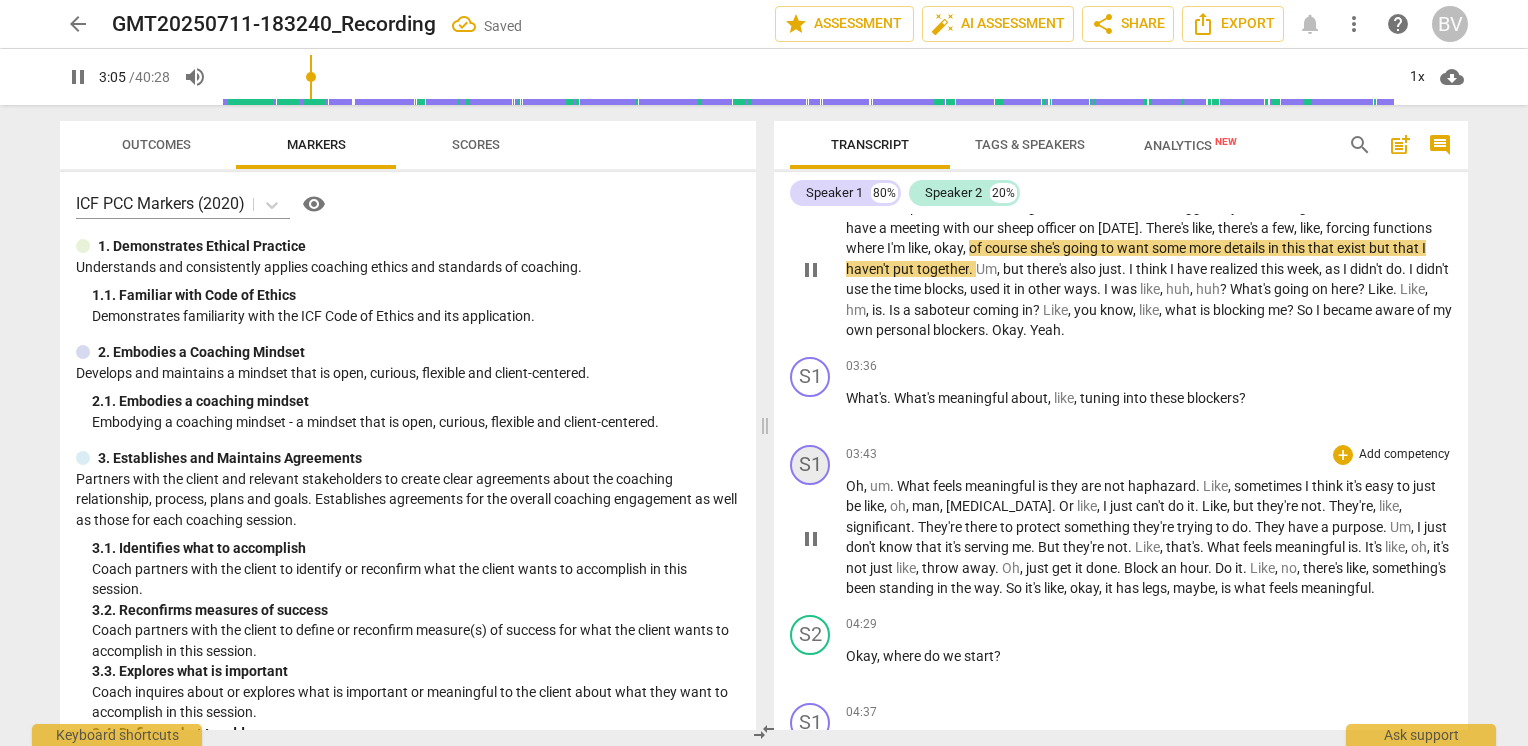 click on "S1" at bounding box center (810, 465) 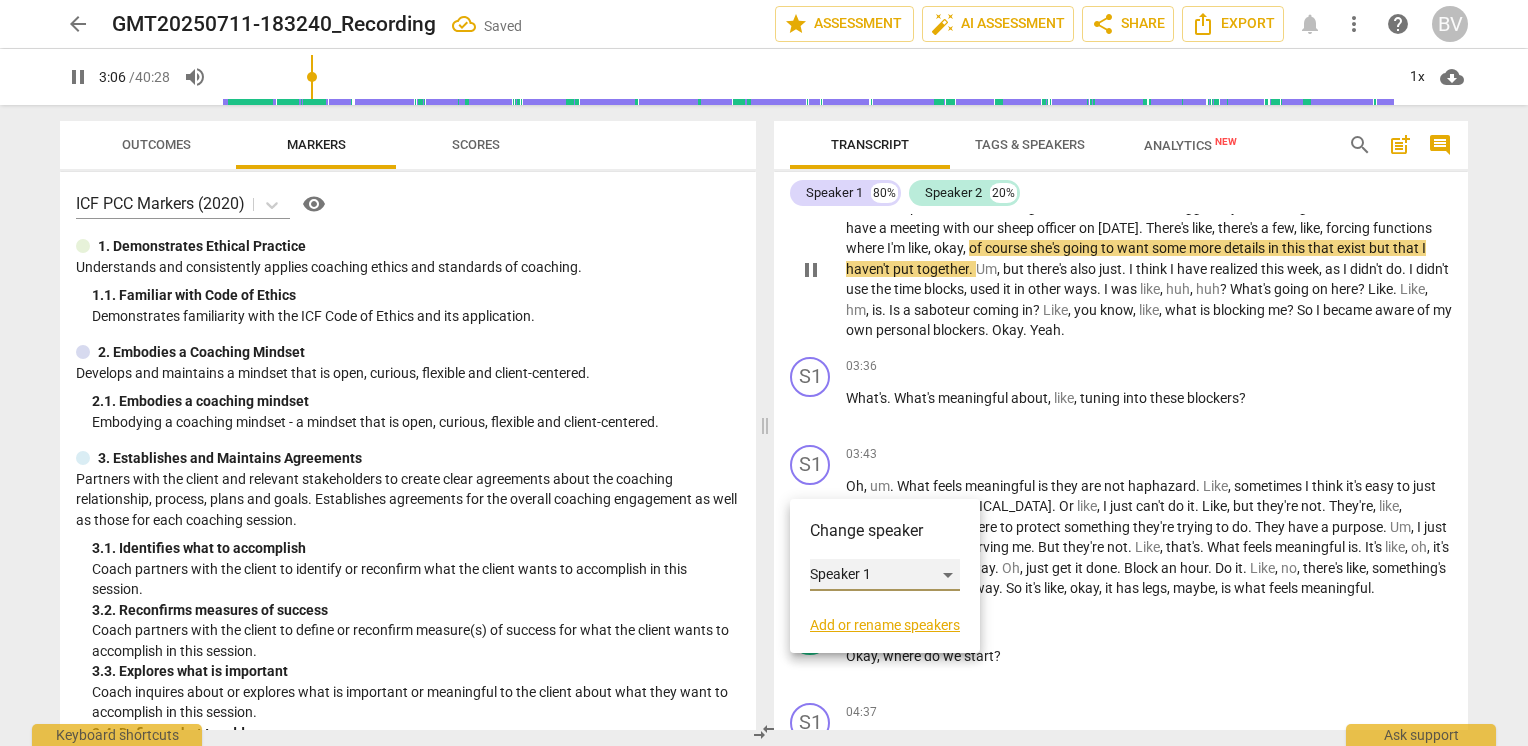 click on "Speaker 1" at bounding box center (885, 575) 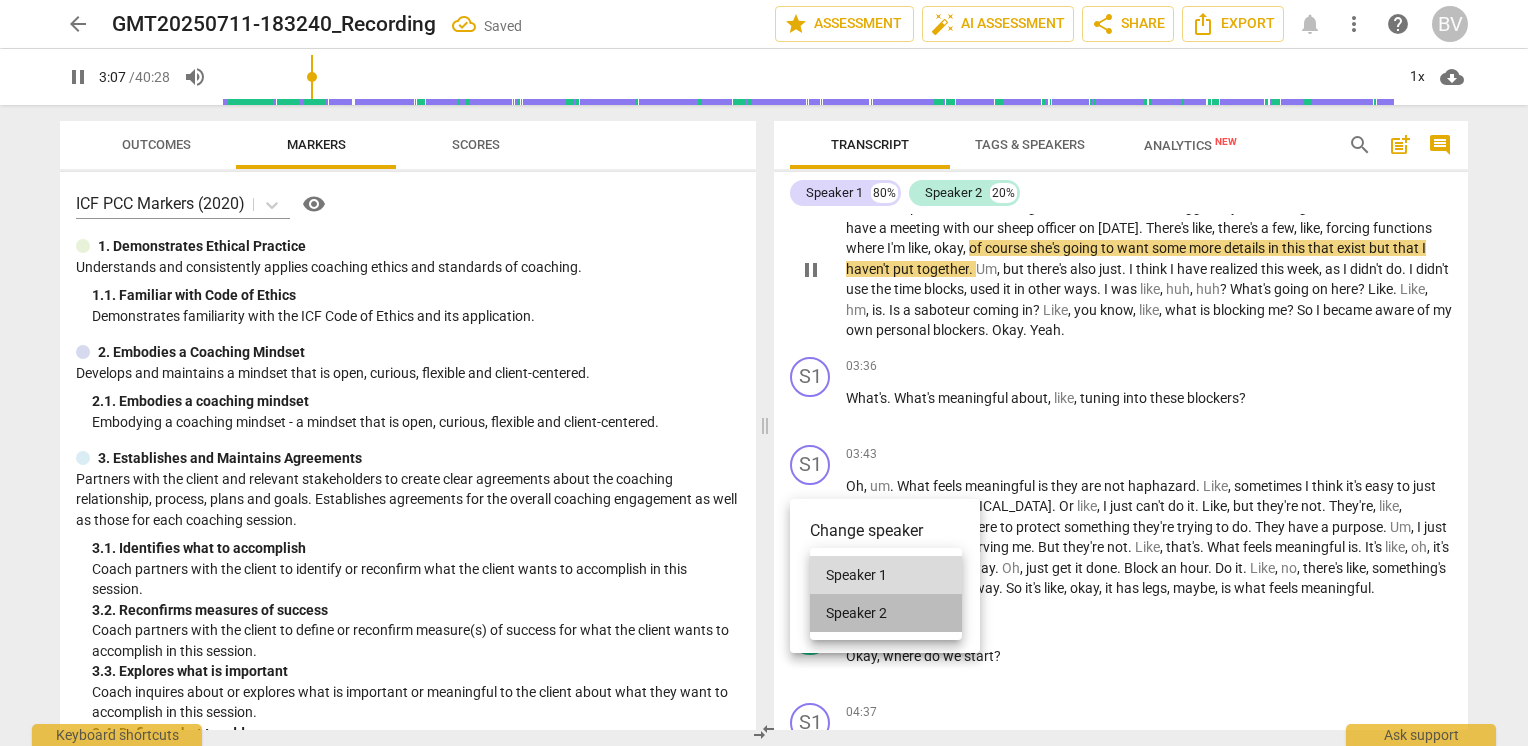 click on "Speaker 2" at bounding box center [886, 613] 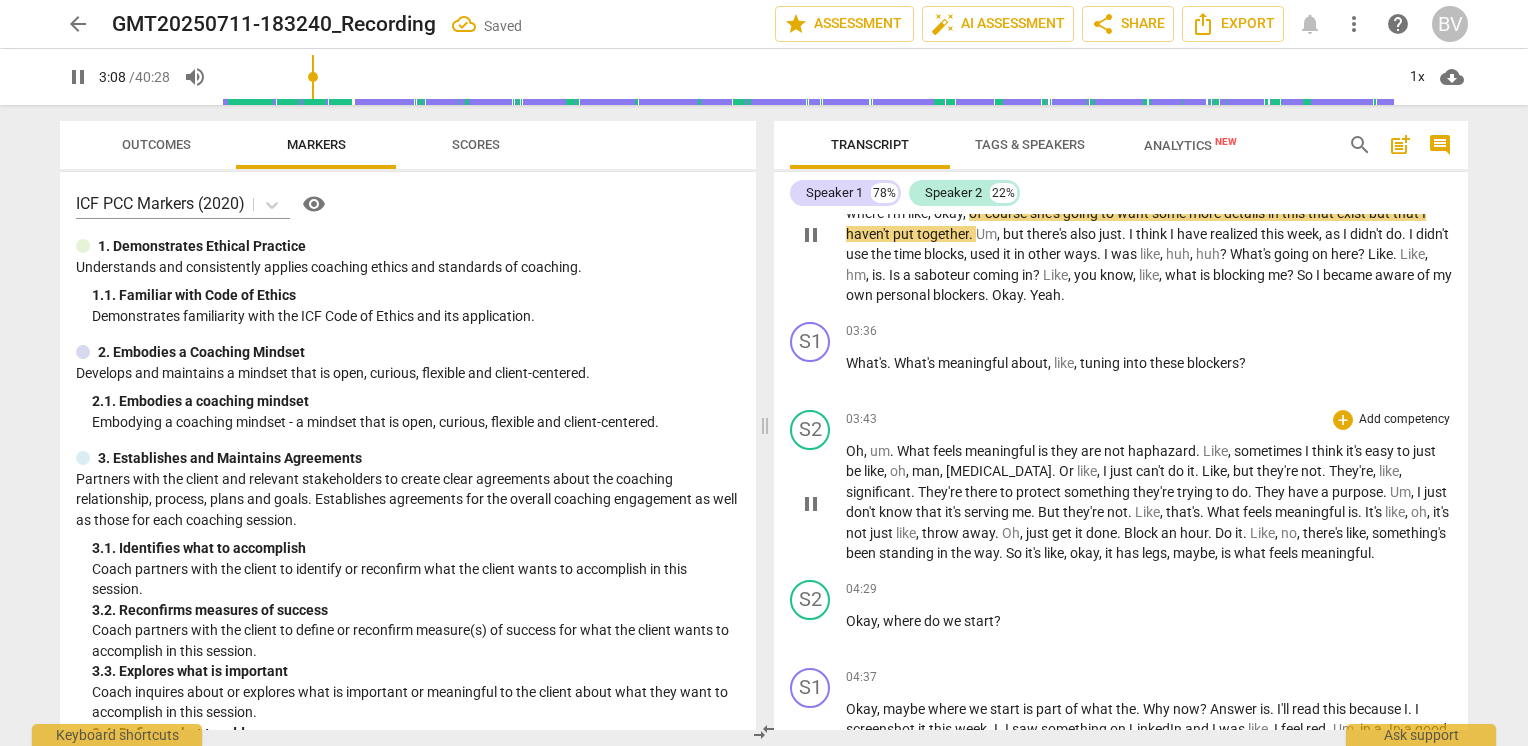 scroll, scrollTop: 1376, scrollLeft: 0, axis: vertical 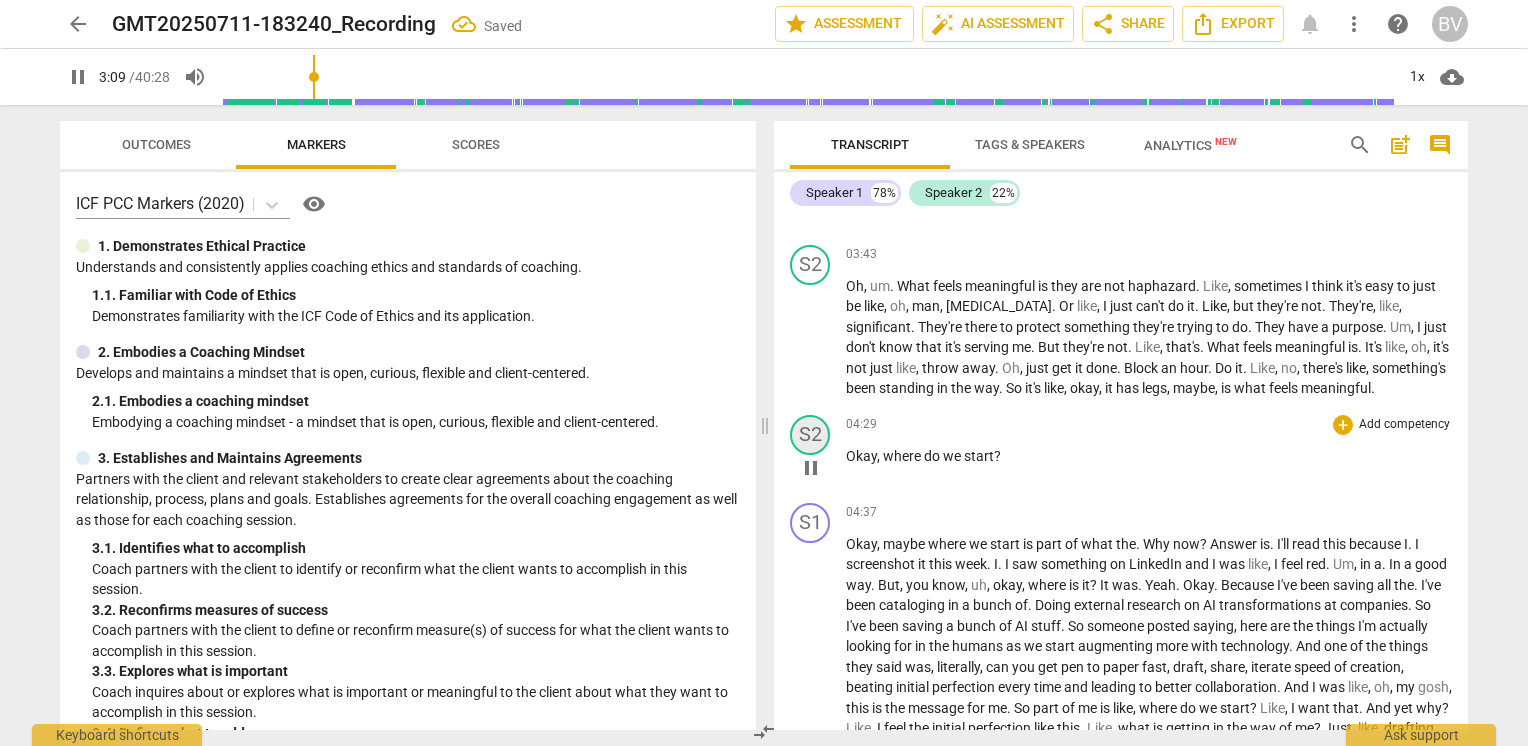 click on "S2" at bounding box center (810, 435) 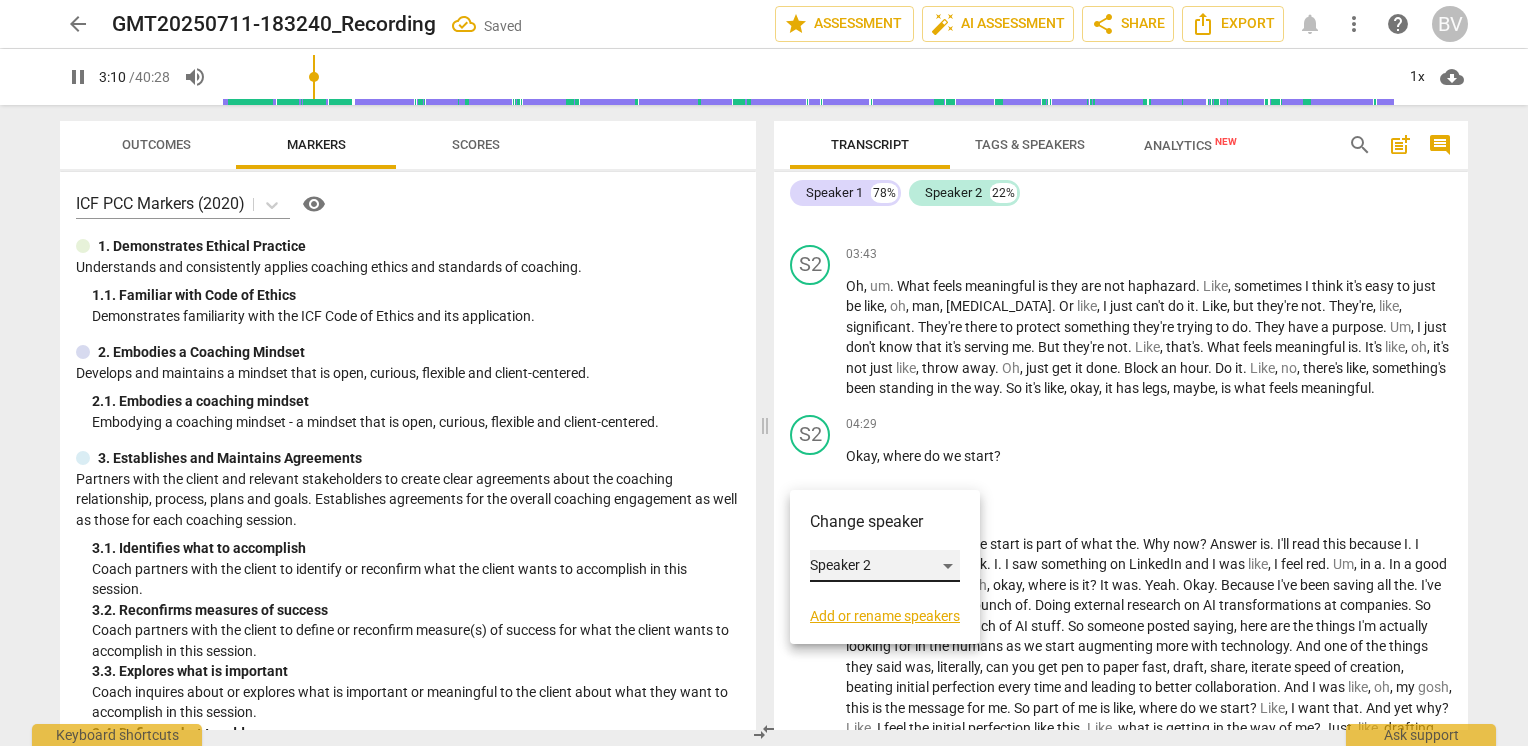 click on "Speaker 2" at bounding box center [885, 566] 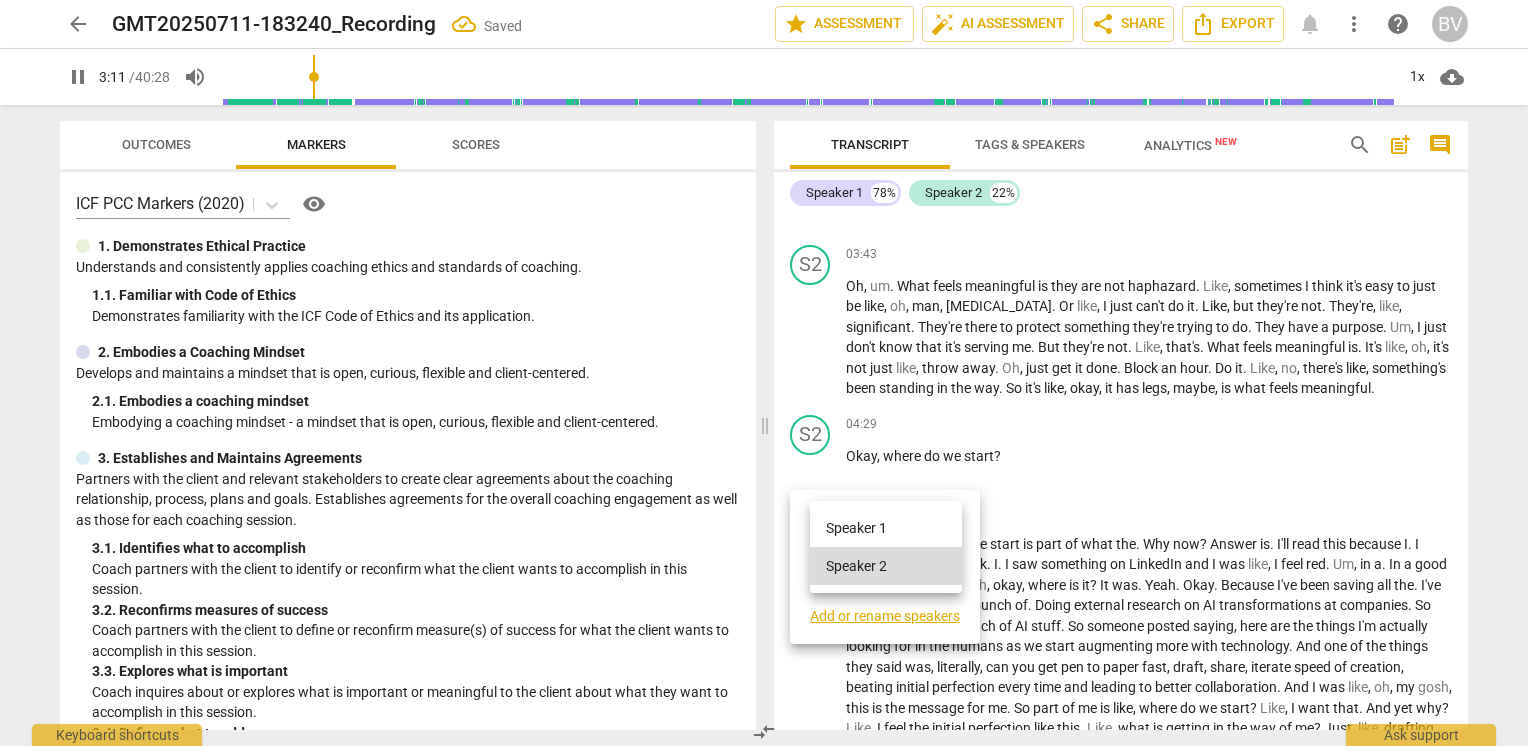 click on "Speaker 1" at bounding box center (886, 528) 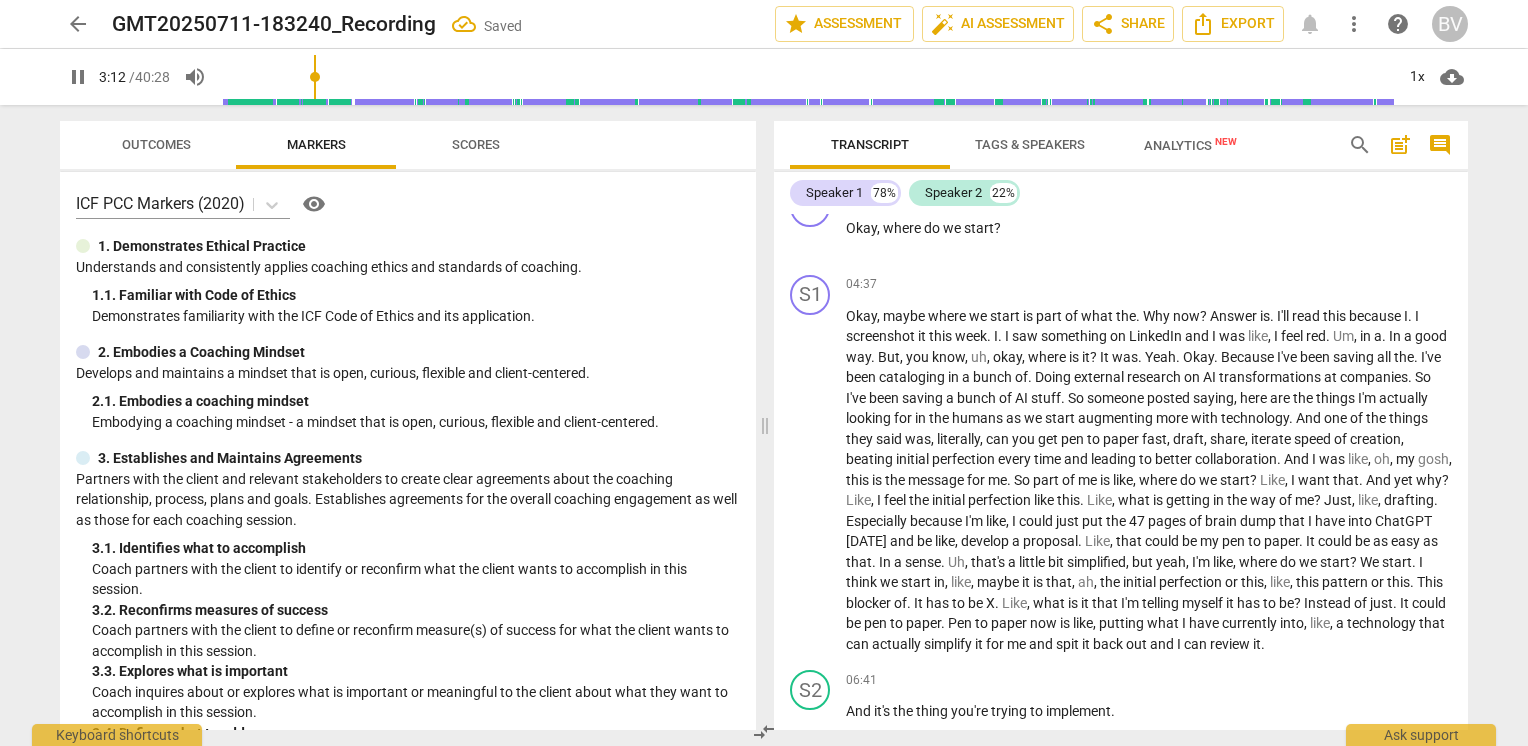 scroll, scrollTop: 1676, scrollLeft: 0, axis: vertical 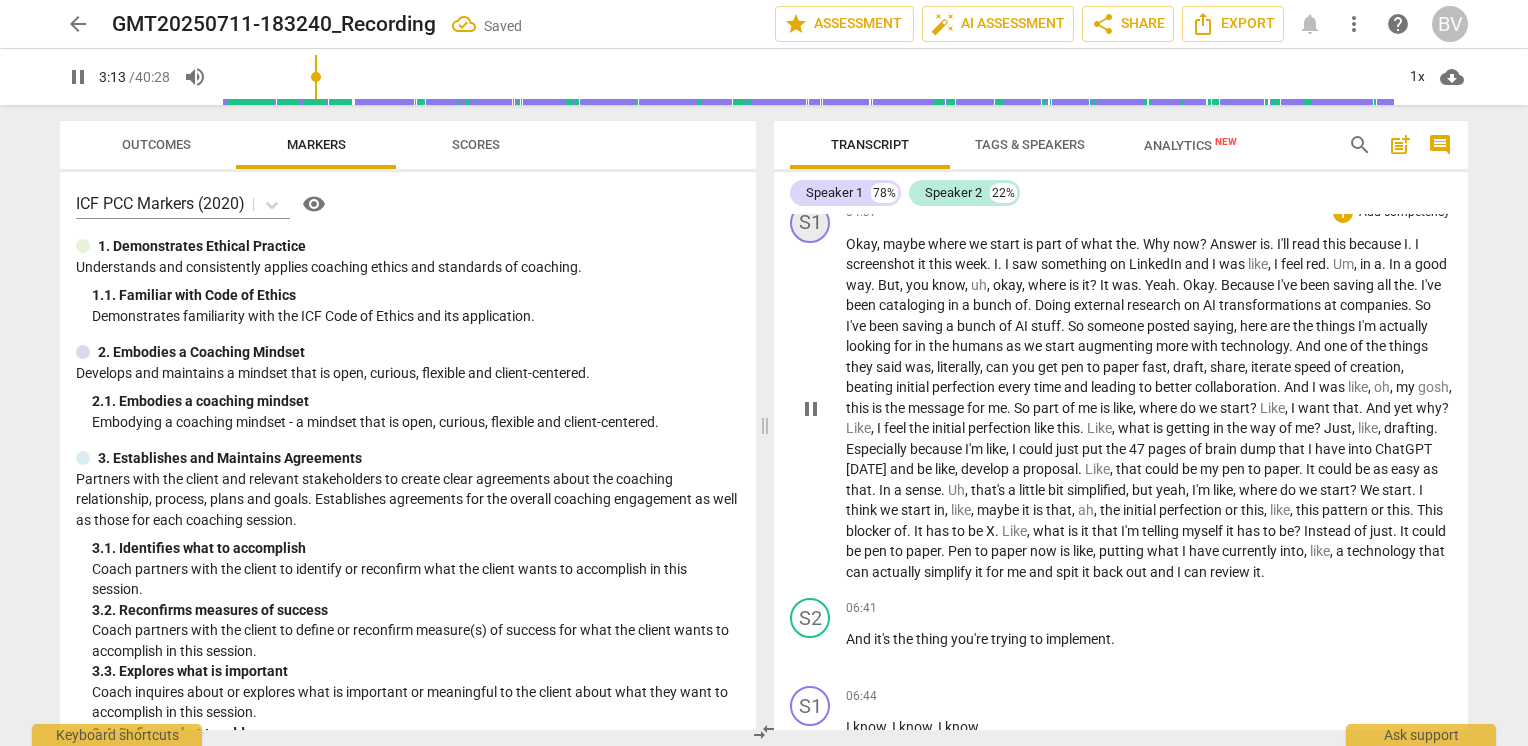 click on "S1" at bounding box center (810, 223) 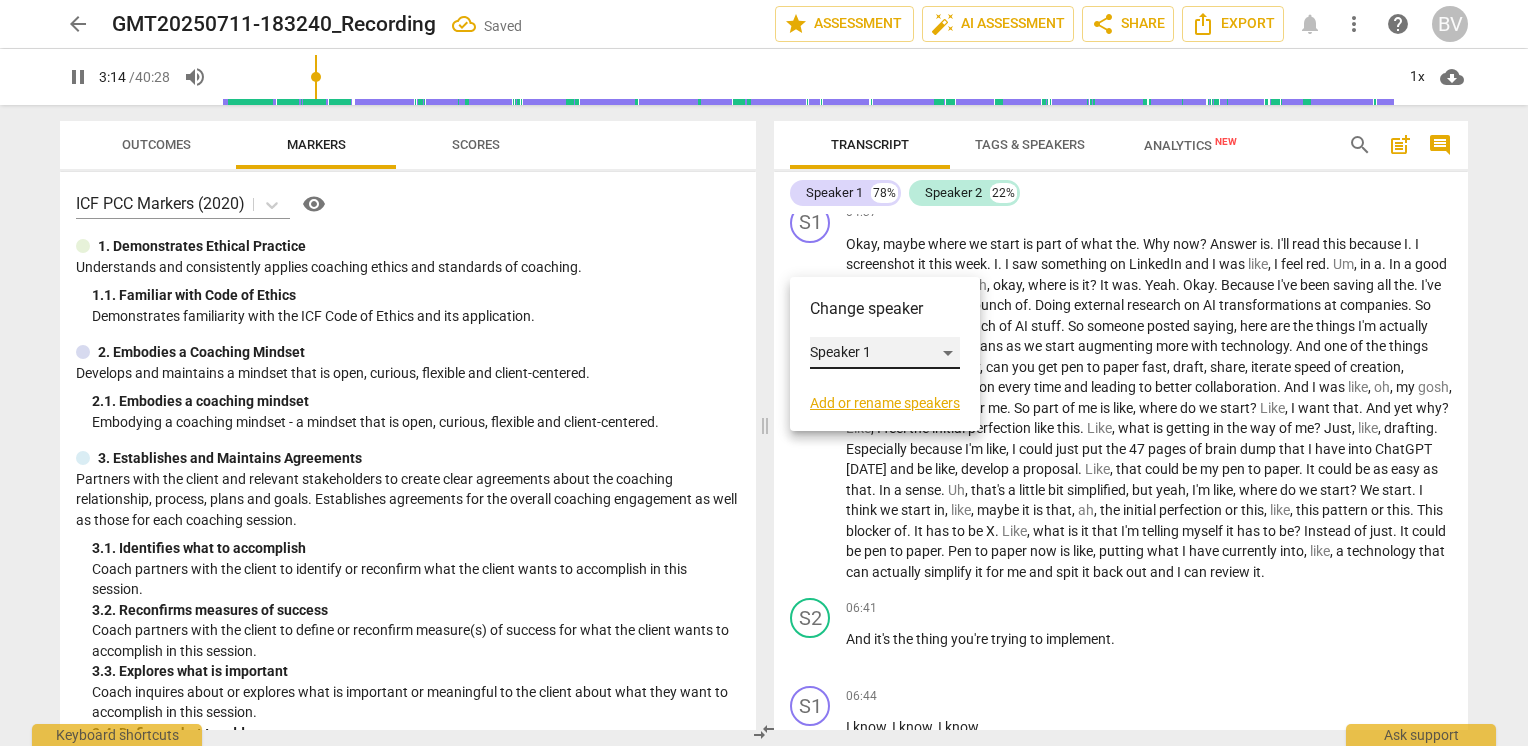 click on "Speaker 1" at bounding box center [885, 353] 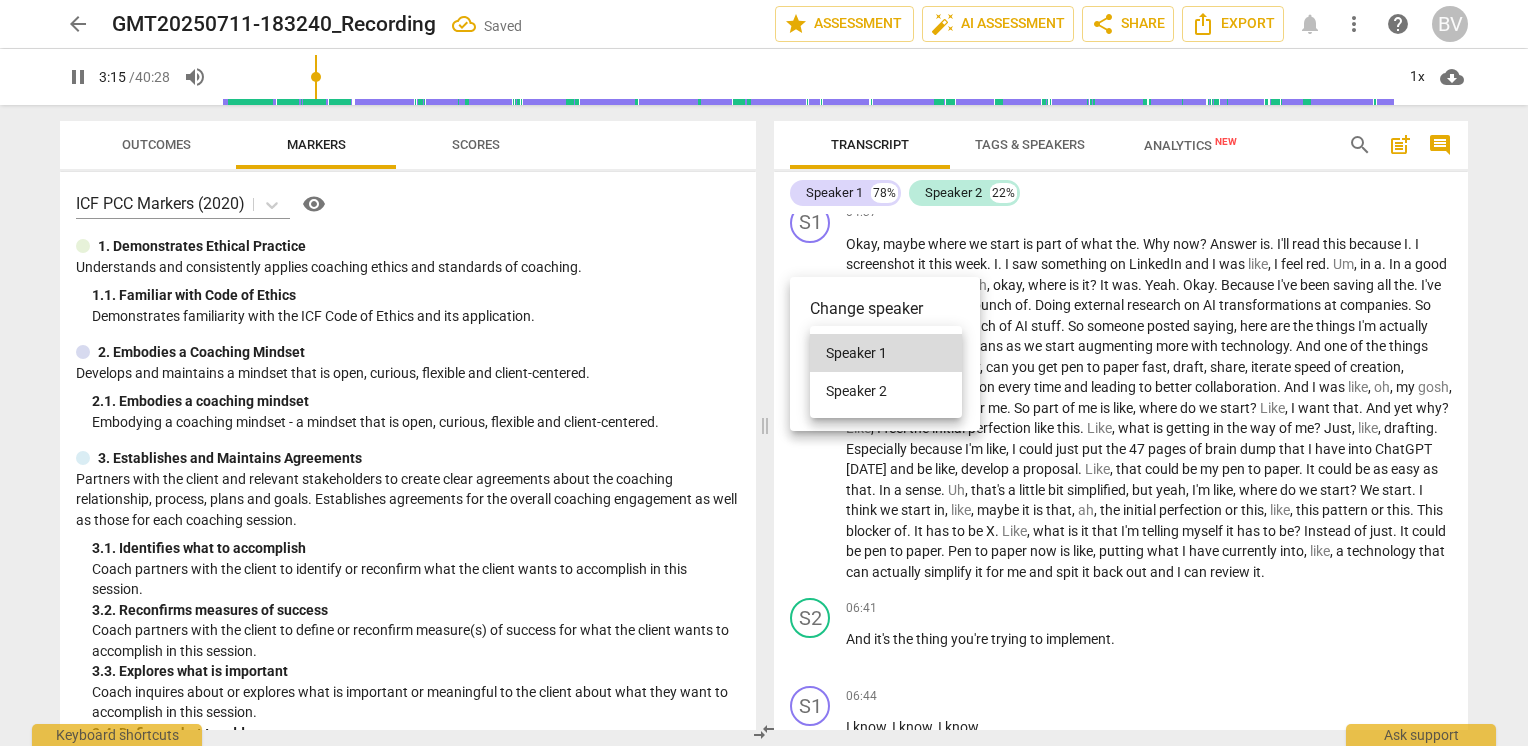 click on "Speaker 2" at bounding box center (886, 391) 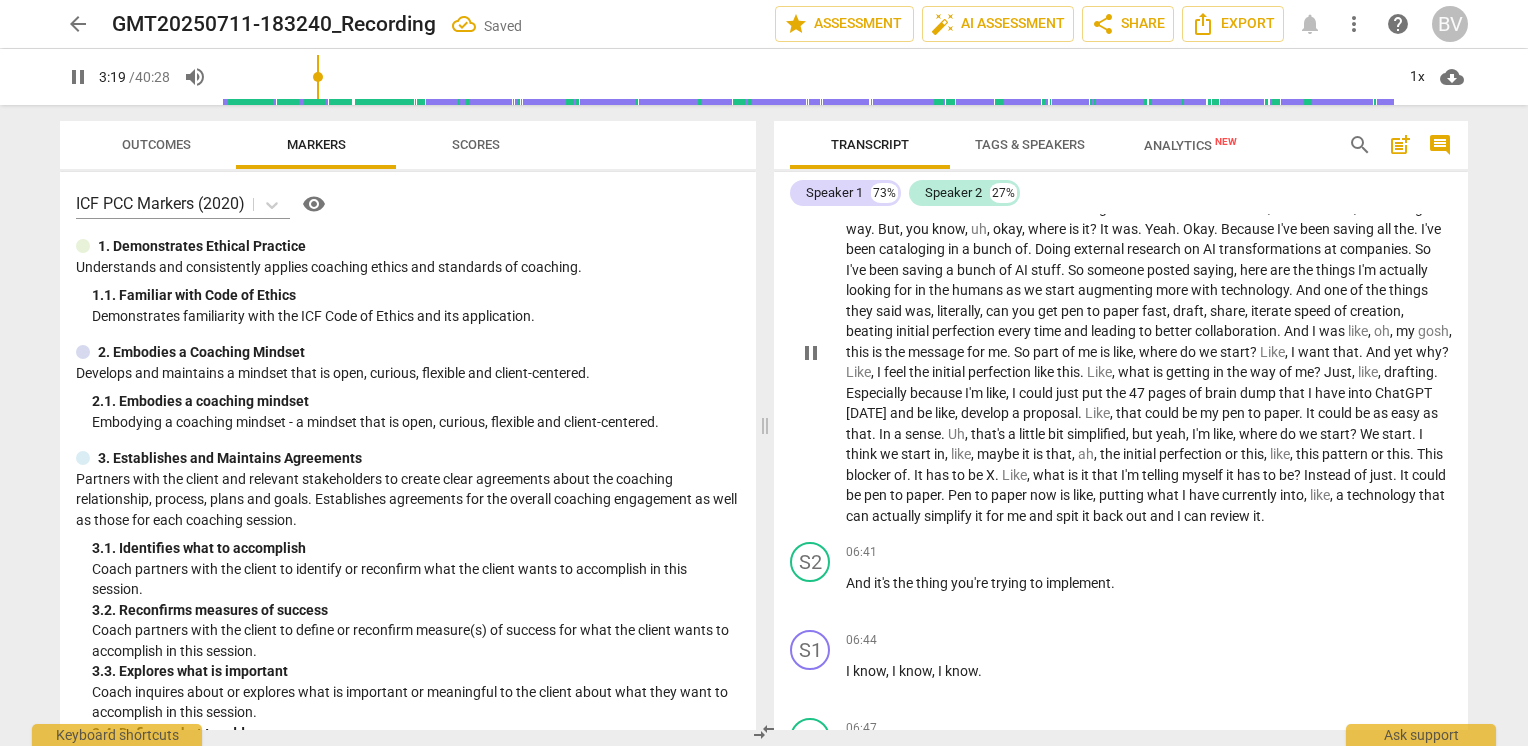 scroll, scrollTop: 1776, scrollLeft: 0, axis: vertical 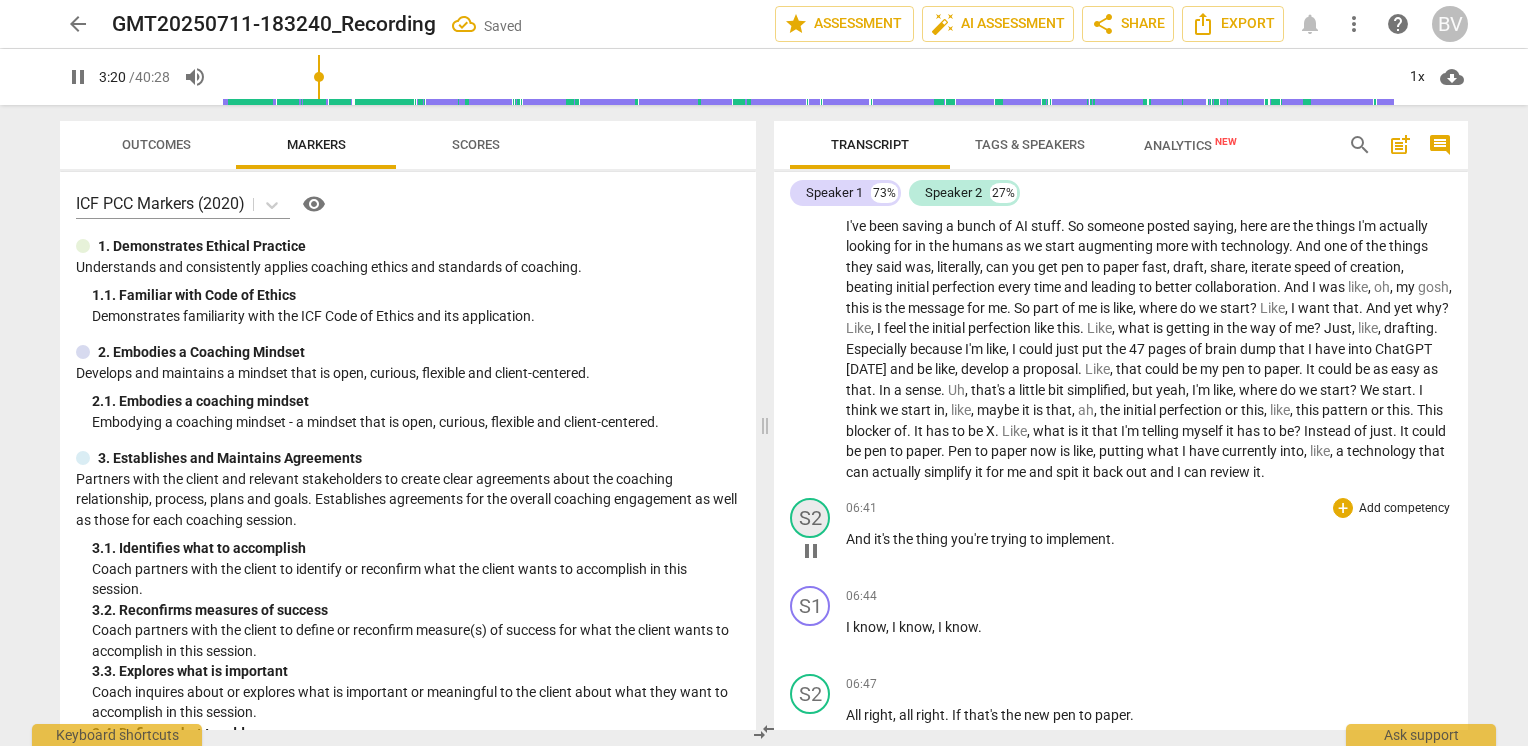 click on "S2" at bounding box center [810, 518] 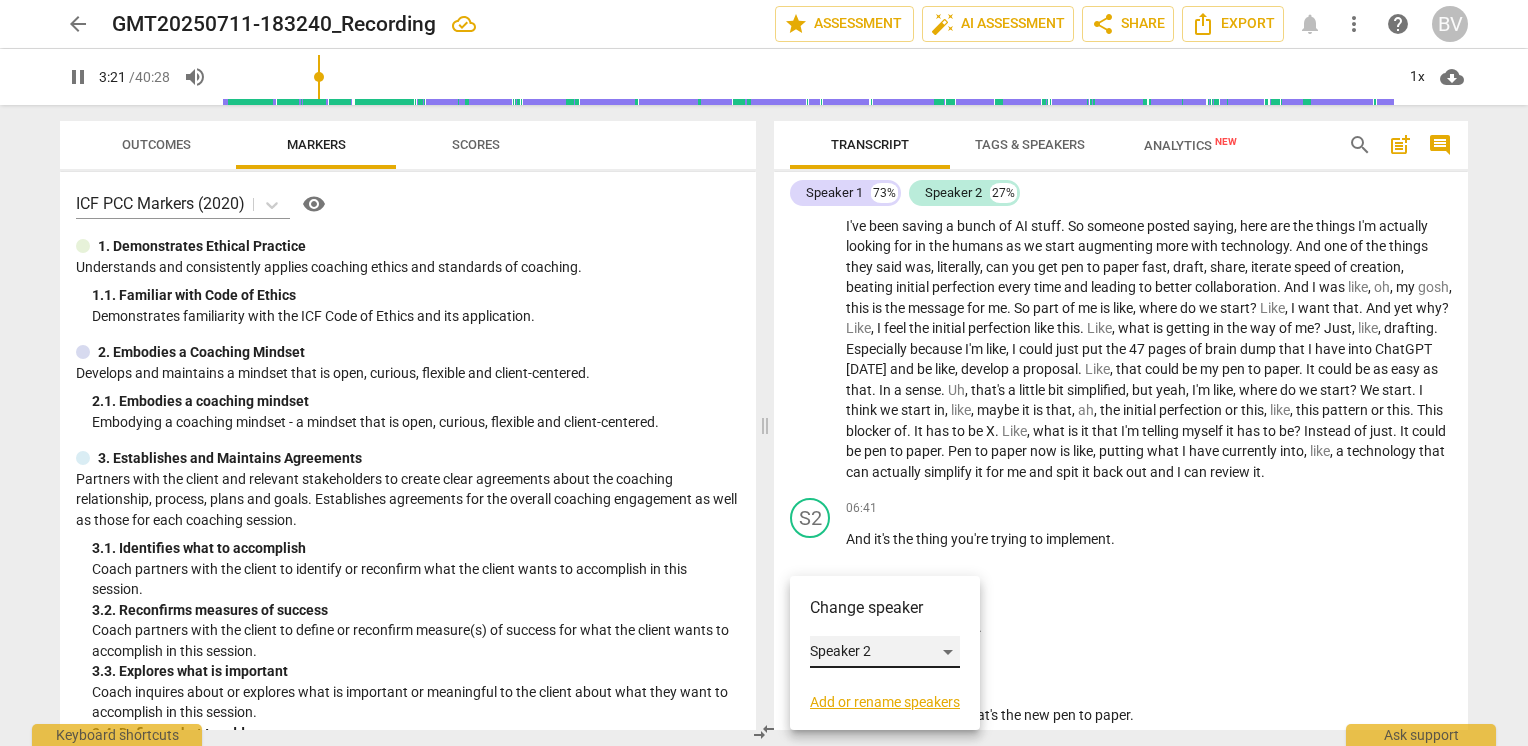 click on "Speaker 2" at bounding box center (885, 652) 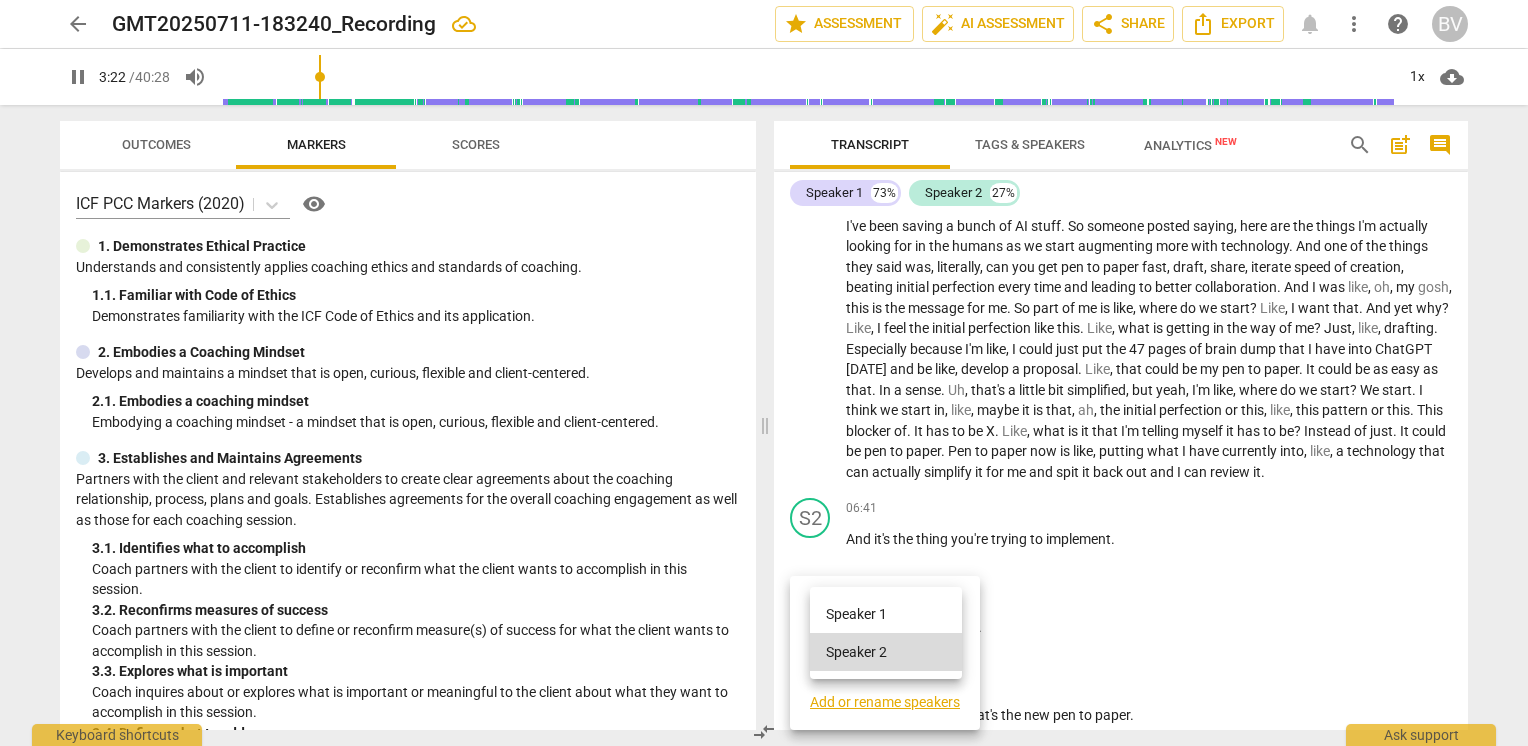 click on "Speaker 1" at bounding box center (886, 614) 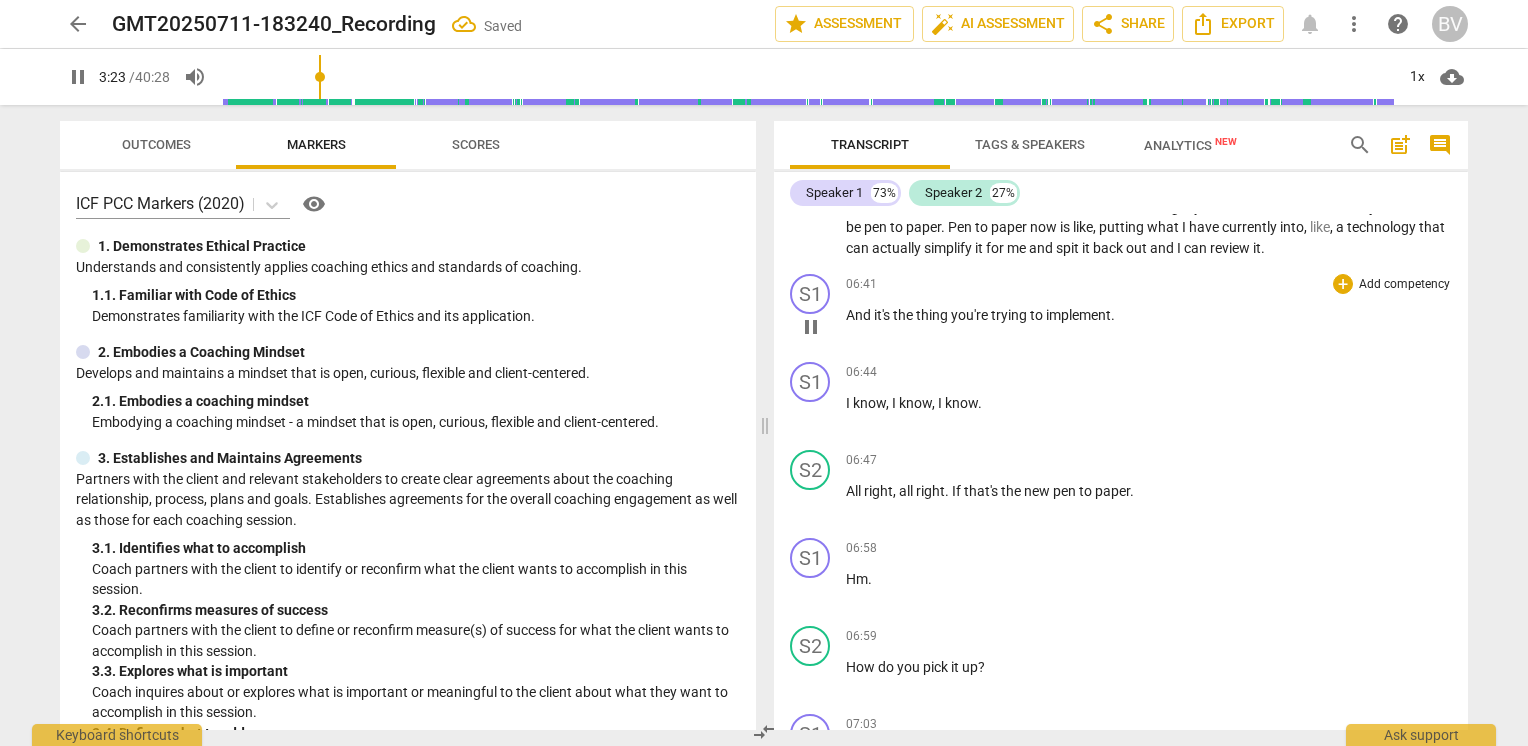 scroll, scrollTop: 2076, scrollLeft: 0, axis: vertical 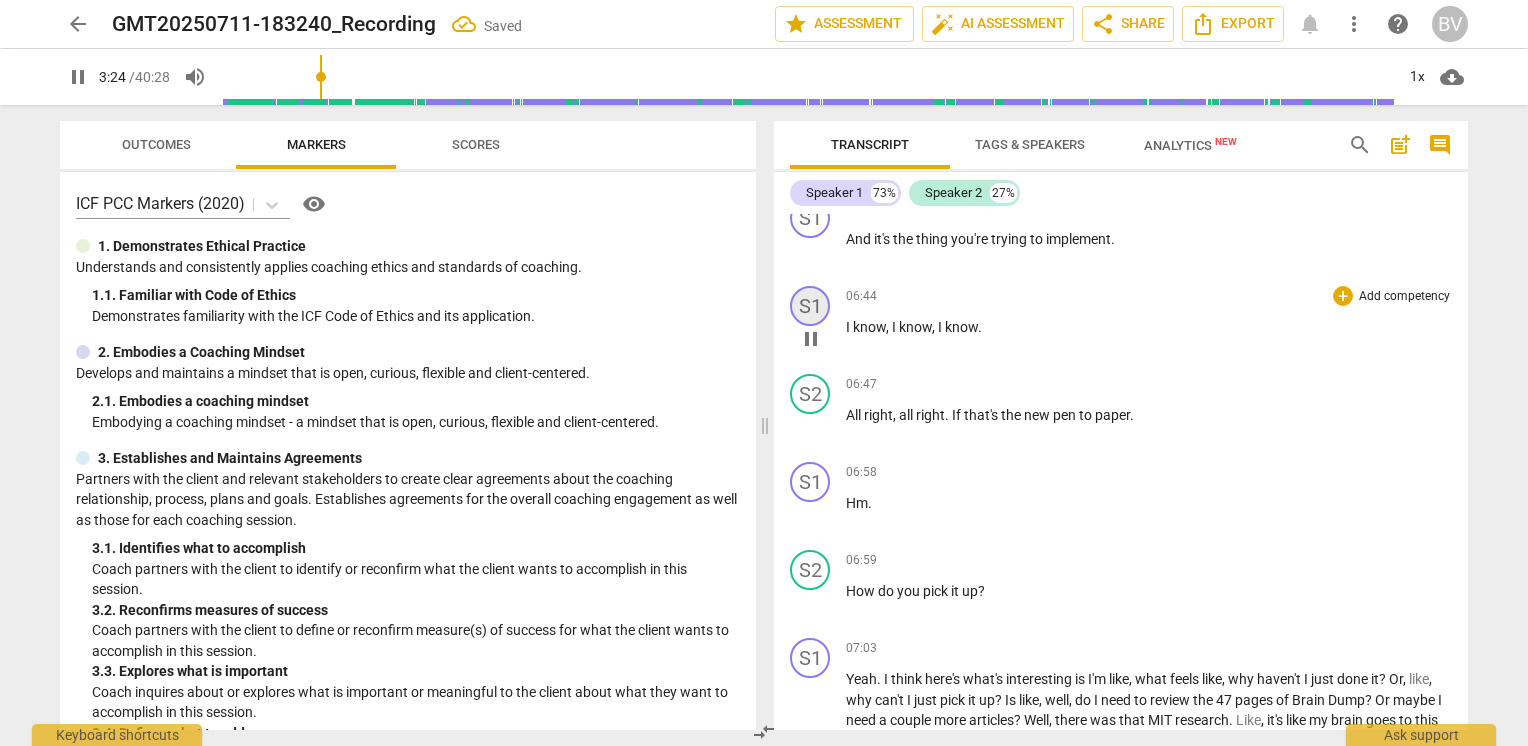 click on "S1" at bounding box center (810, 306) 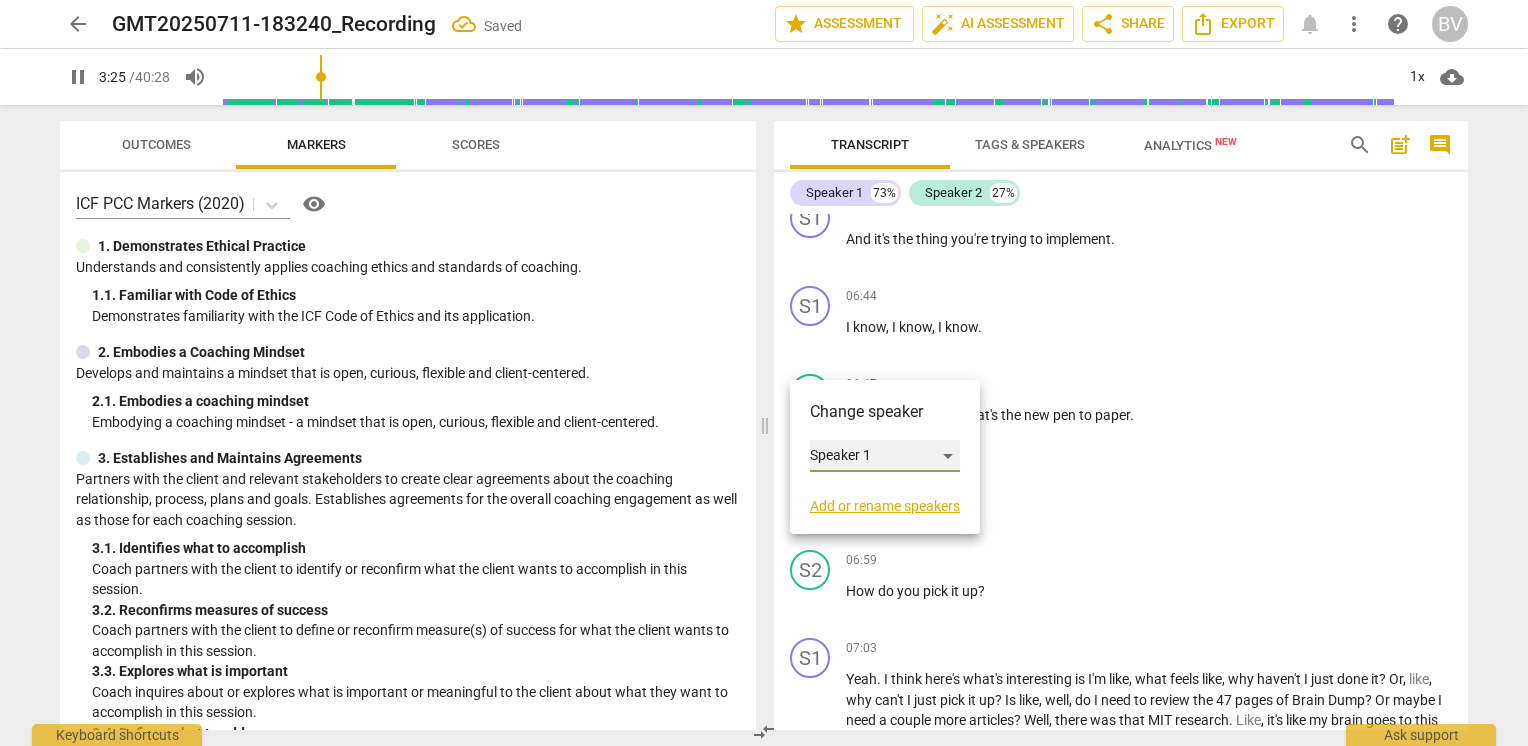 click on "Speaker 1" at bounding box center (885, 456) 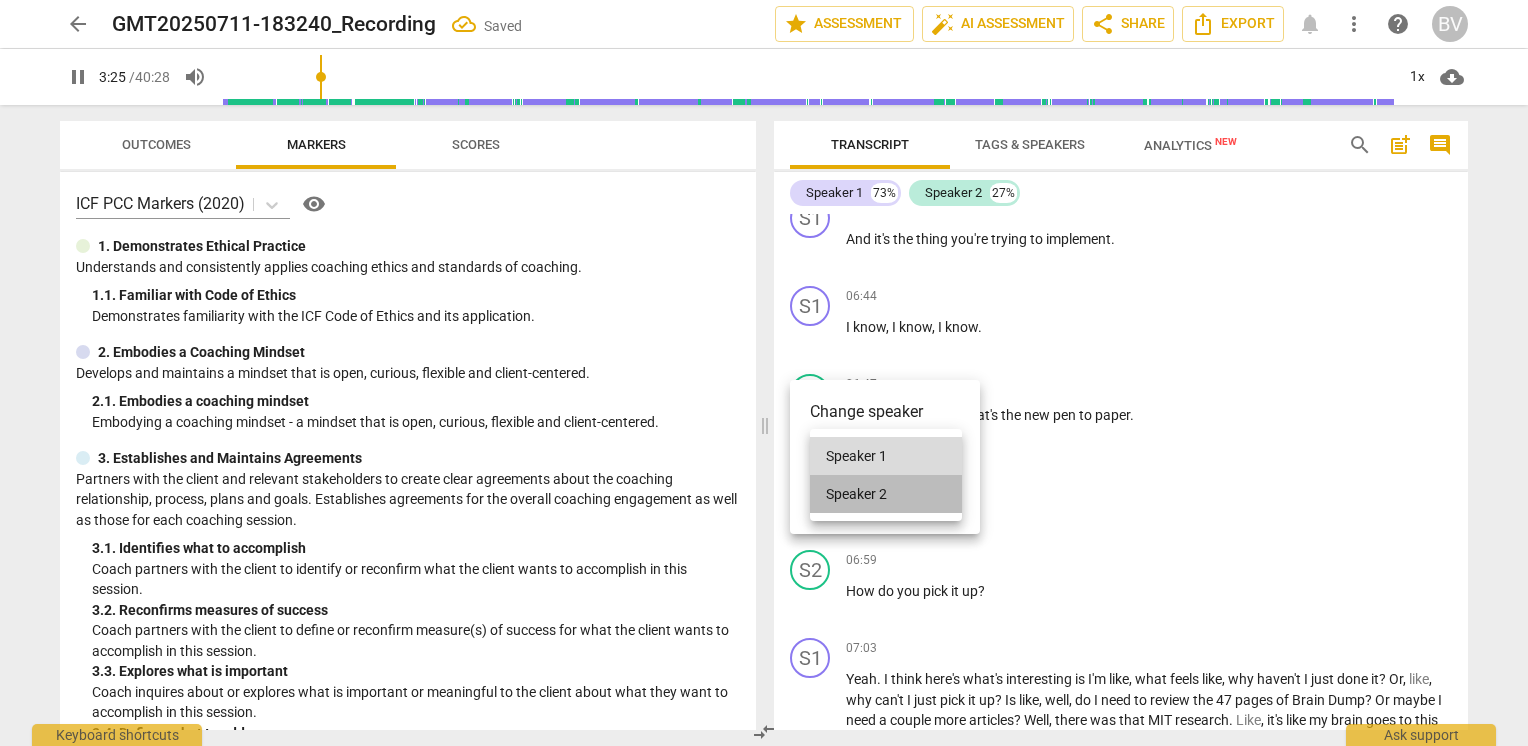 click on "Speaker 2" at bounding box center [886, 494] 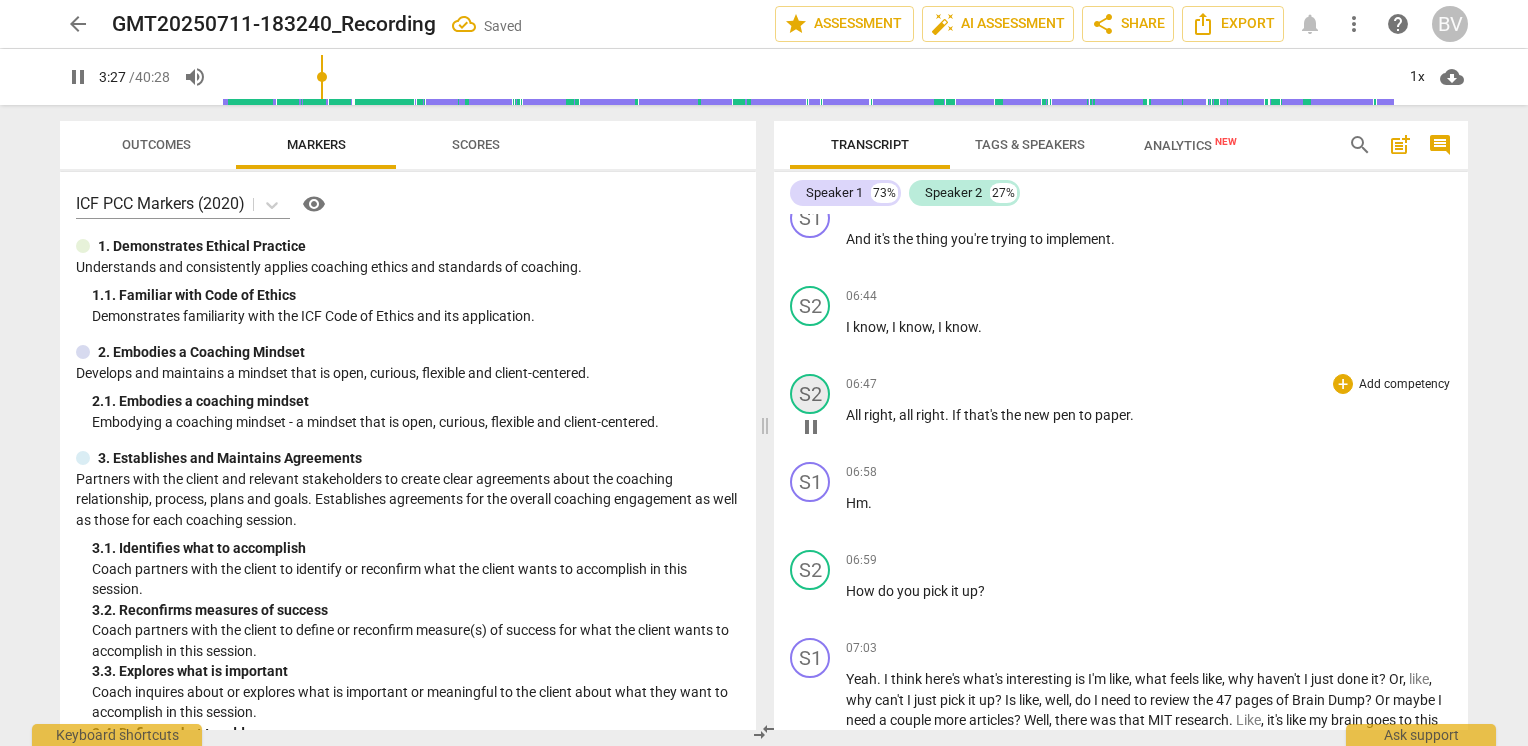 click on "S2" at bounding box center [810, 394] 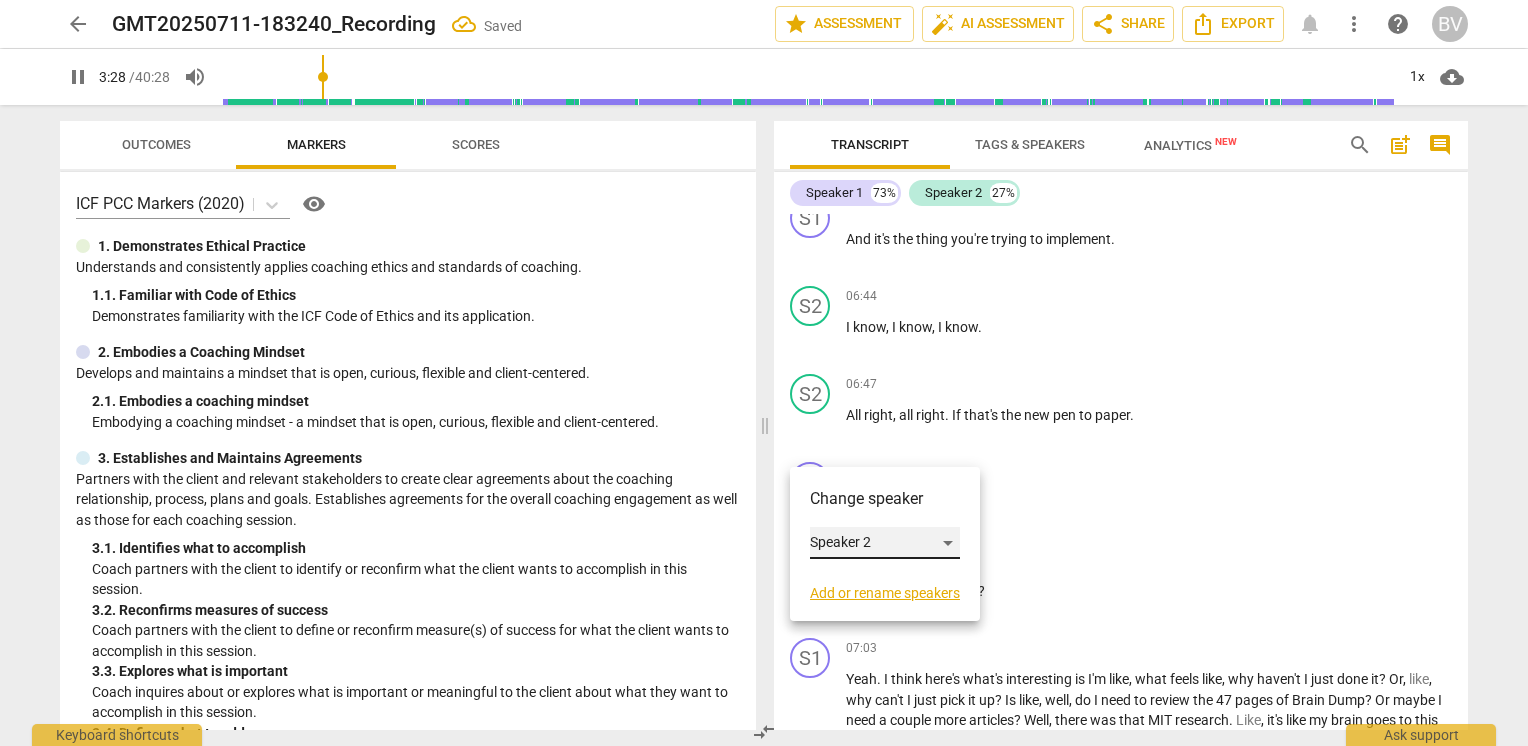 click on "Speaker 2" at bounding box center [885, 543] 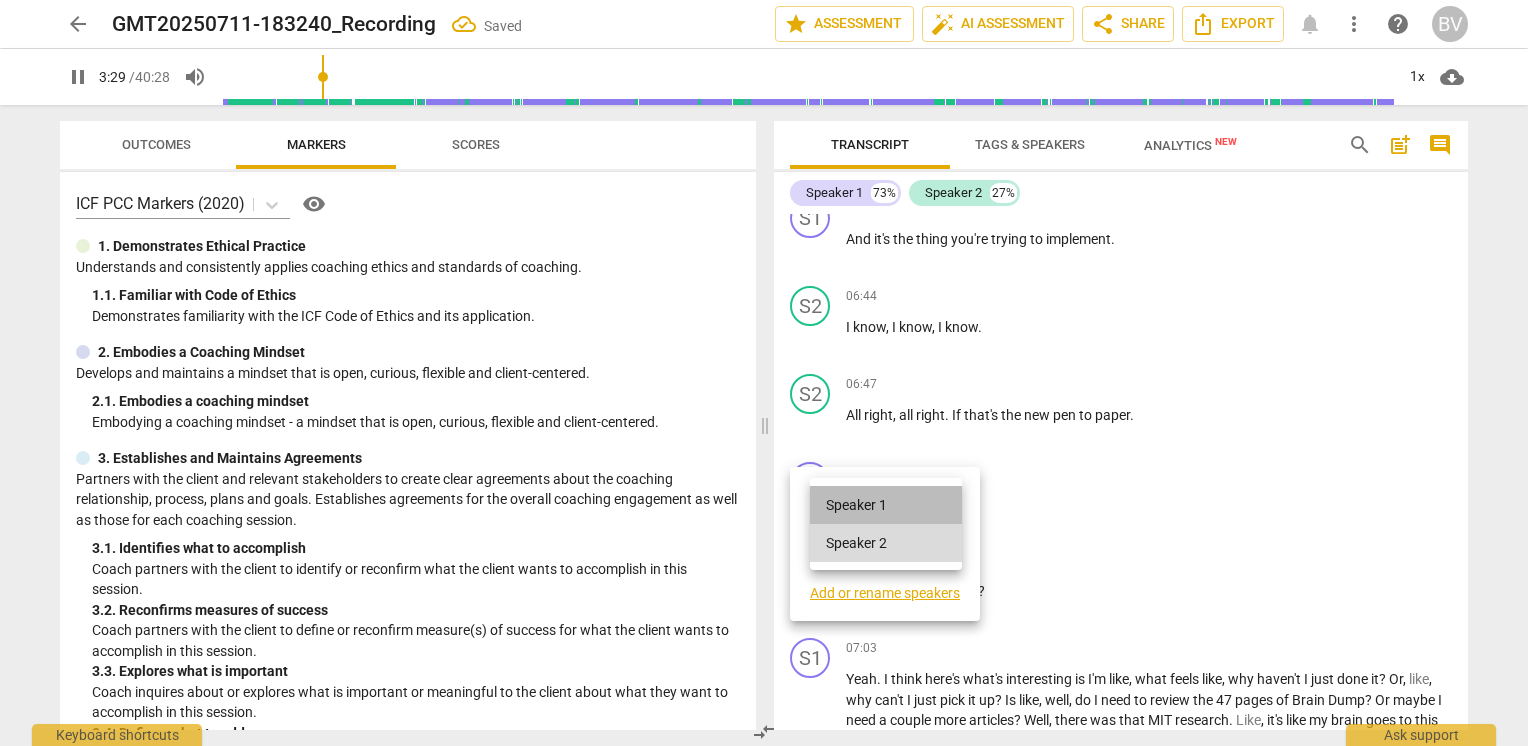 click on "Speaker 1" at bounding box center [886, 505] 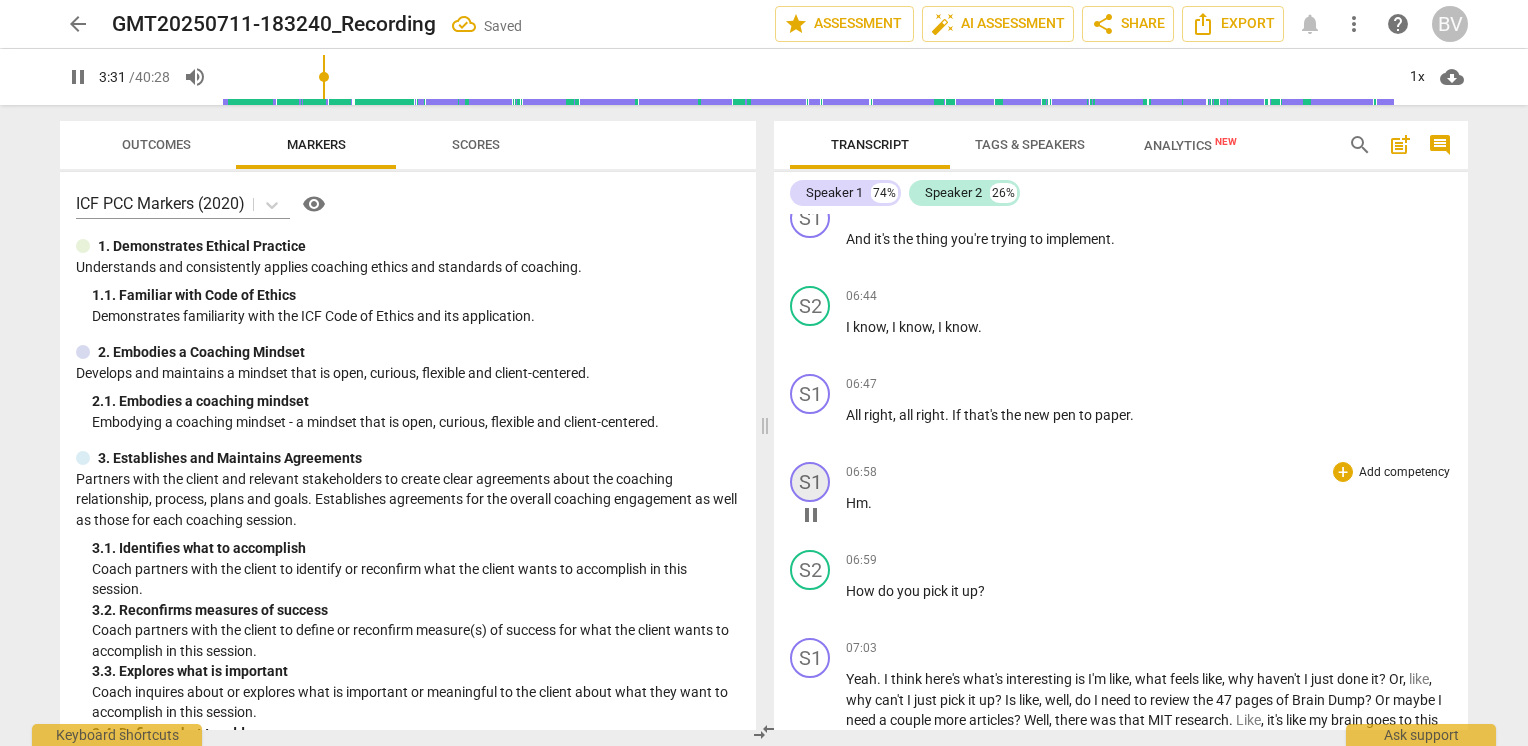 click on "S1" at bounding box center [810, 482] 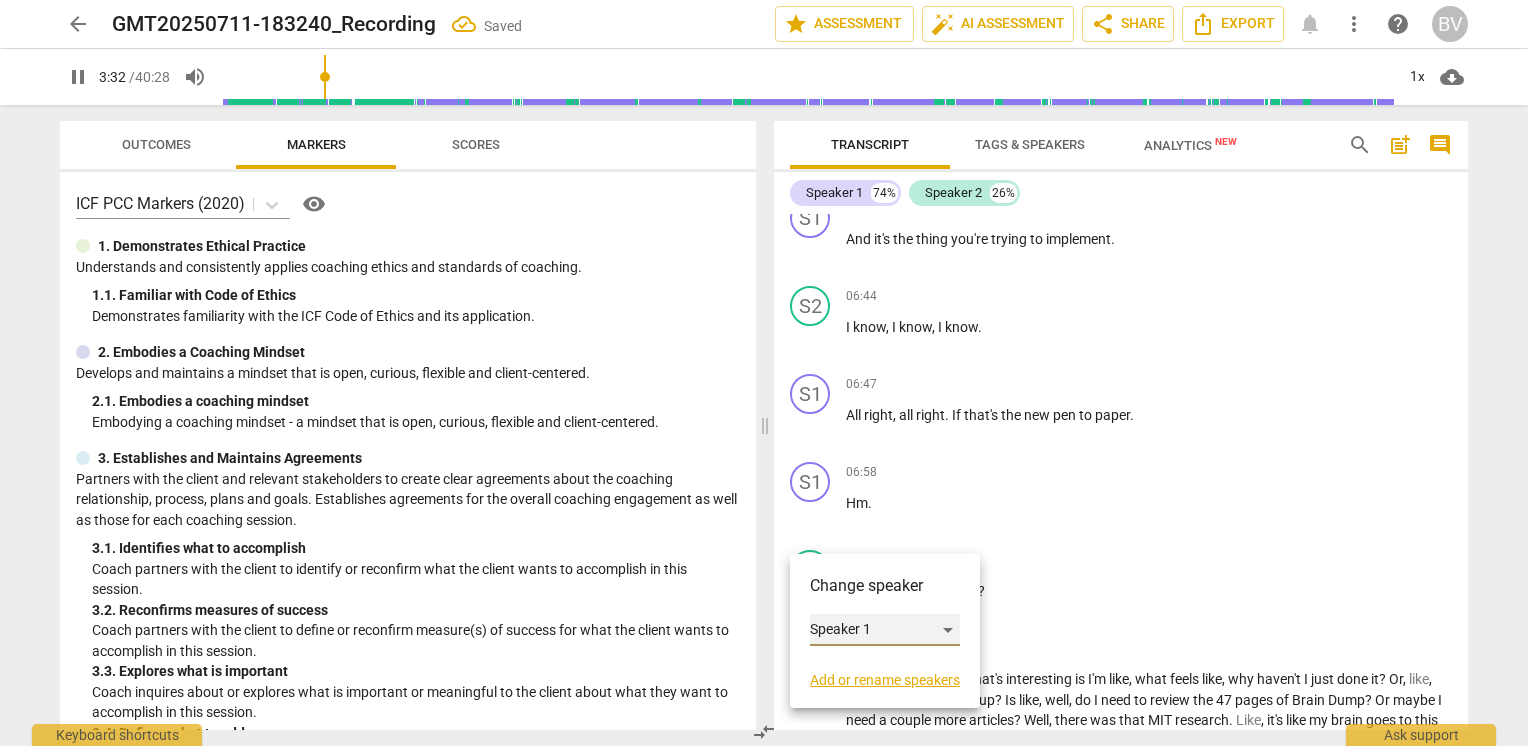 click on "Speaker 1" at bounding box center [885, 630] 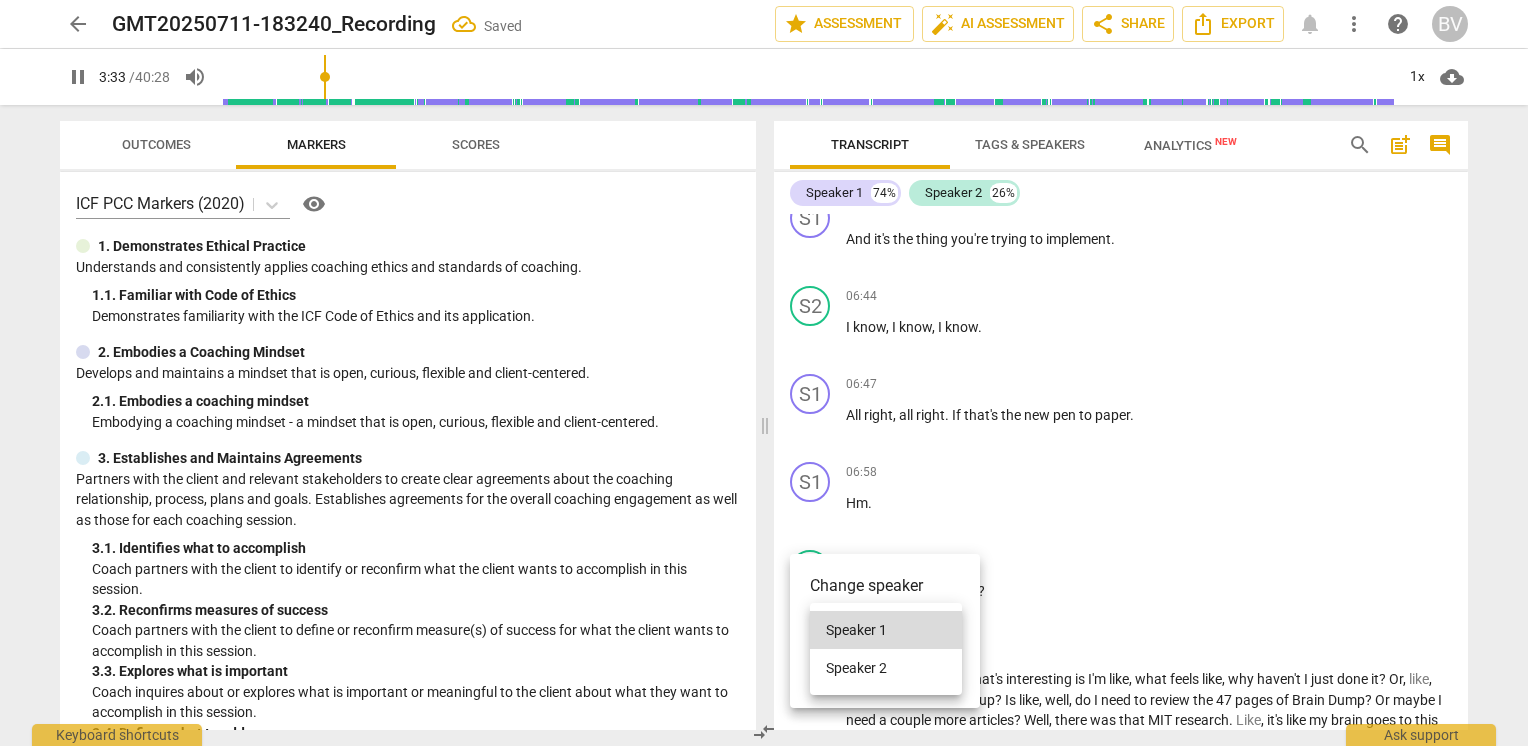 click on "Speaker 2" at bounding box center (886, 668) 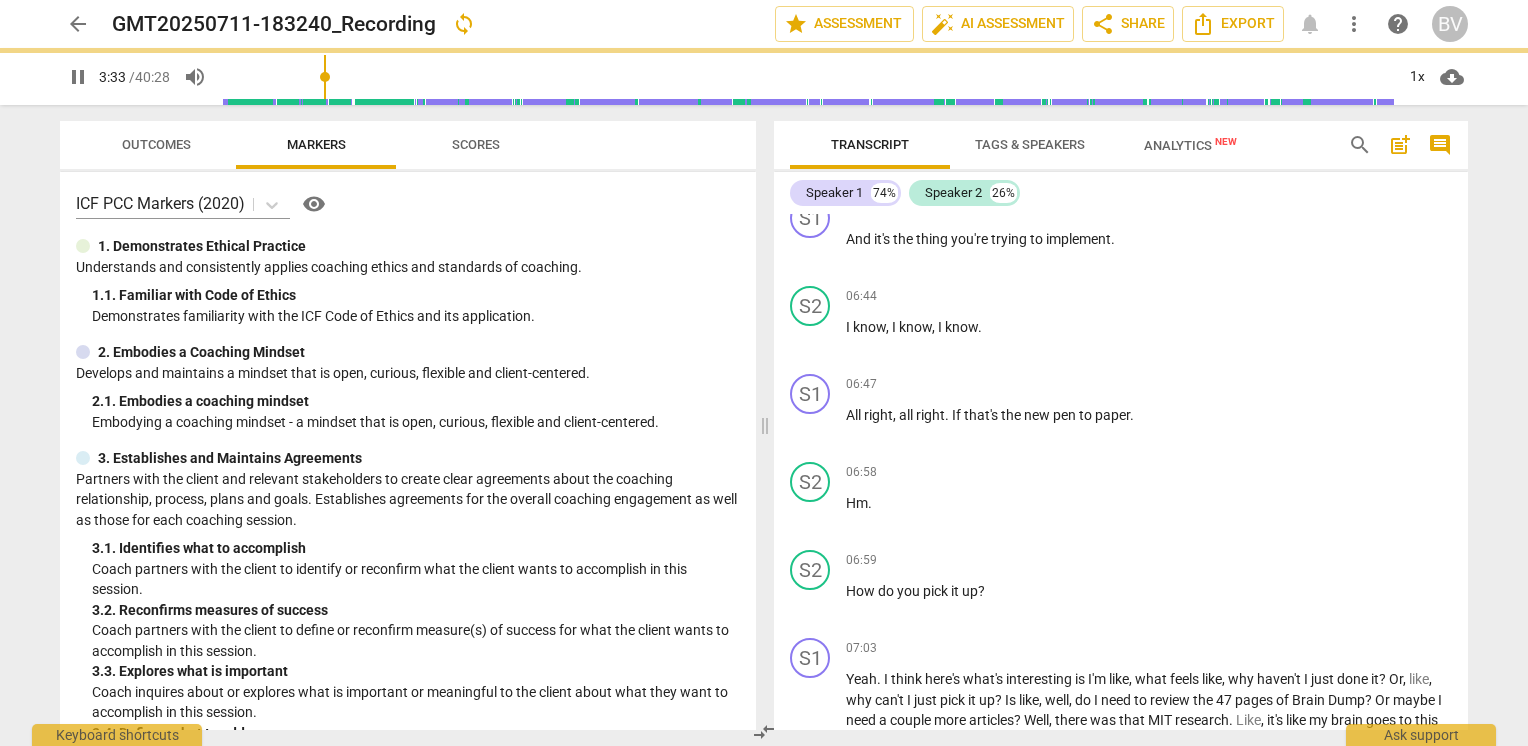 scroll, scrollTop: 1279, scrollLeft: 0, axis: vertical 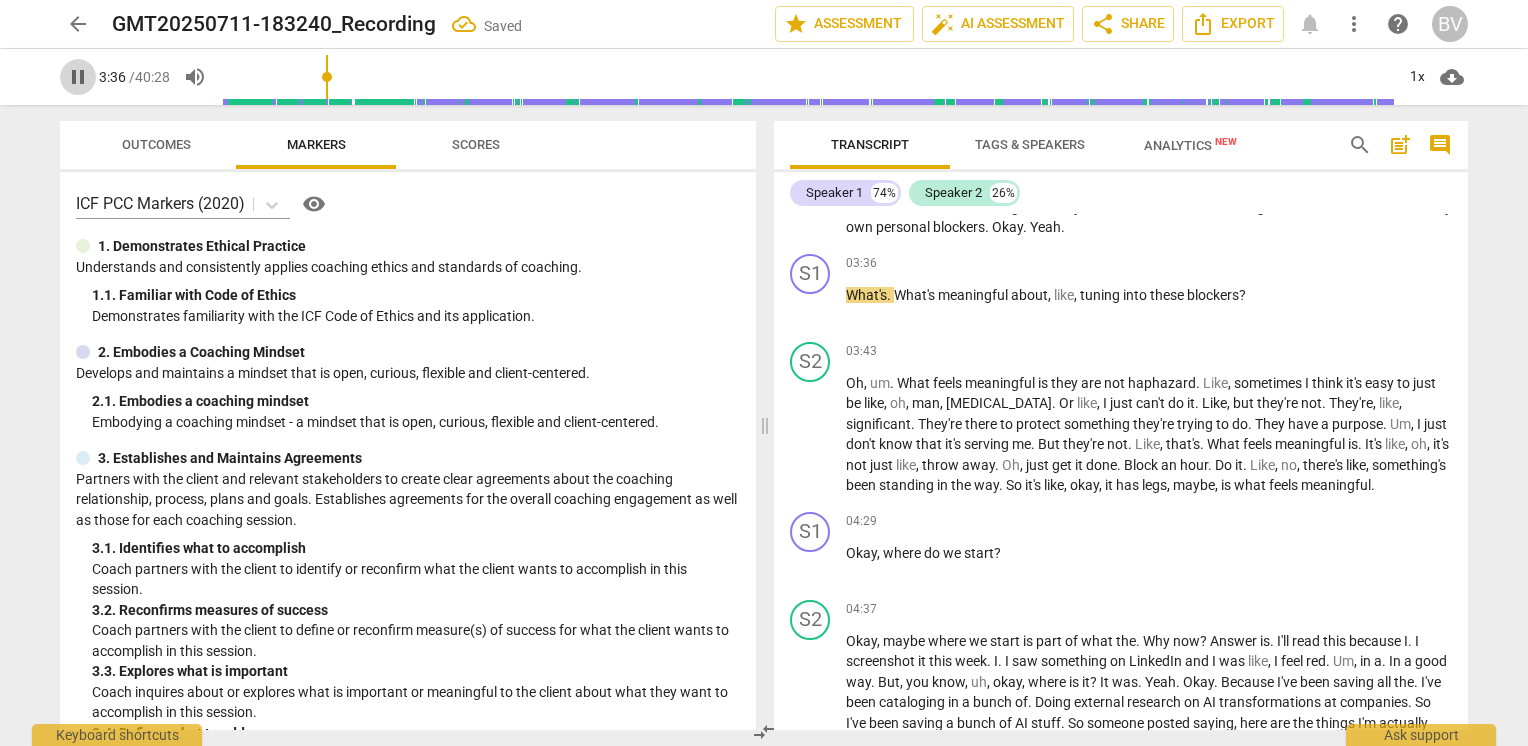 click on "pause" at bounding box center (78, 77) 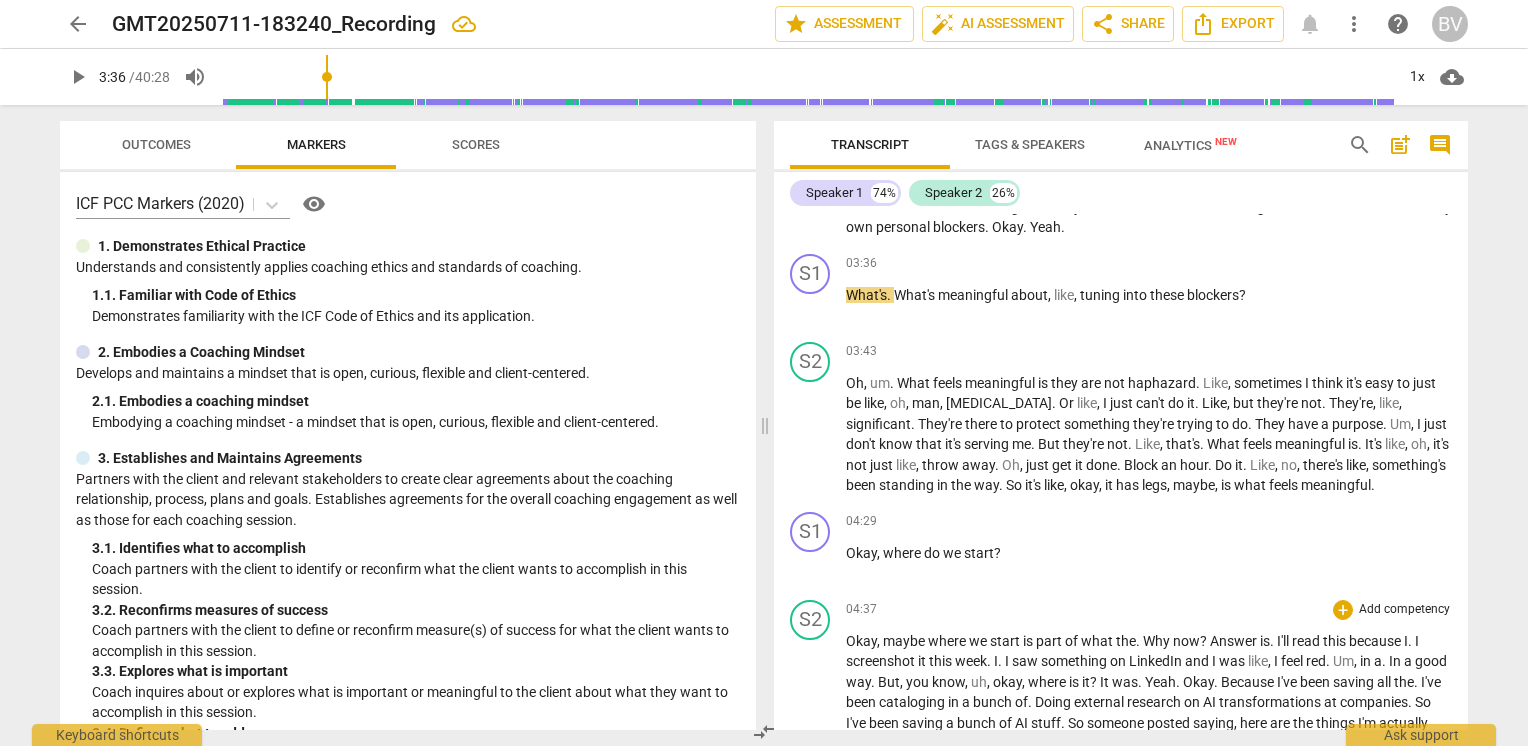 click on "04:37 + Add competency keyboard_arrow_right" at bounding box center (1149, 610) 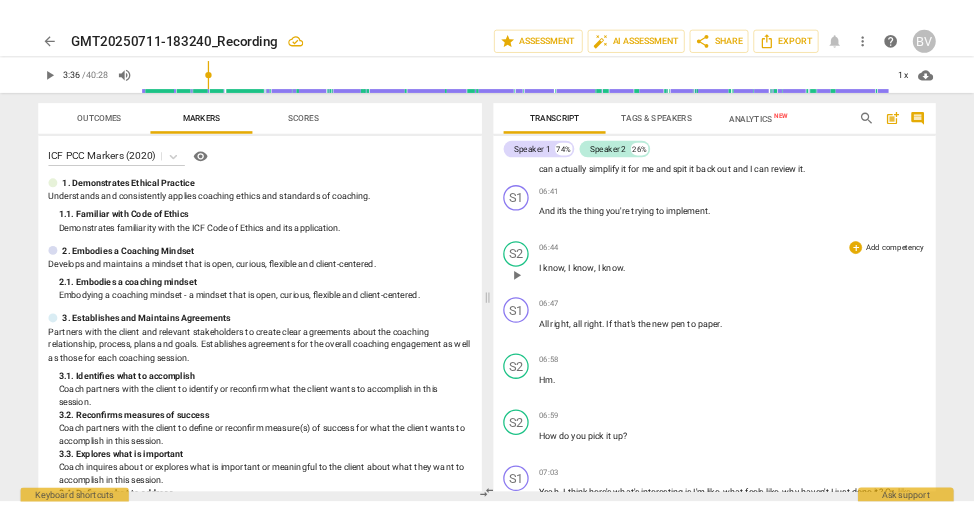 scroll, scrollTop: 2079, scrollLeft: 0, axis: vertical 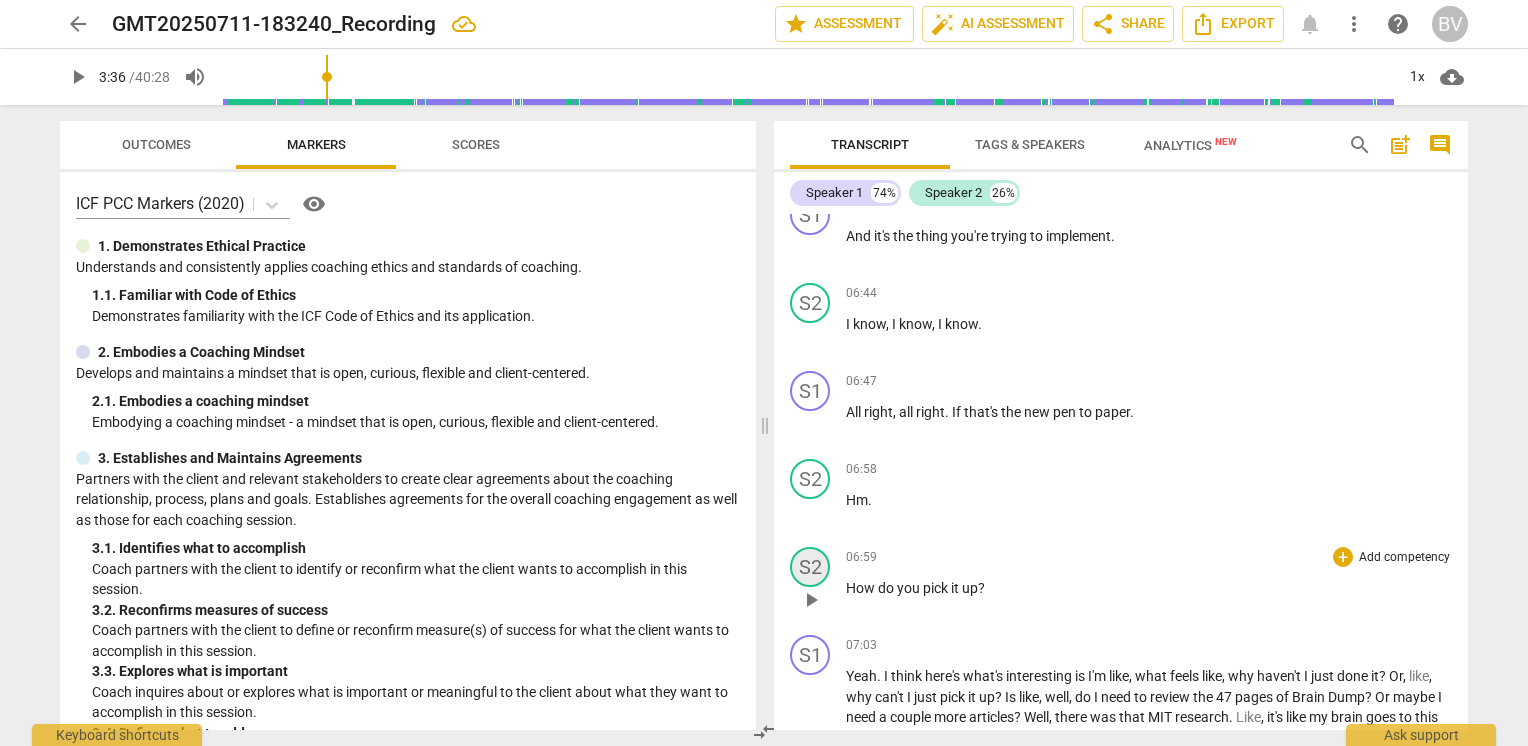 click on "S2" at bounding box center [810, 567] 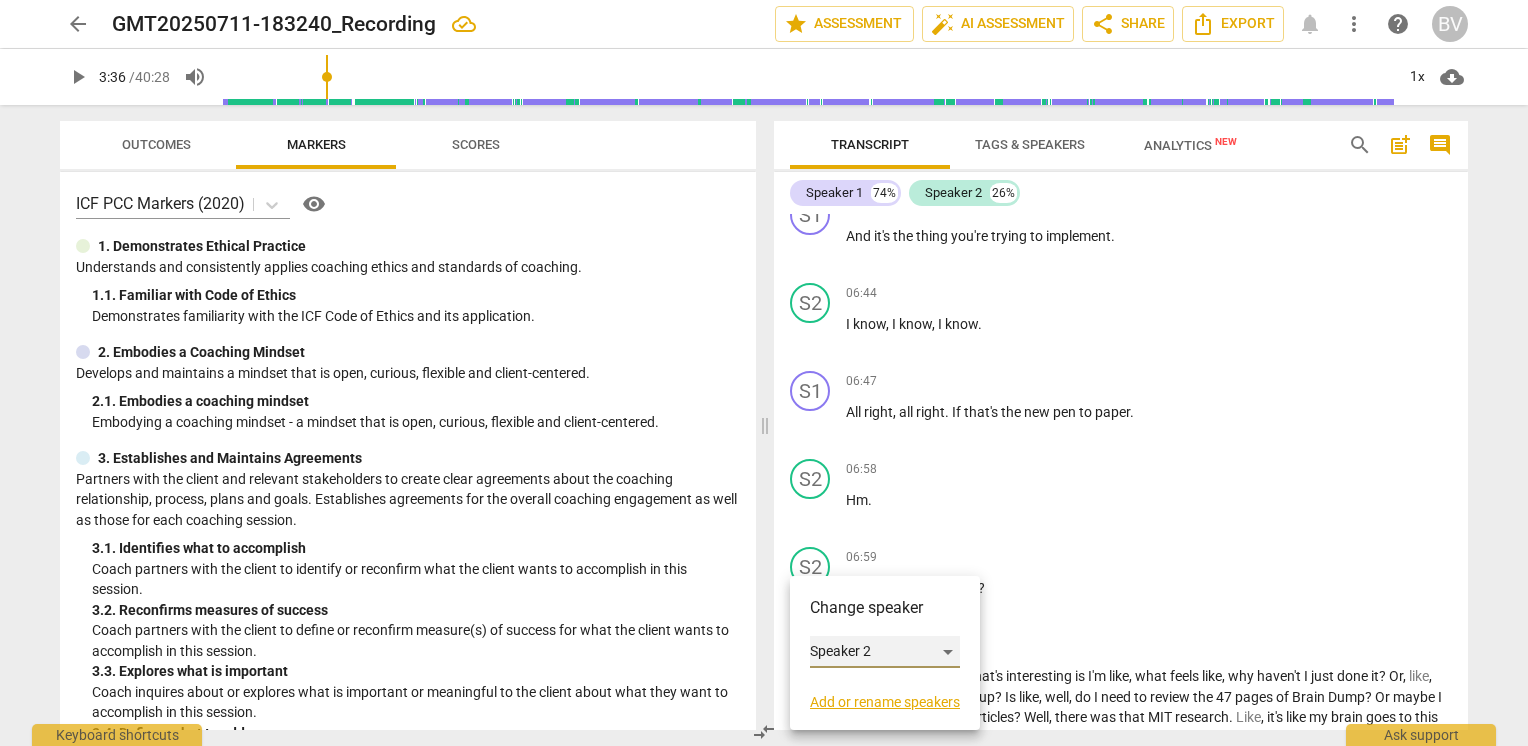 click on "Speaker 2" at bounding box center [885, 652] 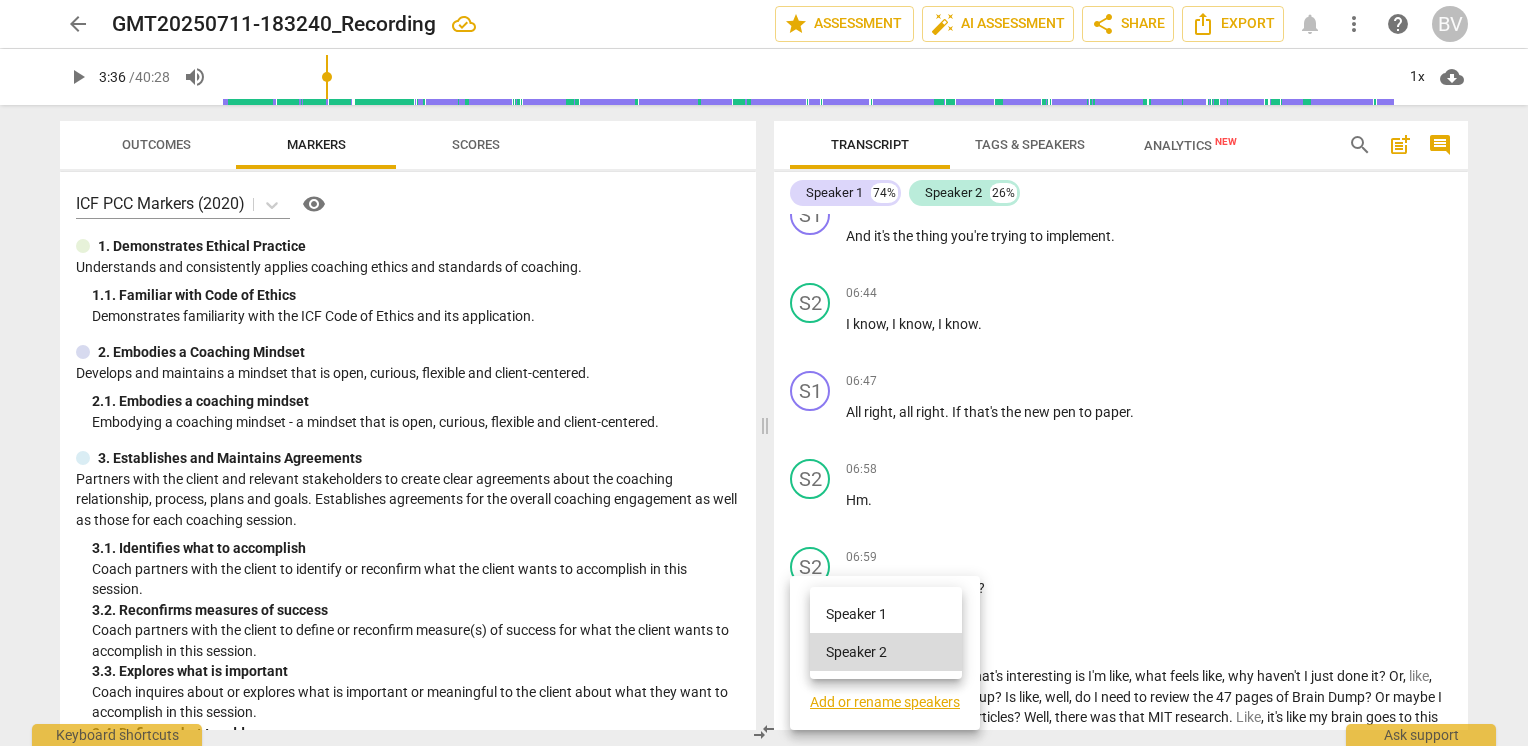 click on "Speaker 1" at bounding box center (886, 614) 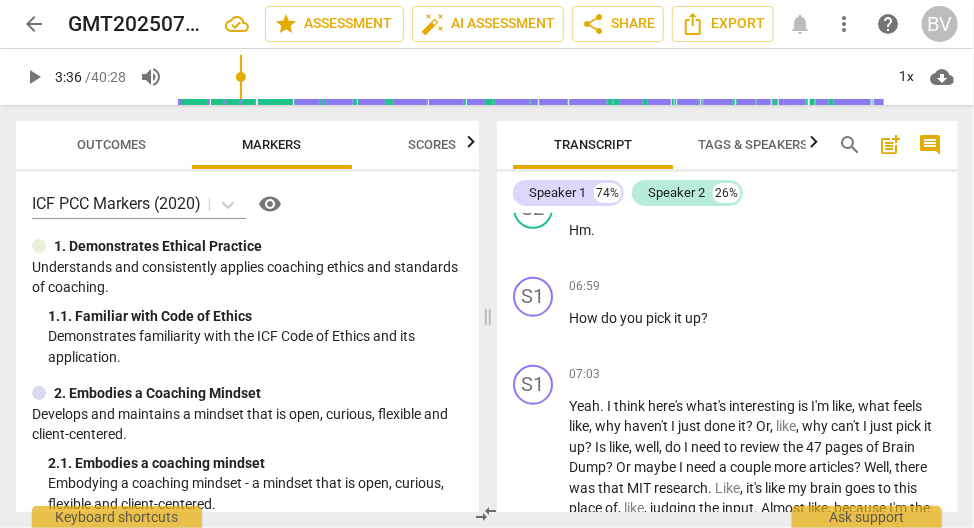 scroll, scrollTop: 3069, scrollLeft: 0, axis: vertical 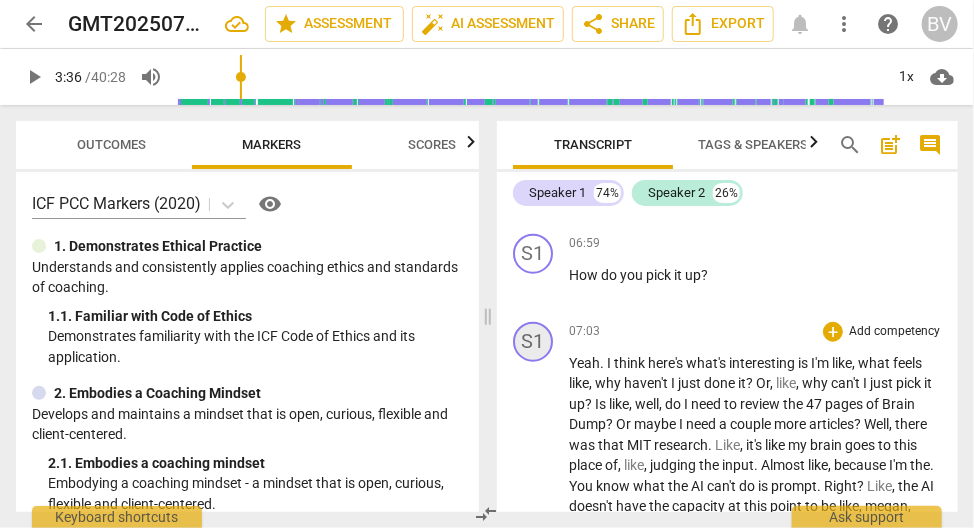 click on "S1" at bounding box center (533, 342) 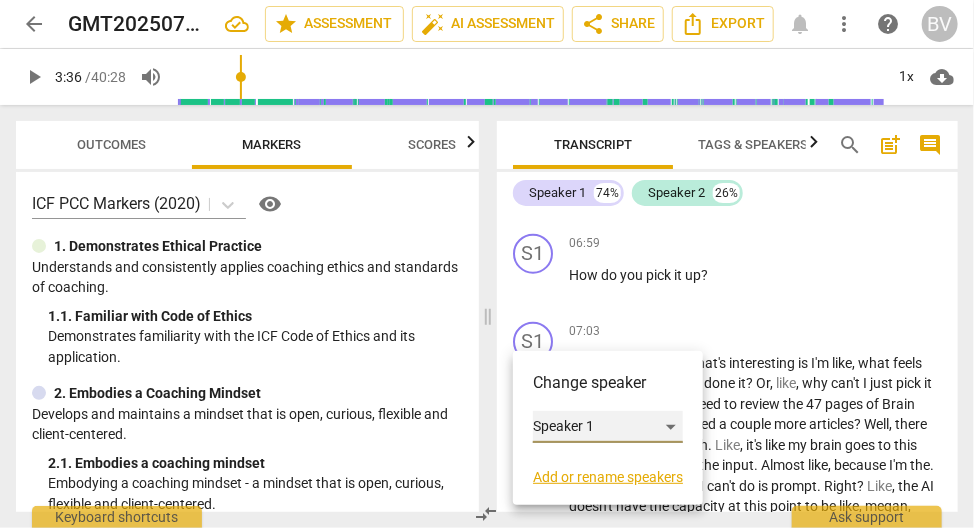 click on "Speaker 1" at bounding box center [608, 427] 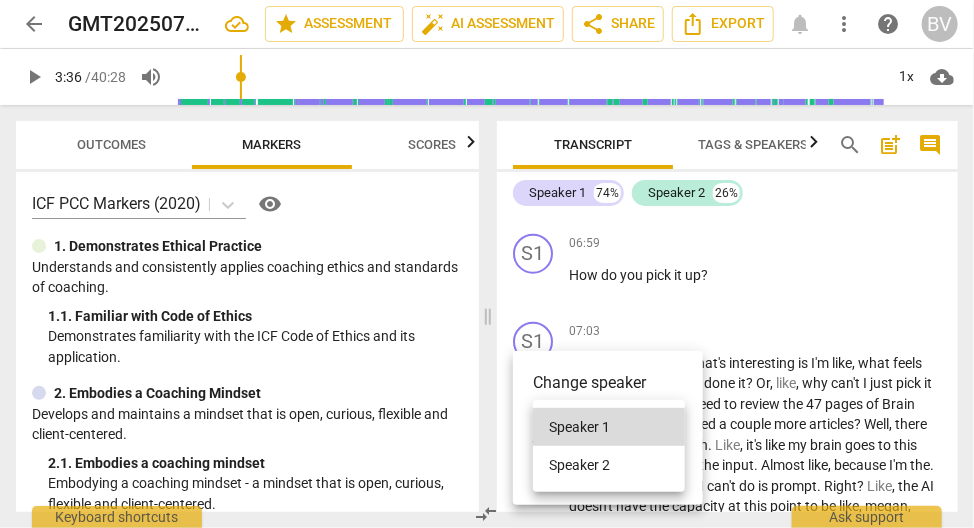 click on "Speaker 2" at bounding box center [609, 465] 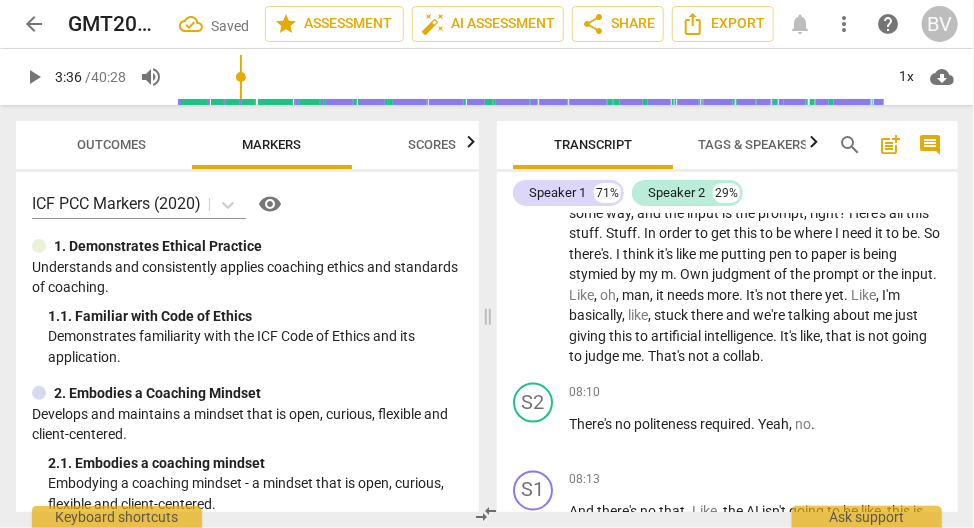 scroll, scrollTop: 3469, scrollLeft: 0, axis: vertical 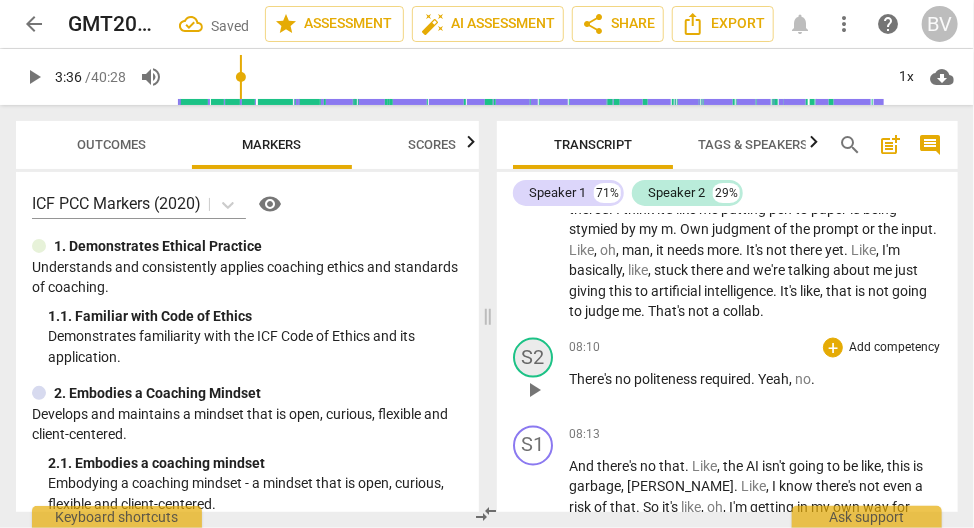 click on "S2" at bounding box center [533, 358] 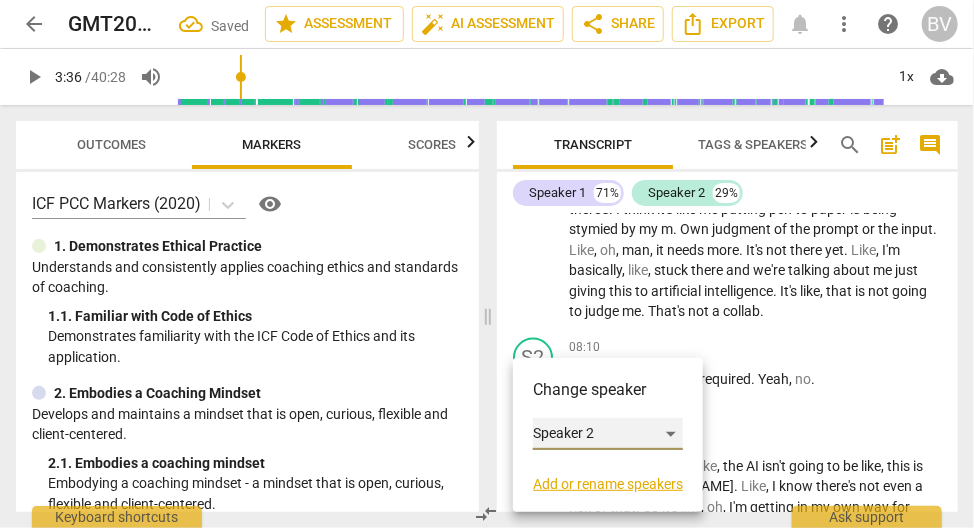 click on "Speaker 2" at bounding box center (608, 434) 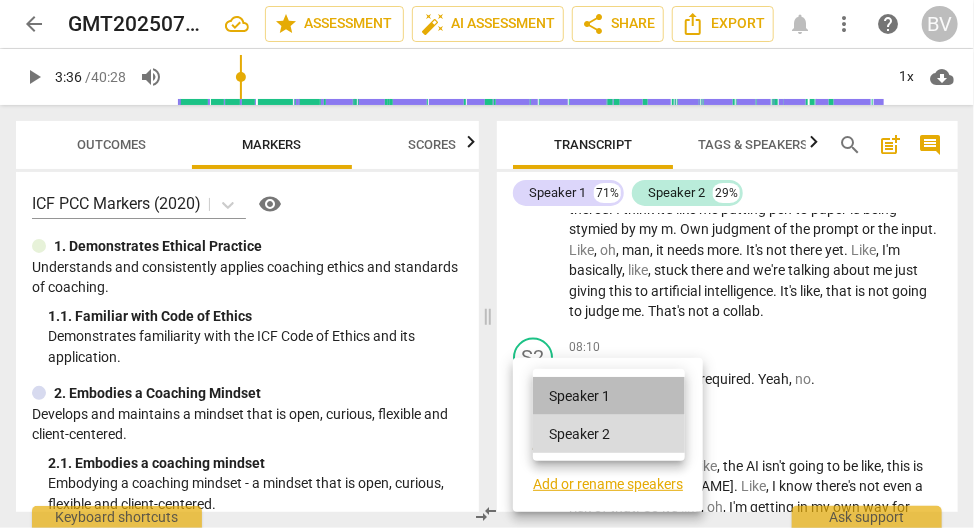 click on "Speaker 1" at bounding box center [609, 396] 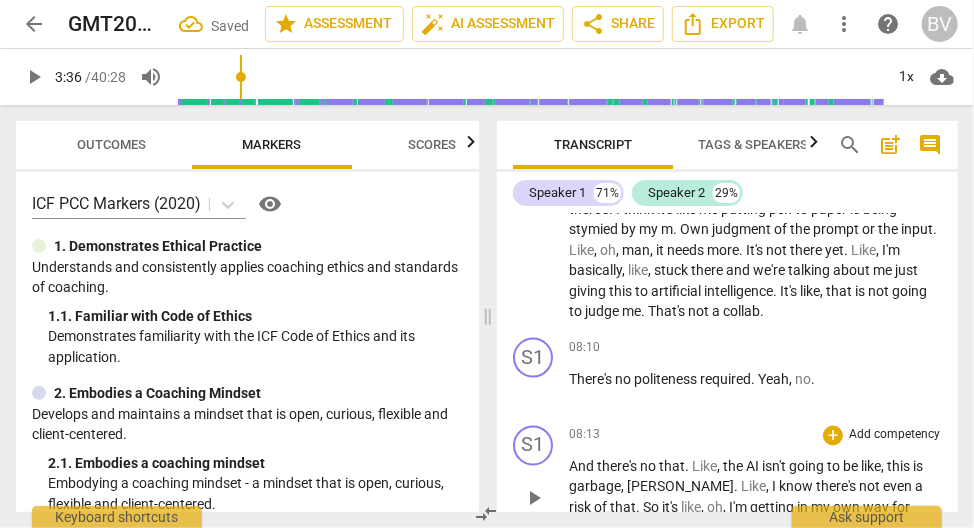 scroll, scrollTop: 3569, scrollLeft: 0, axis: vertical 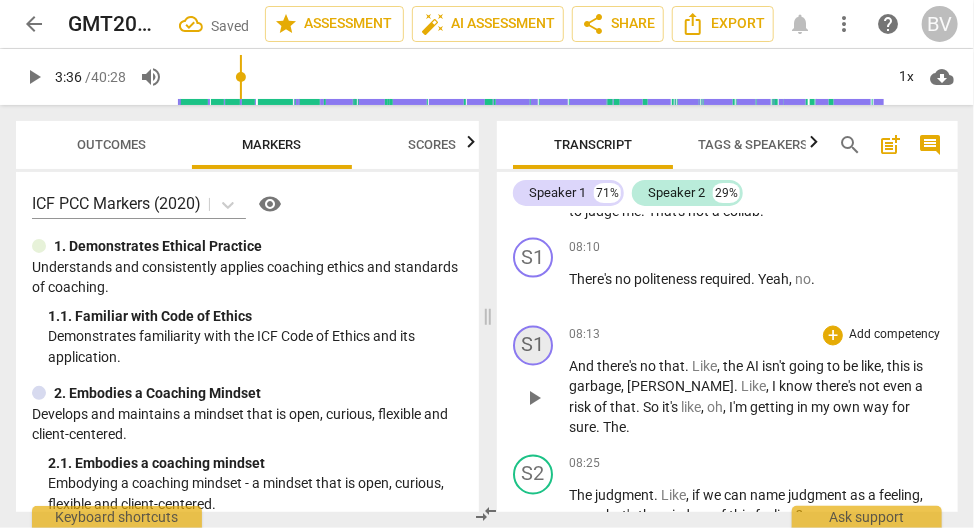 click on "S1" at bounding box center [533, 346] 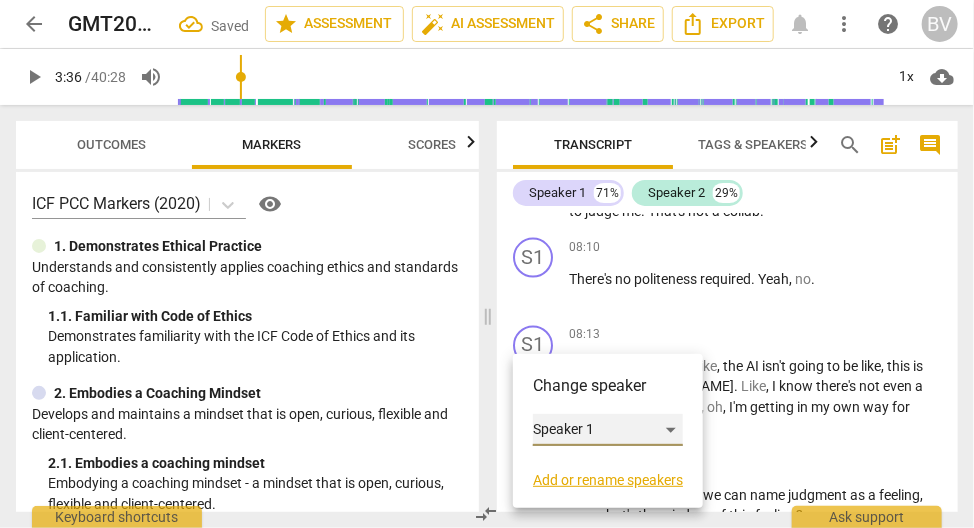 click on "Speaker 1" at bounding box center (608, 430) 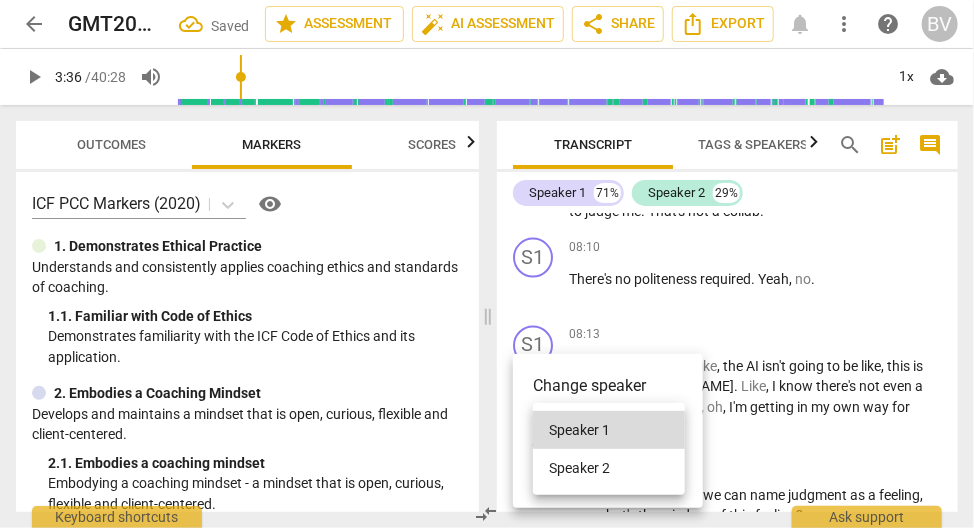 click on "Speaker 2" at bounding box center [609, 468] 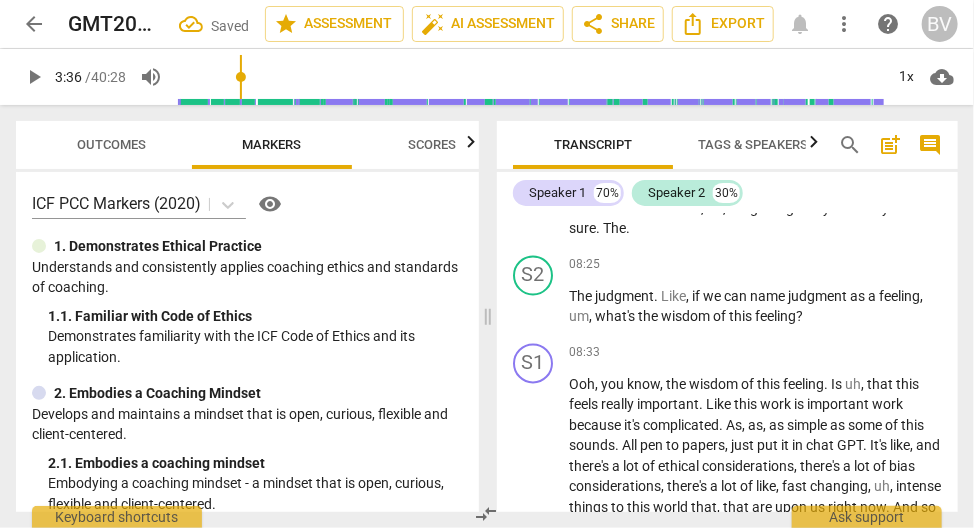 scroll, scrollTop: 3769, scrollLeft: 0, axis: vertical 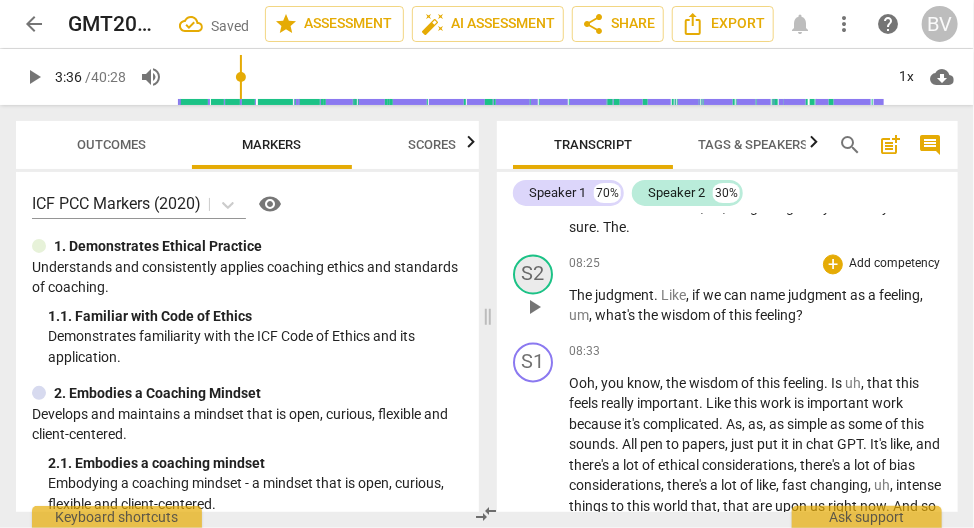 click on "S2" at bounding box center [533, 275] 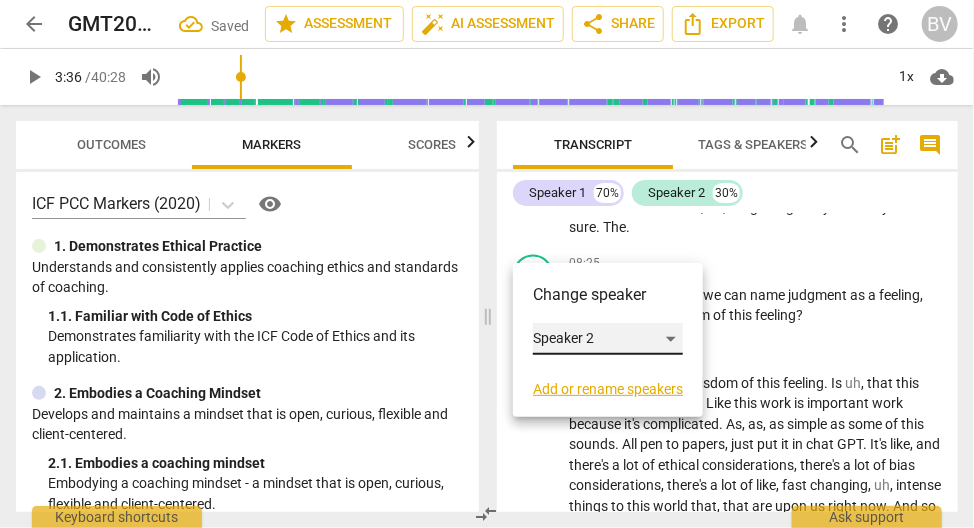 click on "Speaker 2" at bounding box center [608, 339] 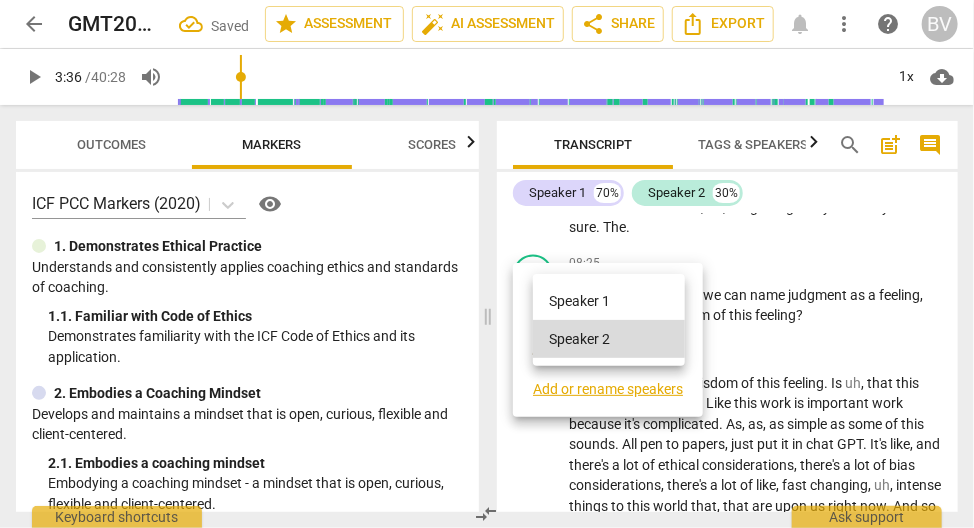 click on "Speaker 1" at bounding box center [609, 301] 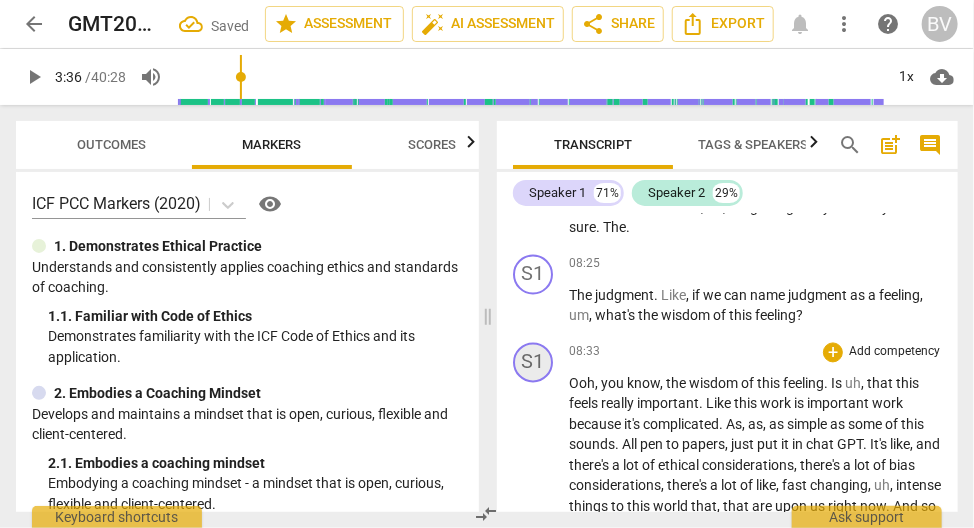 click on "S1" at bounding box center (533, 363) 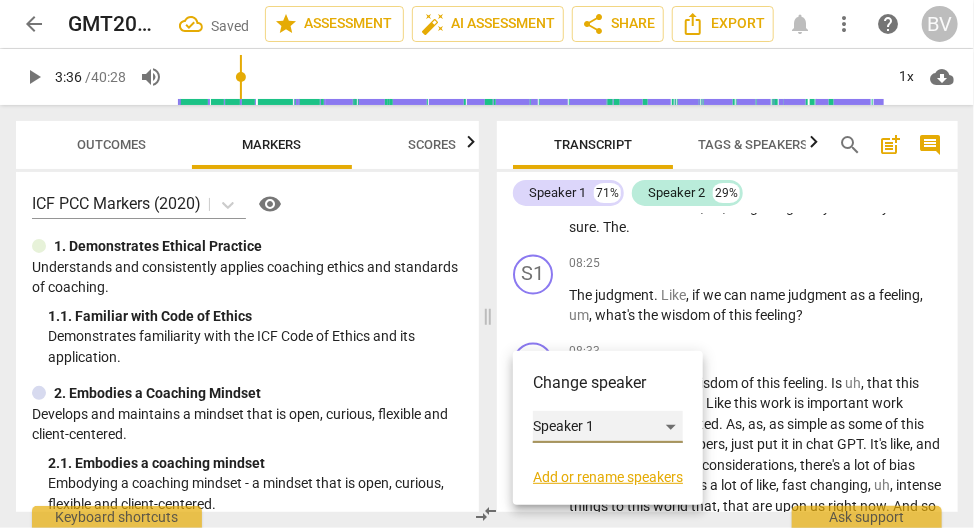 click on "Speaker 1" at bounding box center [608, 427] 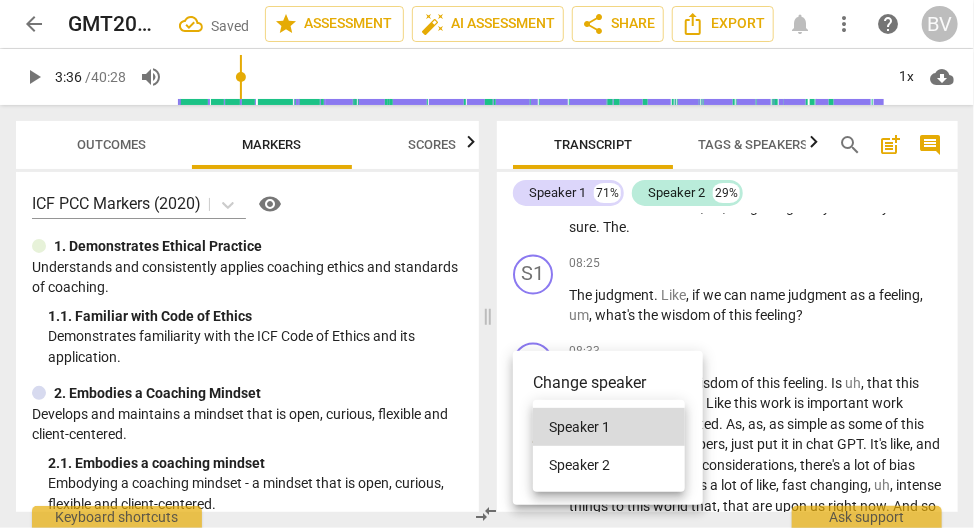 click on "Speaker 2" at bounding box center (609, 465) 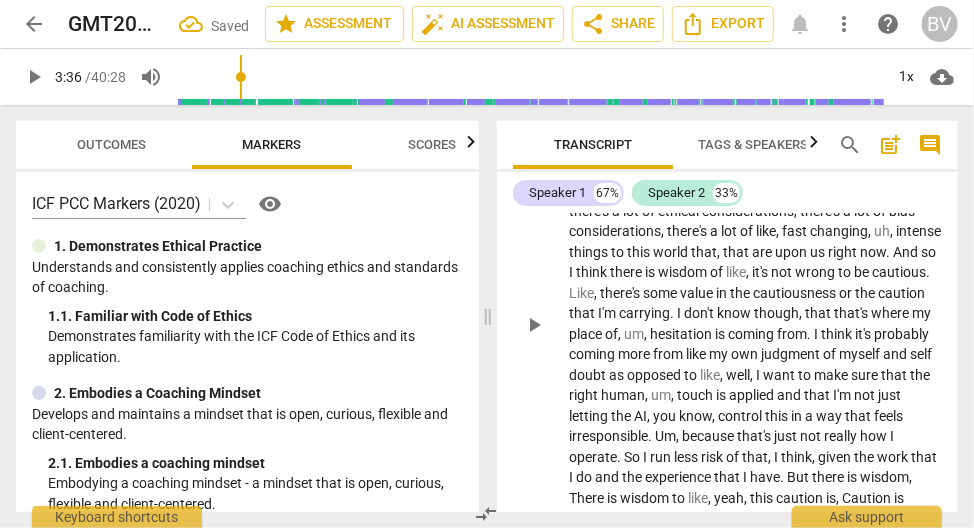 scroll, scrollTop: 4169, scrollLeft: 0, axis: vertical 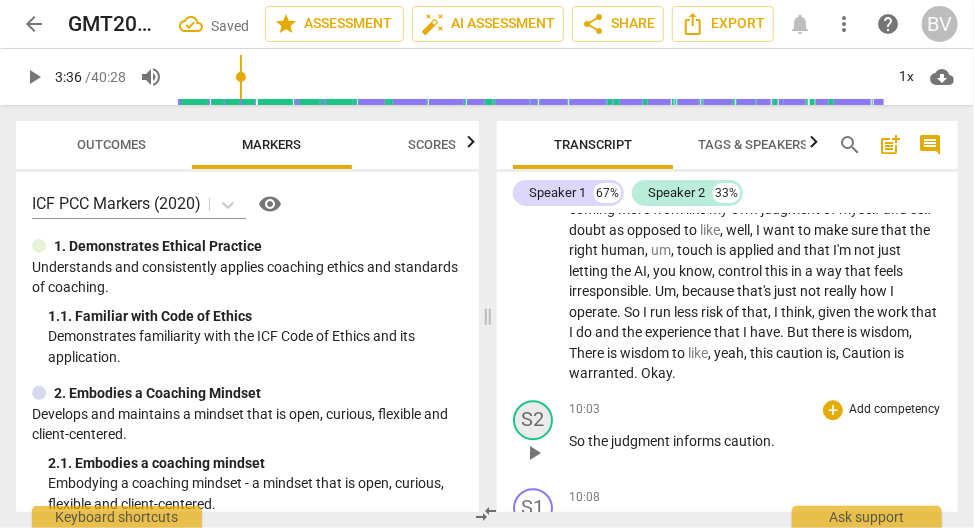 click on "S2" at bounding box center [533, 420] 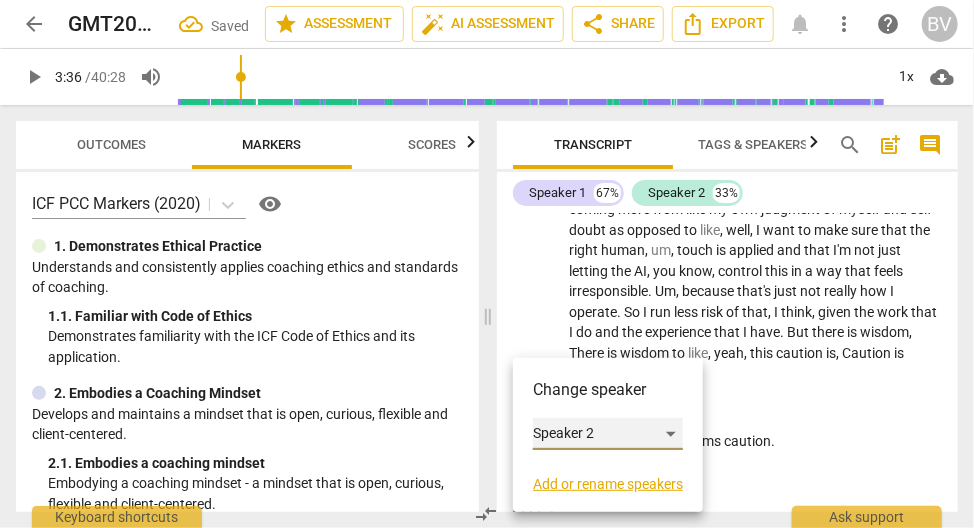 click on "Speaker 2" at bounding box center [608, 434] 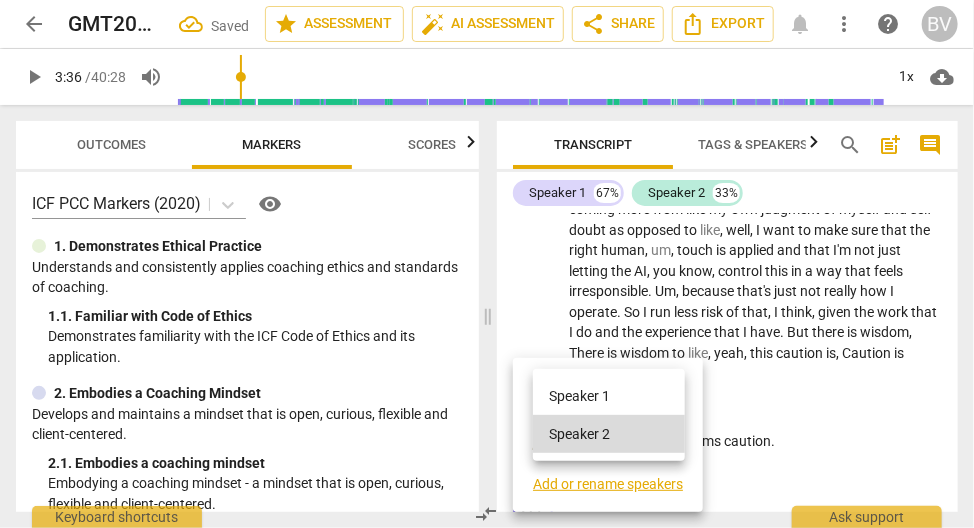 click on "Speaker 1" at bounding box center (609, 396) 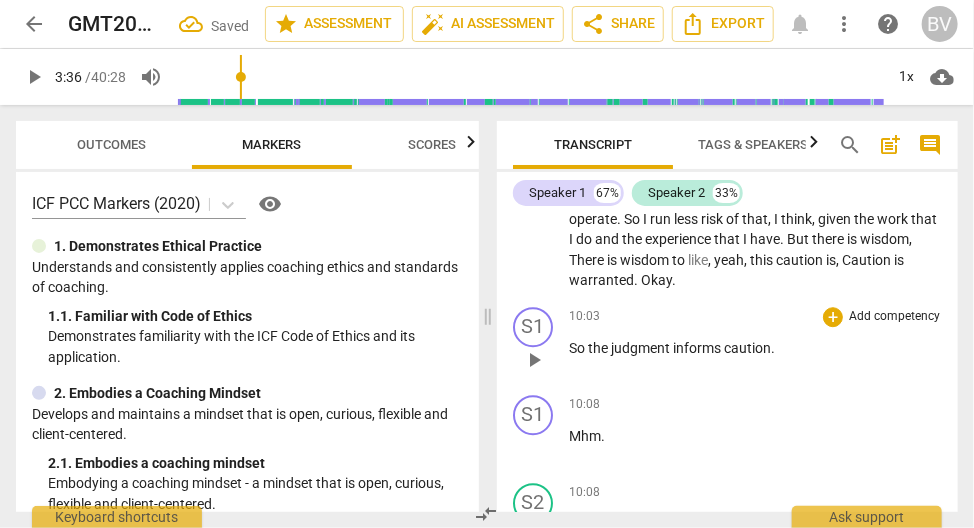 scroll, scrollTop: 4269, scrollLeft: 0, axis: vertical 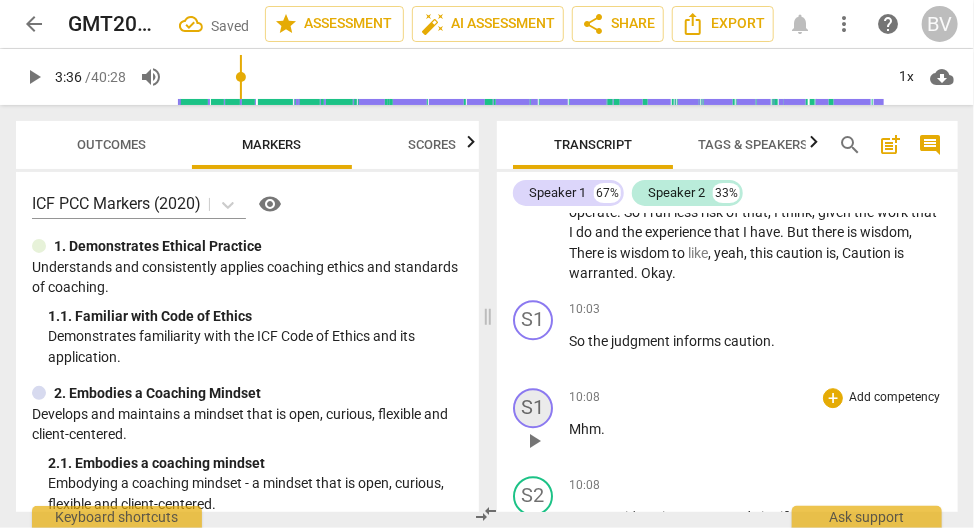 click on "S1" at bounding box center (533, 408) 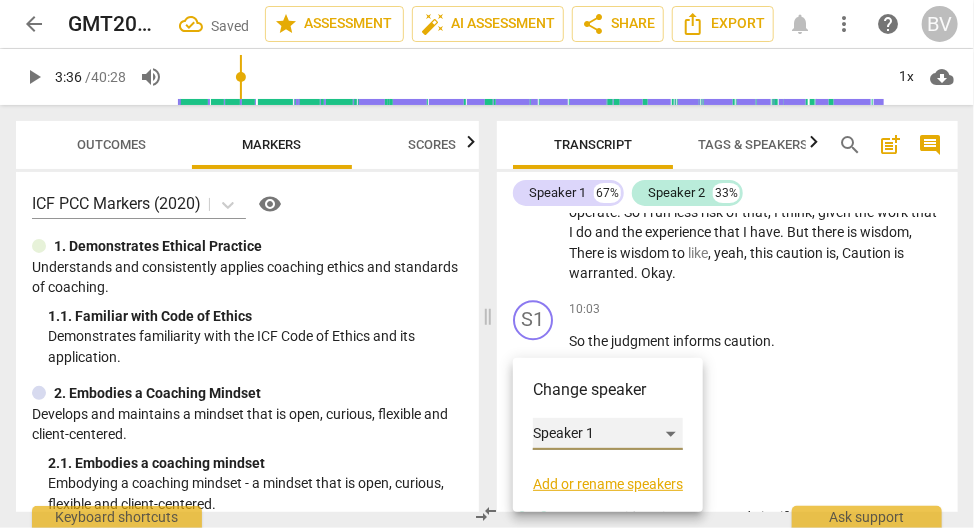 click on "Speaker 1" at bounding box center (608, 434) 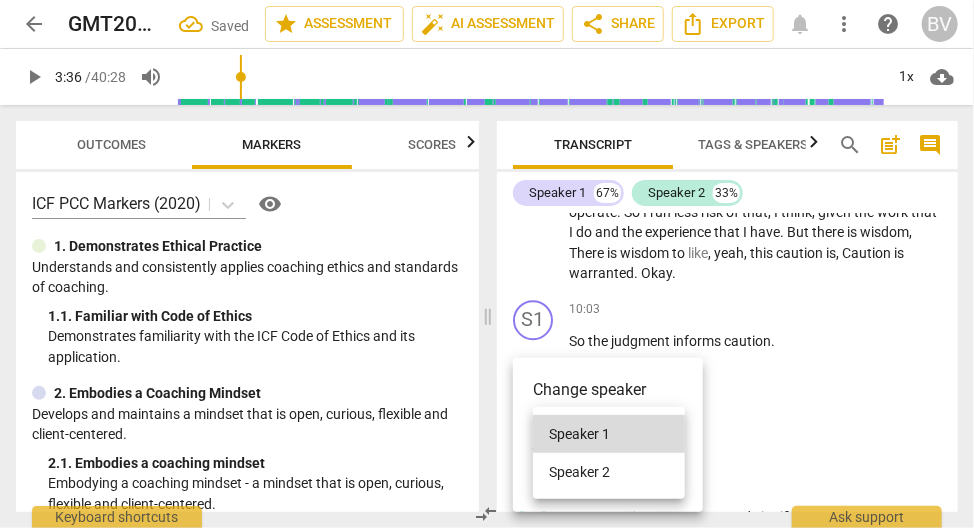 click on "Speaker 2" at bounding box center [609, 472] 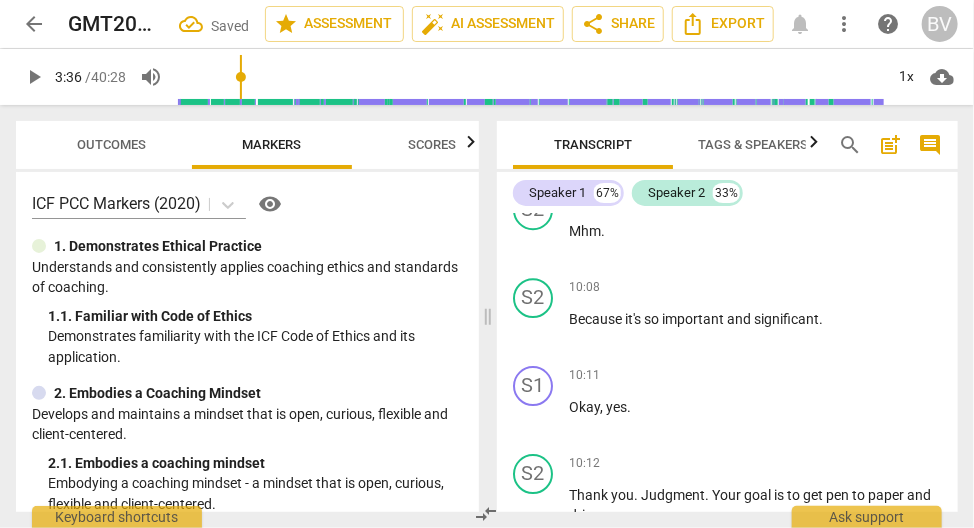 scroll, scrollTop: 4469, scrollLeft: 0, axis: vertical 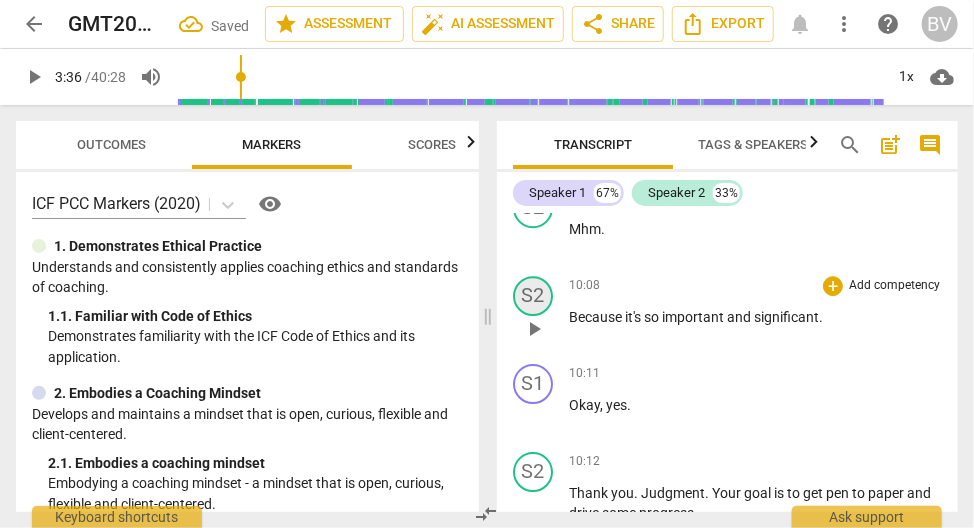 click on "S2" at bounding box center (533, 296) 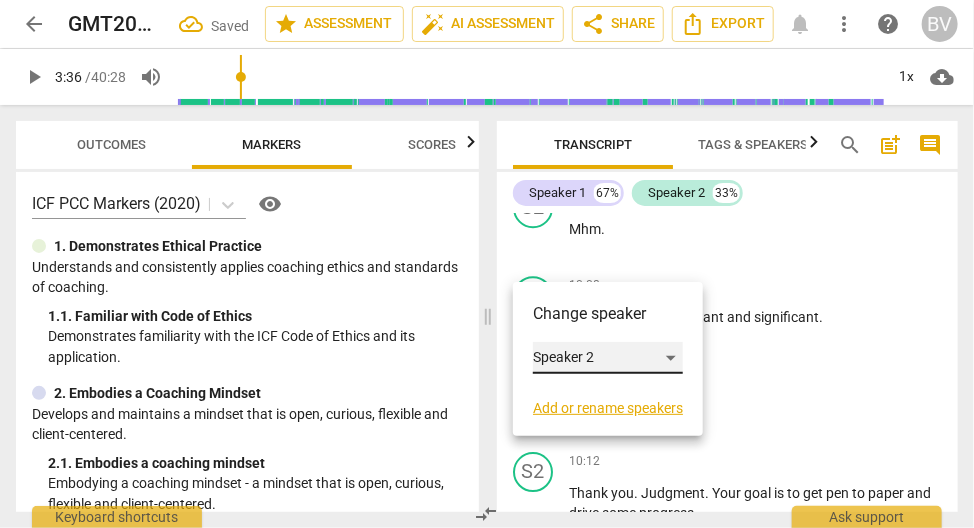 click on "Speaker 2" at bounding box center (608, 358) 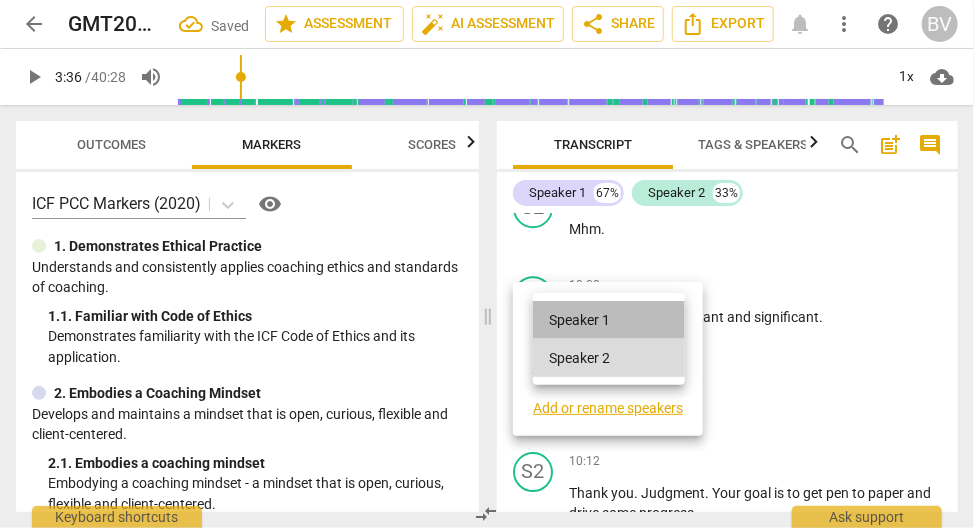 click on "Speaker 1" at bounding box center [609, 320] 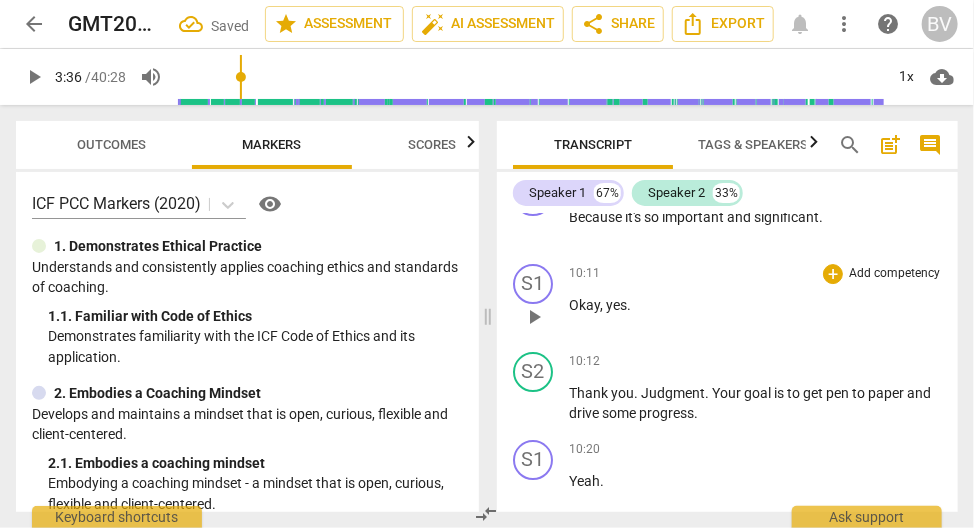 scroll, scrollTop: 4469, scrollLeft: 0, axis: vertical 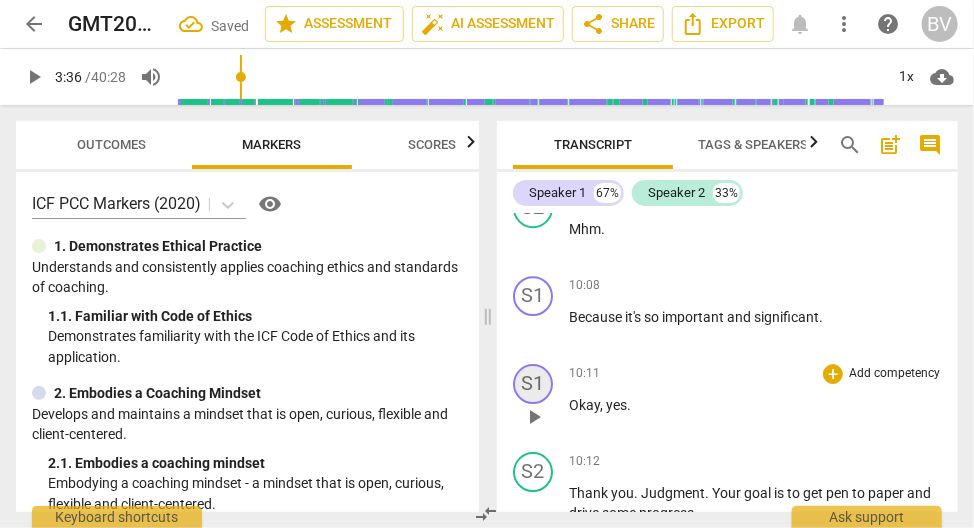 click on "S1" at bounding box center (533, 384) 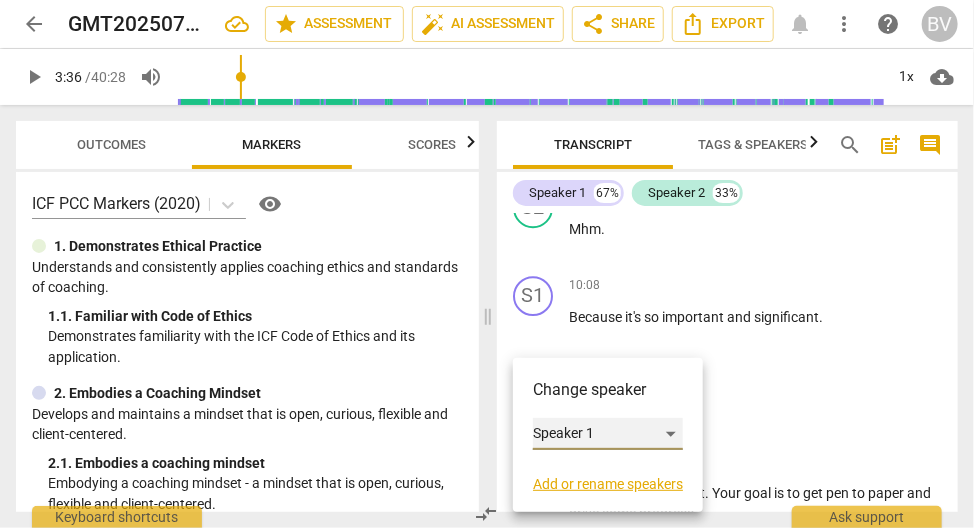 click on "Speaker 1" at bounding box center (608, 434) 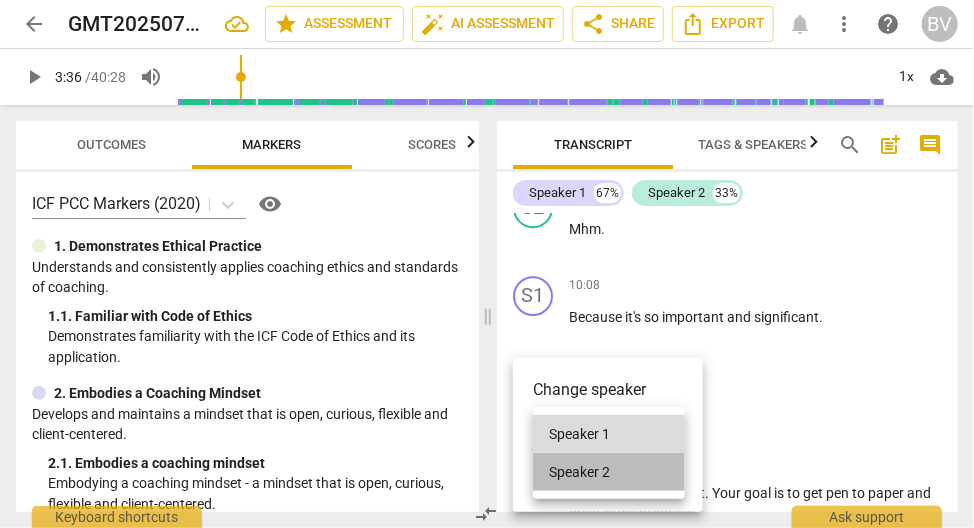 click on "Speaker 2" at bounding box center [609, 472] 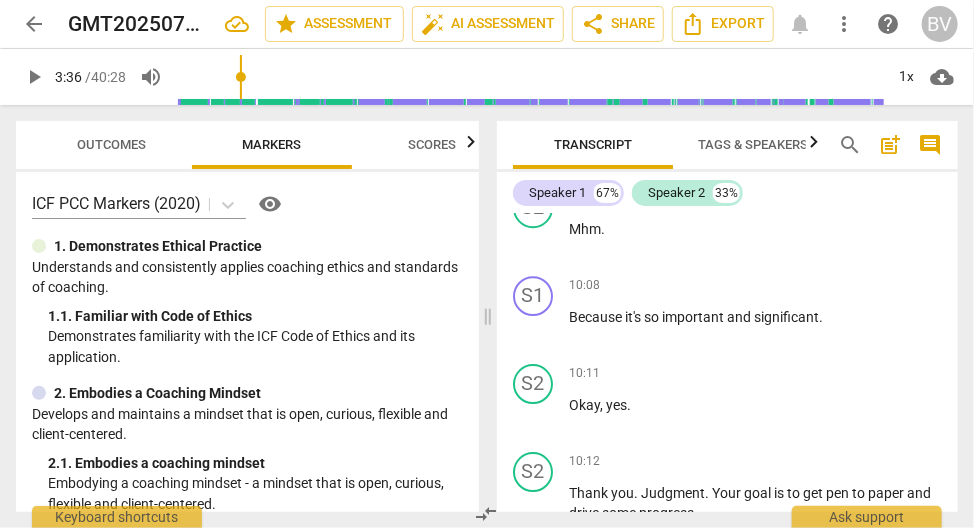 type on "217" 